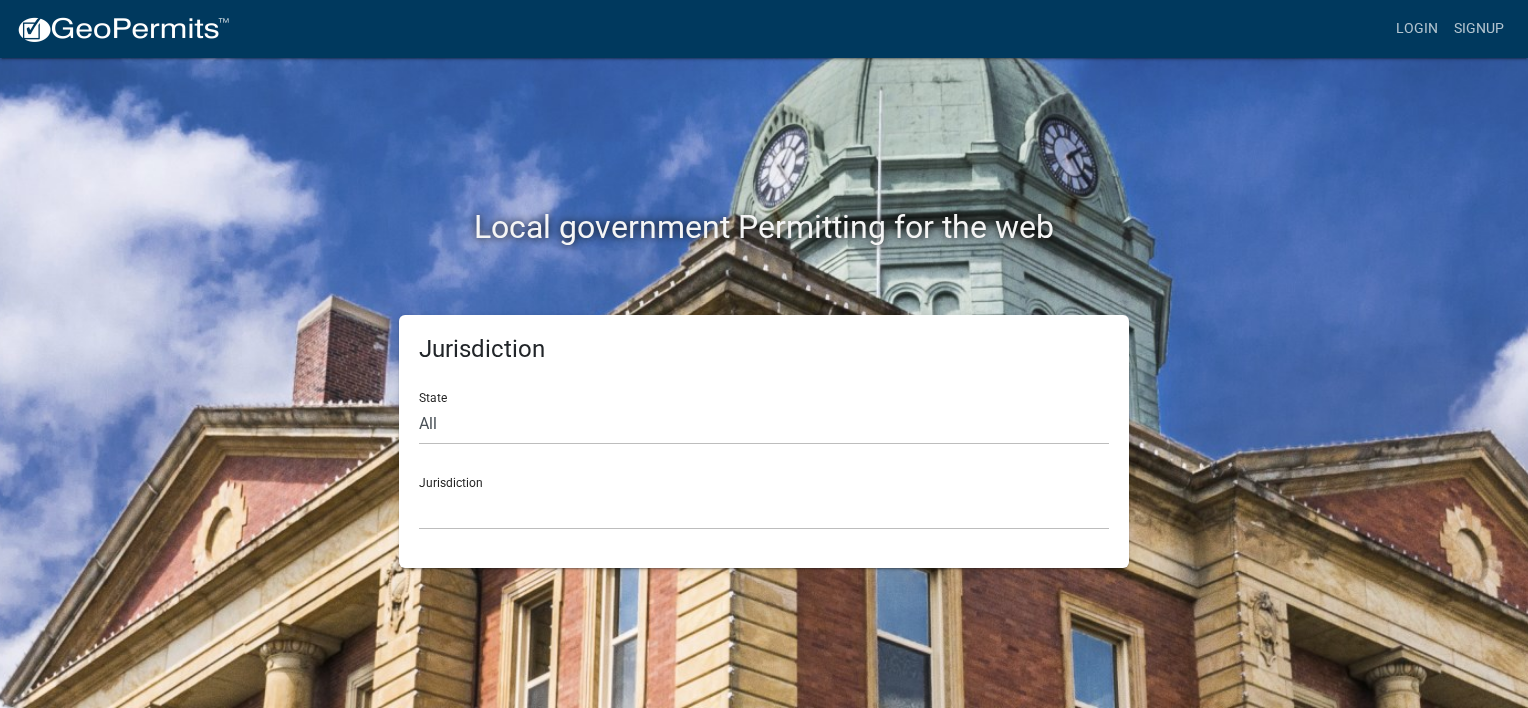 scroll, scrollTop: 0, scrollLeft: 0, axis: both 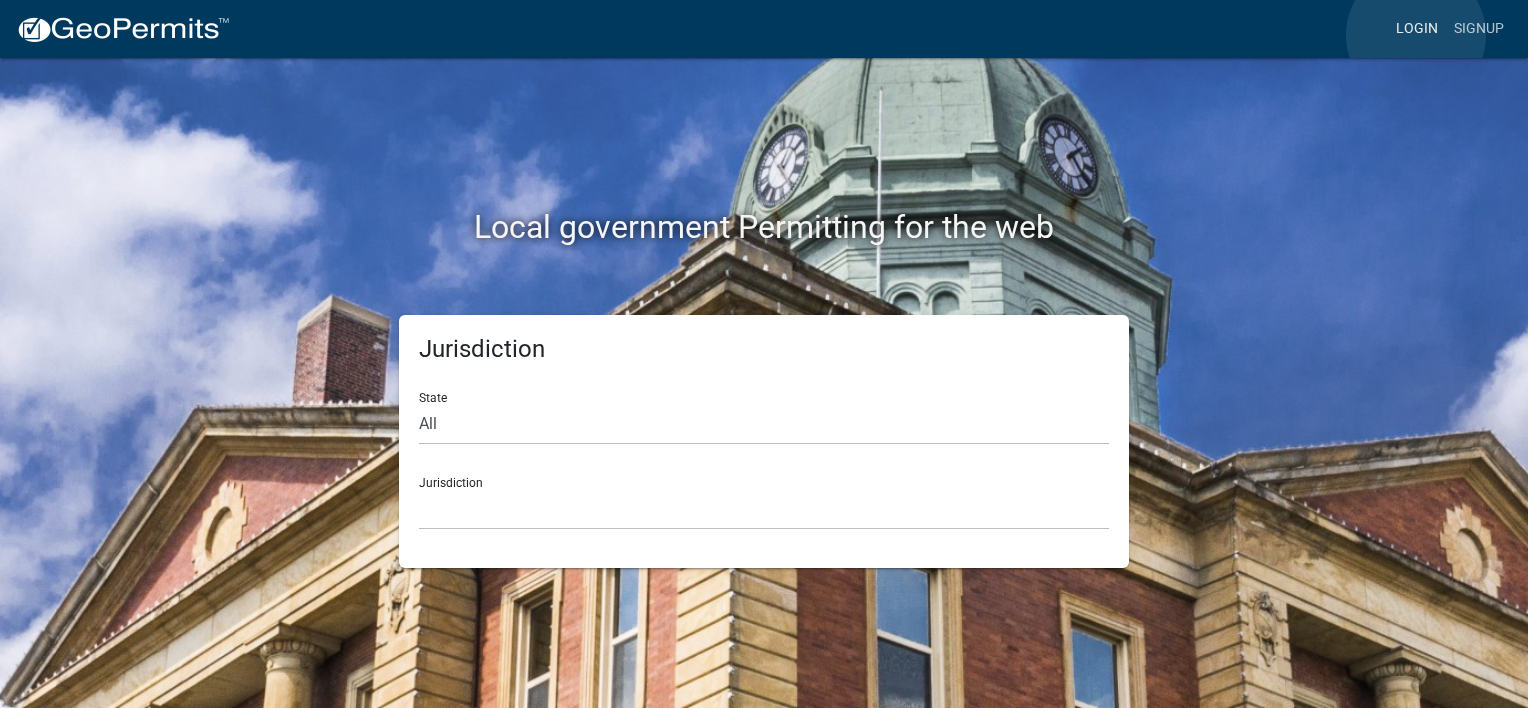 click on "Login" at bounding box center (1417, 29) 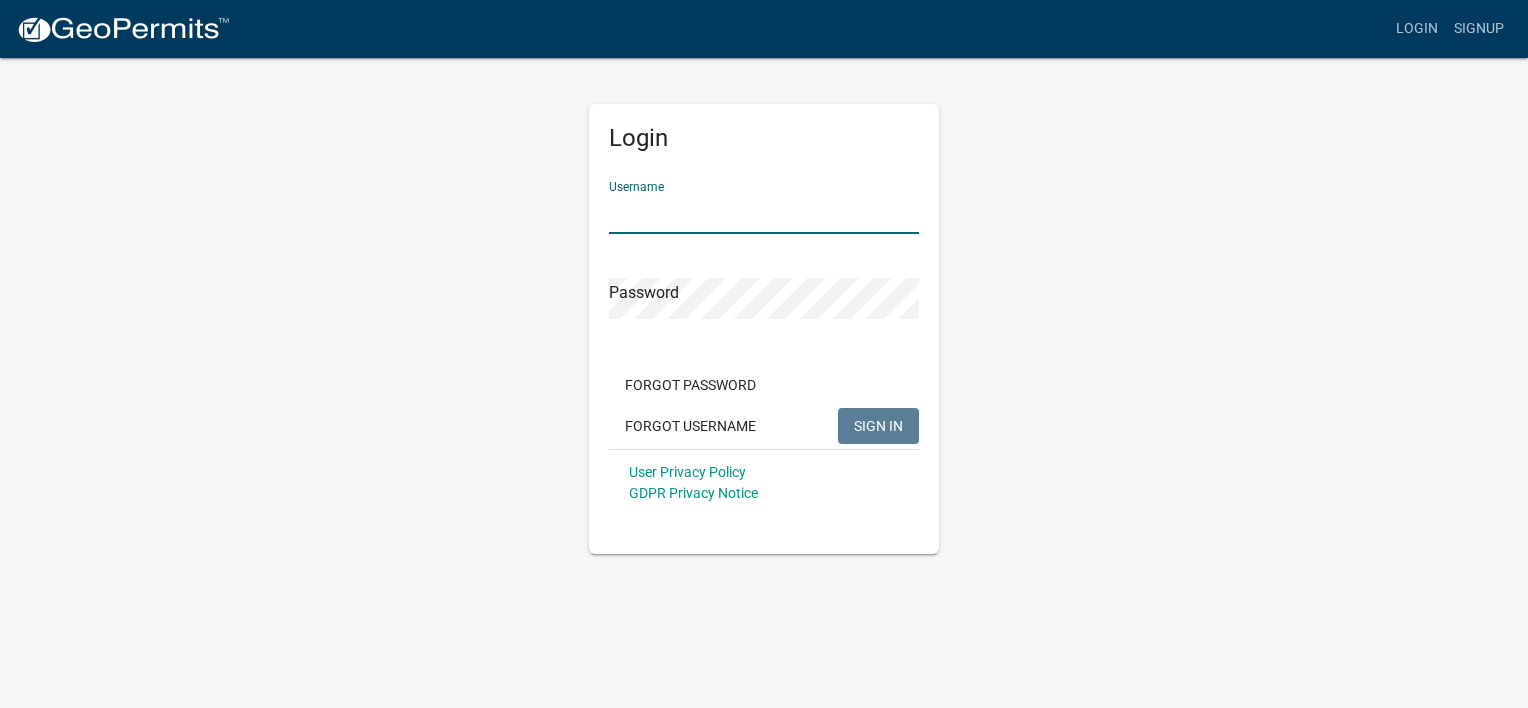 click on "Username" at bounding box center (764, 213) 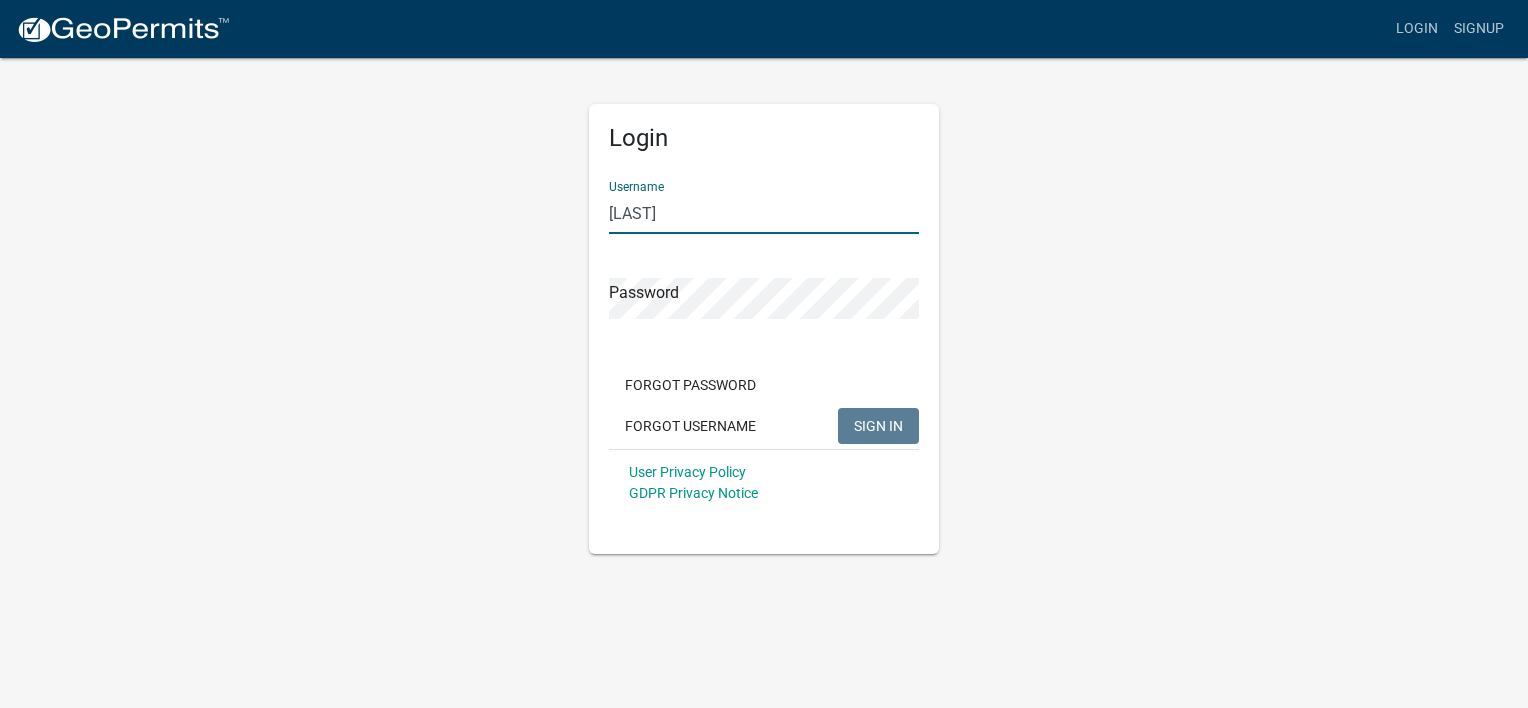 type on "[LAST]" 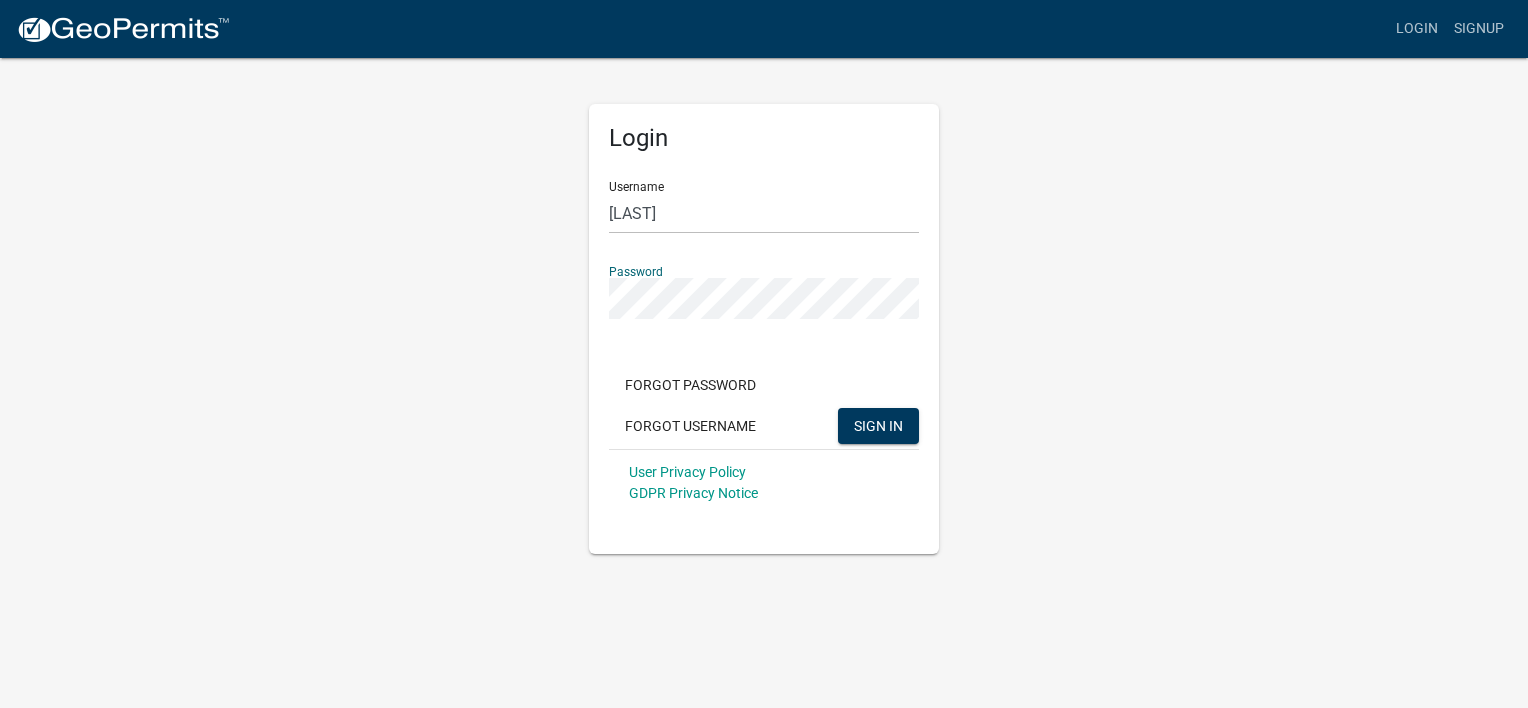 click on "SIGN IN" 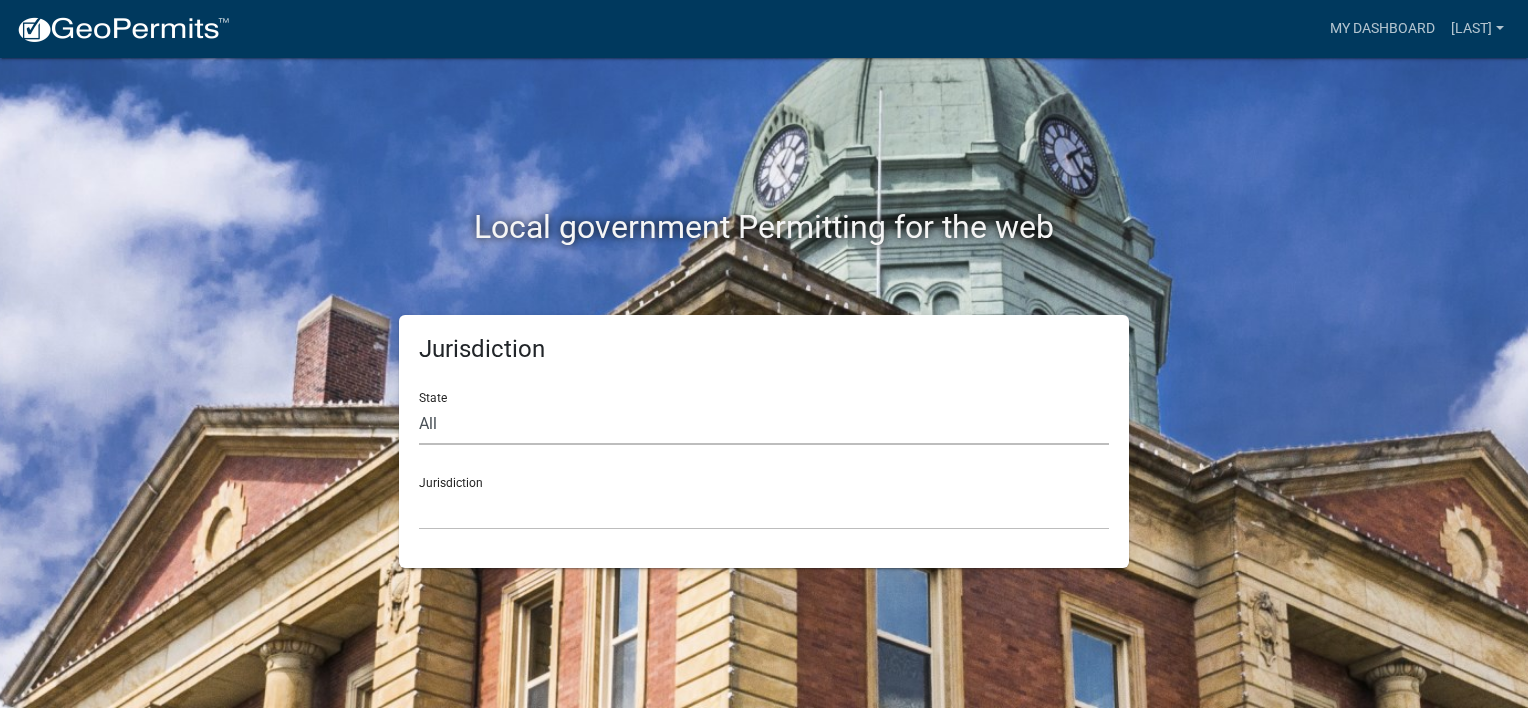 click on "All  Colorado   Georgia   Indiana   Iowa   Kansas   Minnesota   Ohio   South Carolina   Wisconsin" 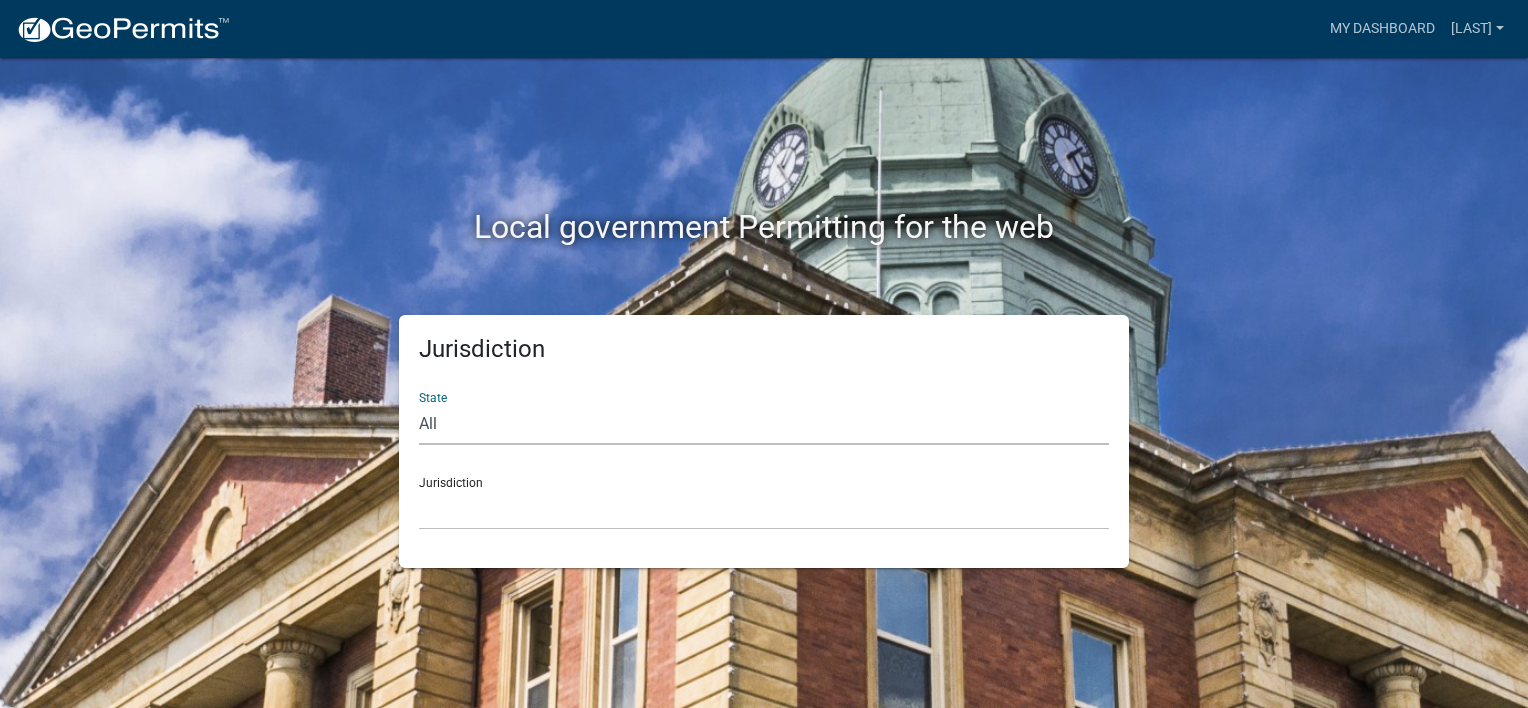 select on "Georgia" 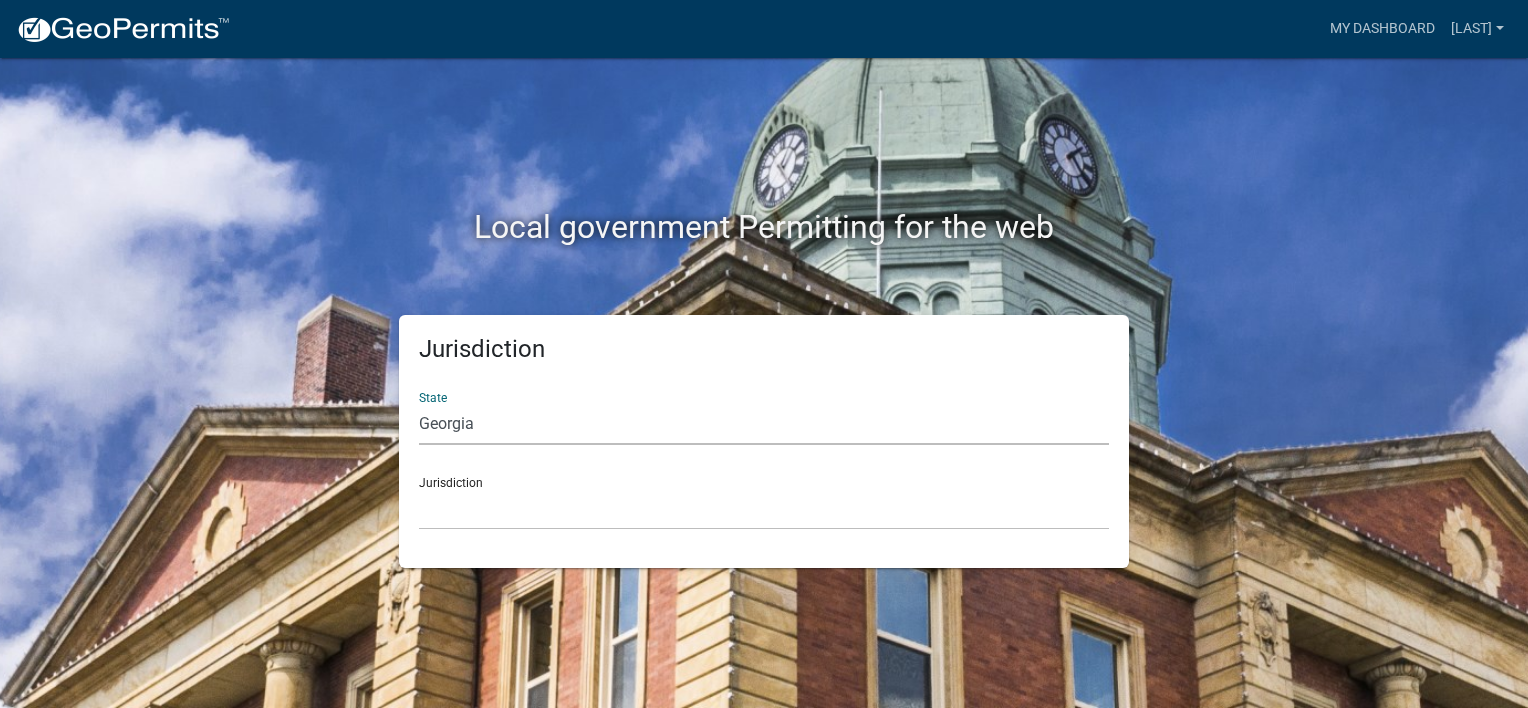 click on "All  Colorado   Georgia   Indiana   Iowa   Kansas   Minnesota   Ohio   South Carolina   Wisconsin" 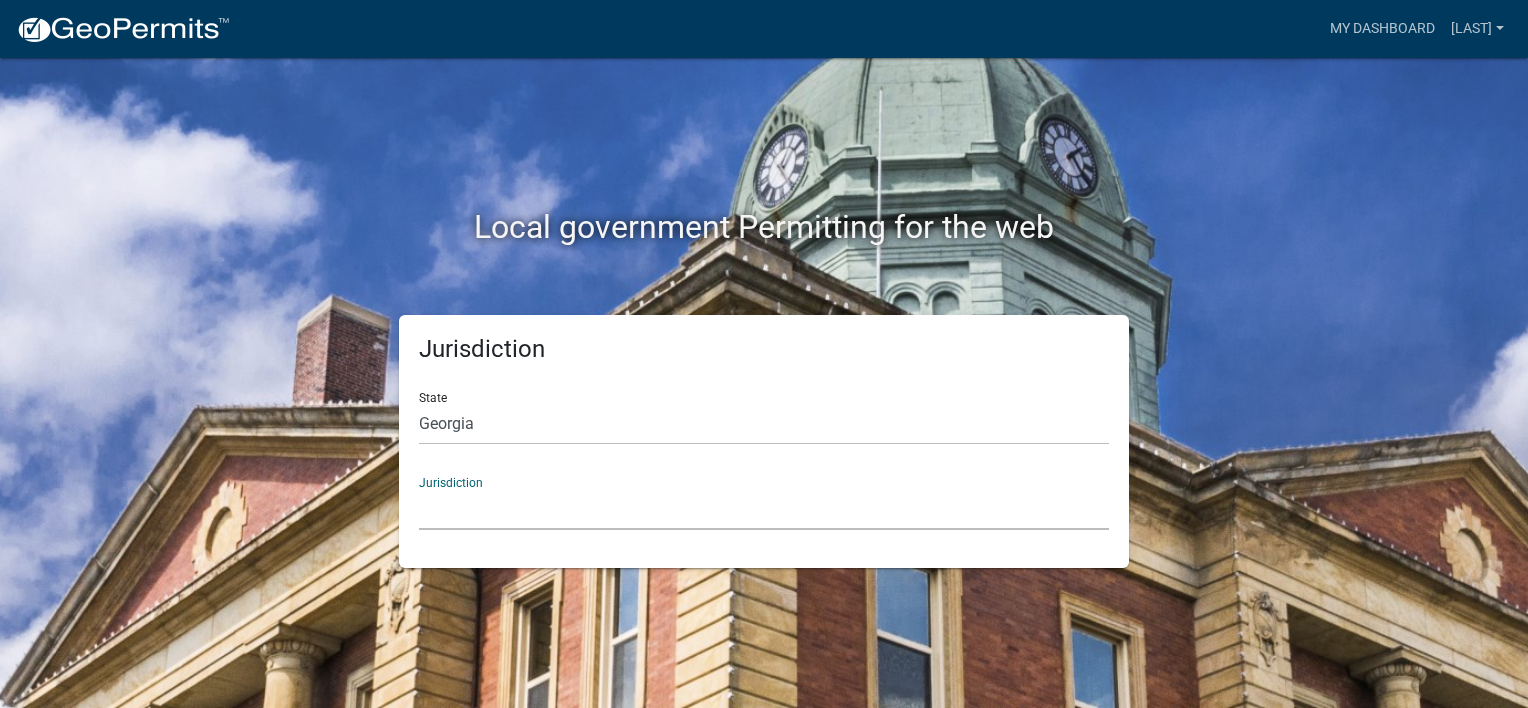 click on "City of Bainbridge, Georgia Cook County, Georgia Crawford County, Georgia Gilmer County, Georgia Haralson County, Georgia Jasper County, Georgia Madison County, Georgia Putnam County, Georgia Talbot County, Georgia Troup County, Georgia" 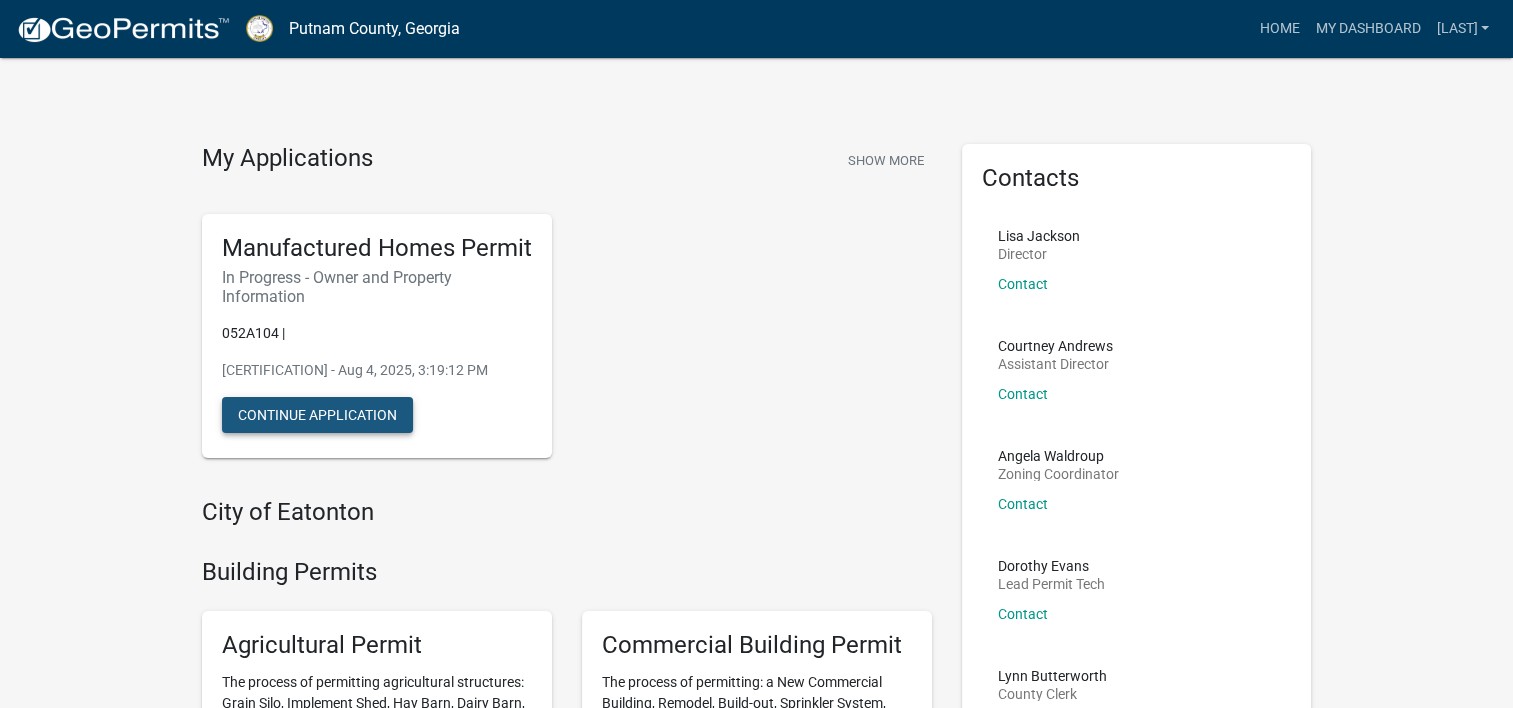 click on "Continue Application" 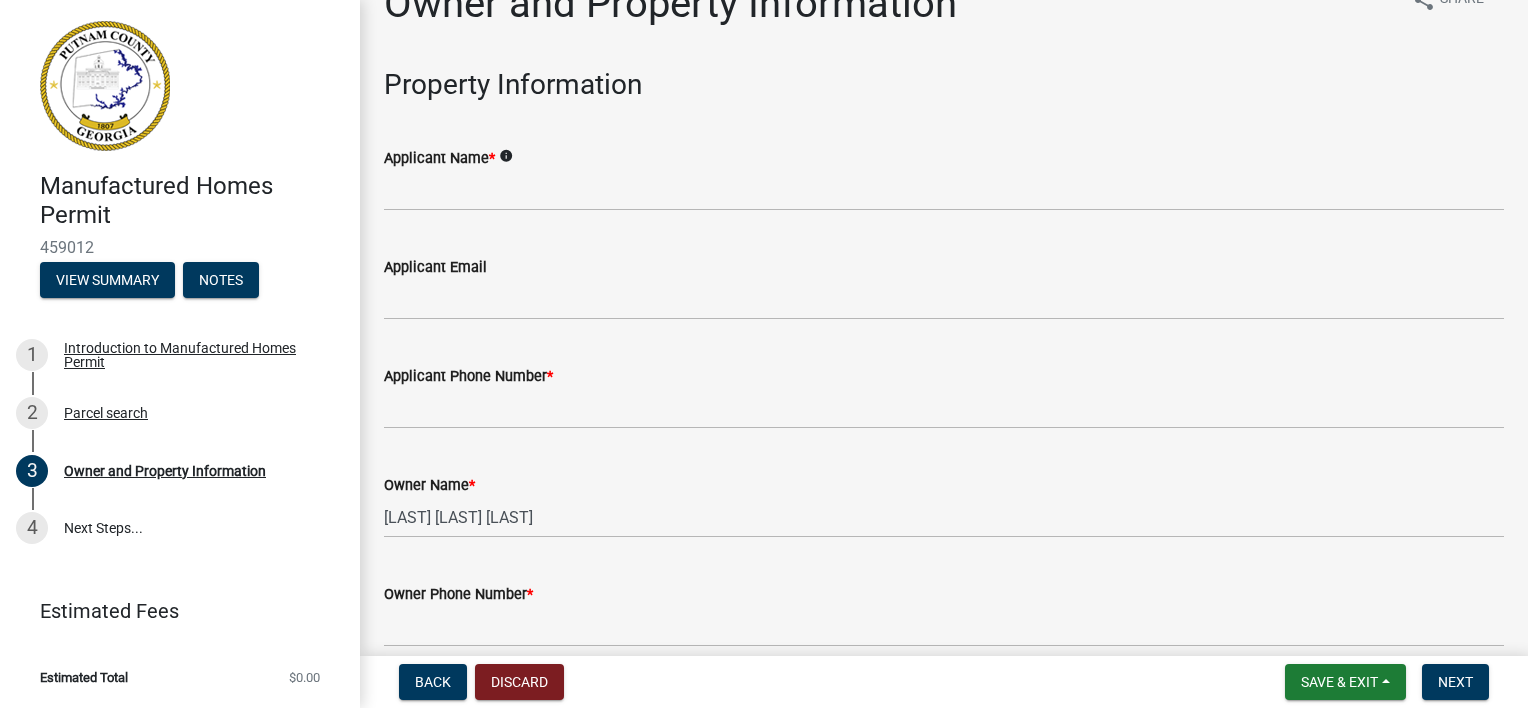 scroll, scrollTop: 0, scrollLeft: 0, axis: both 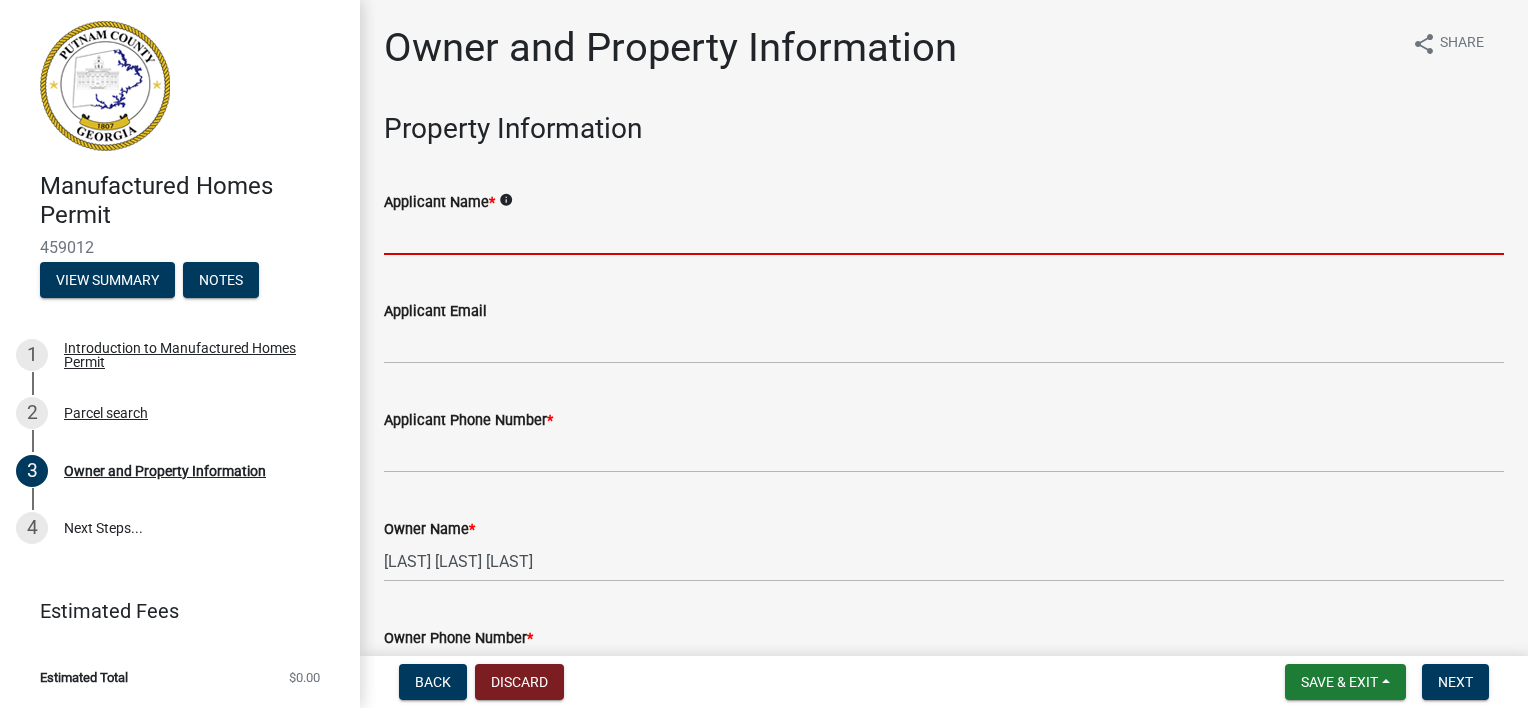 click on "Applicant Name  *" at bounding box center (944, 234) 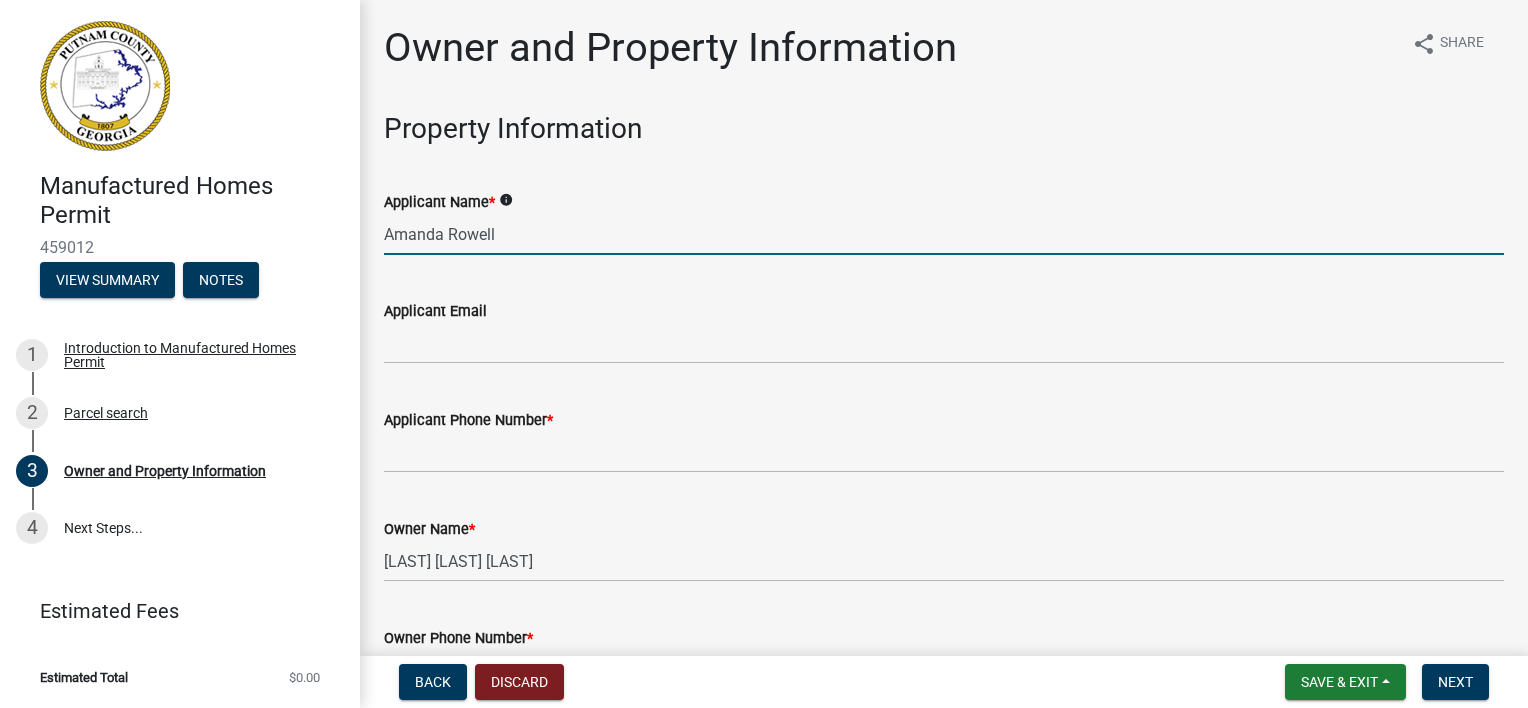type on "Amanda Rowell" 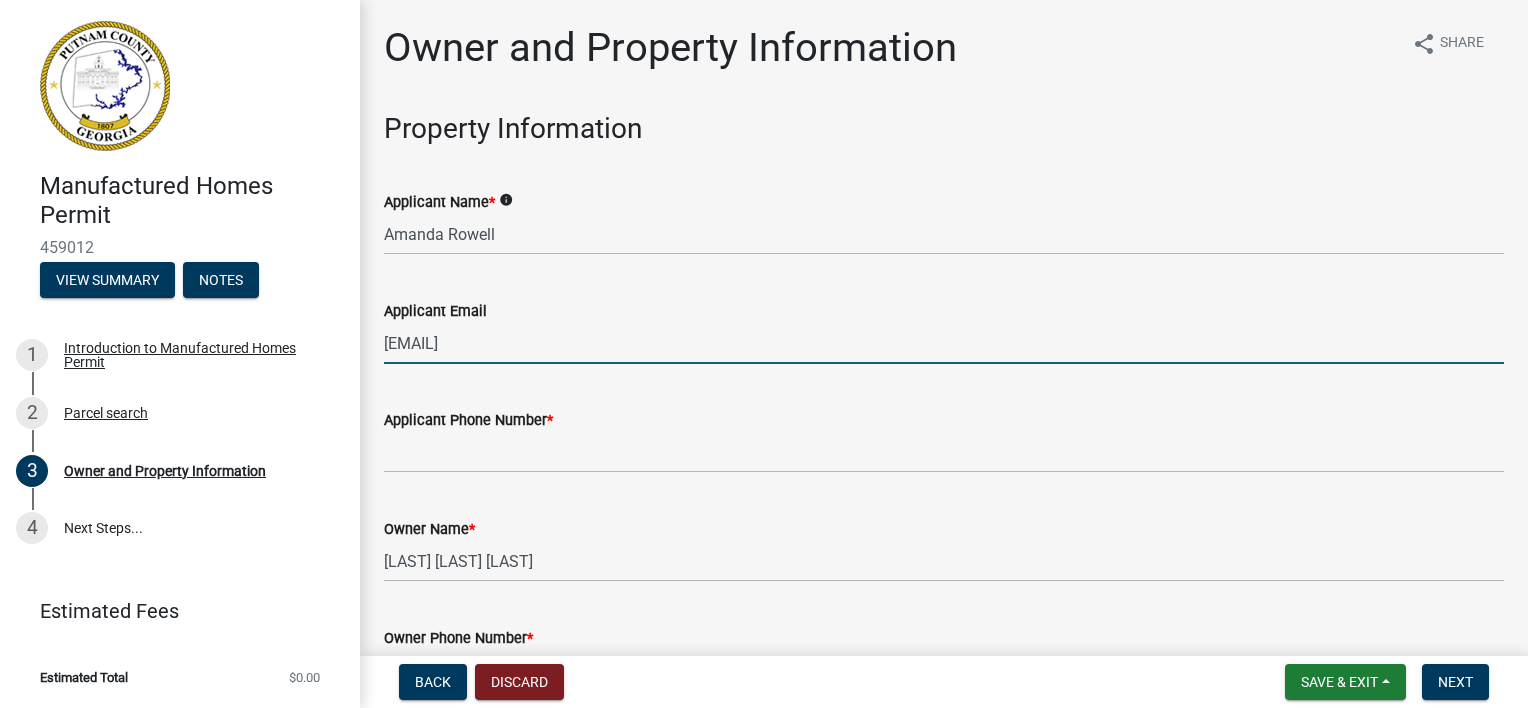 type on "[EMAIL]" 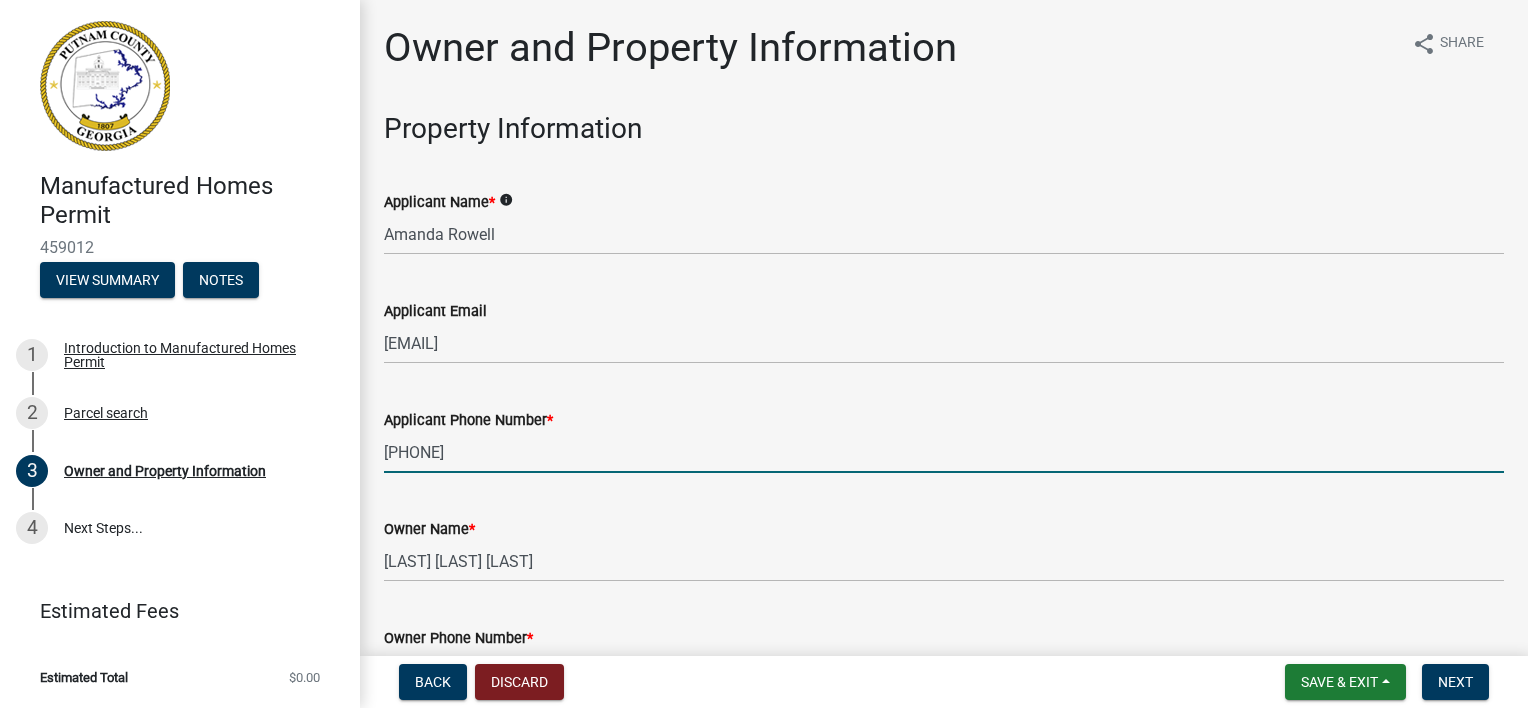 type on "[PHONE]" 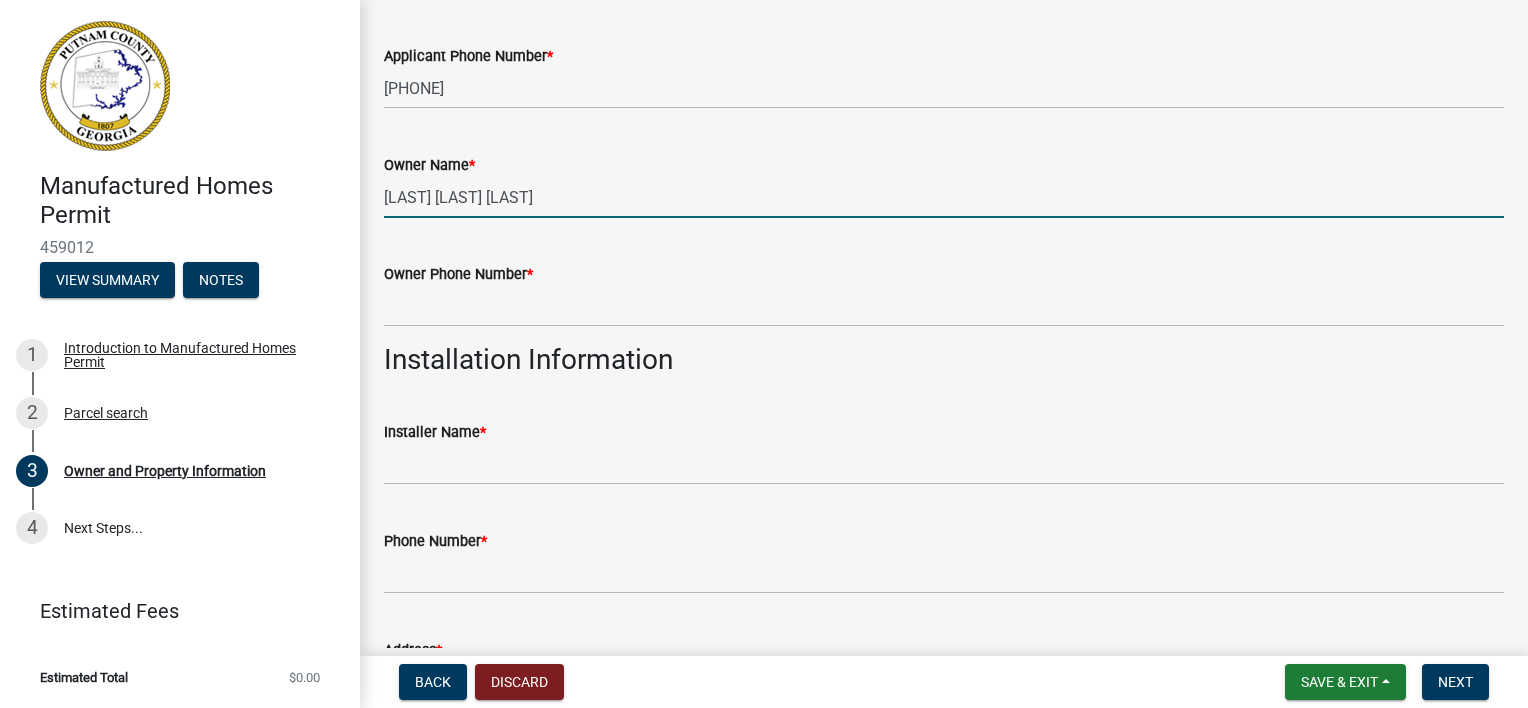 scroll, scrollTop: 400, scrollLeft: 0, axis: vertical 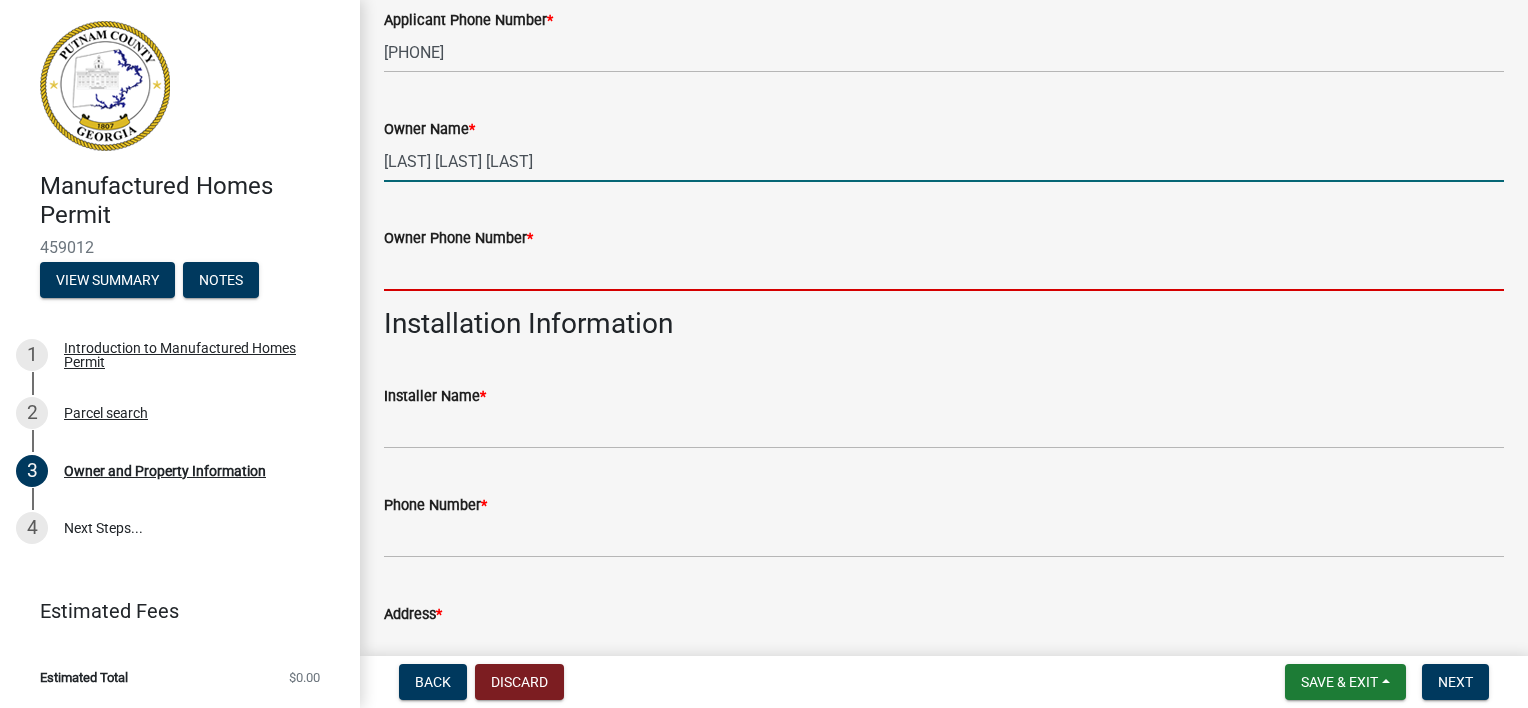 click on "Owner Phone Number  *" at bounding box center [944, 270] 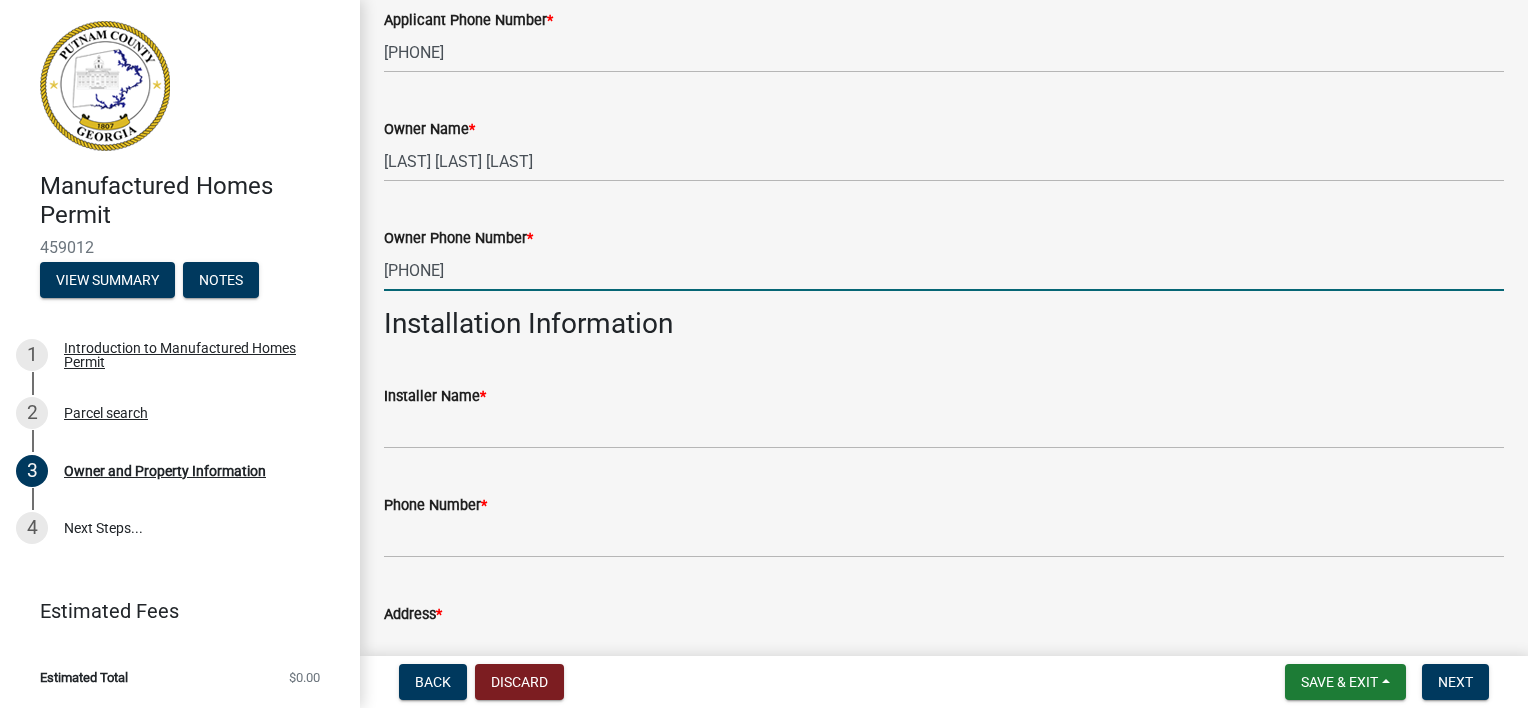type on "[PHONE]" 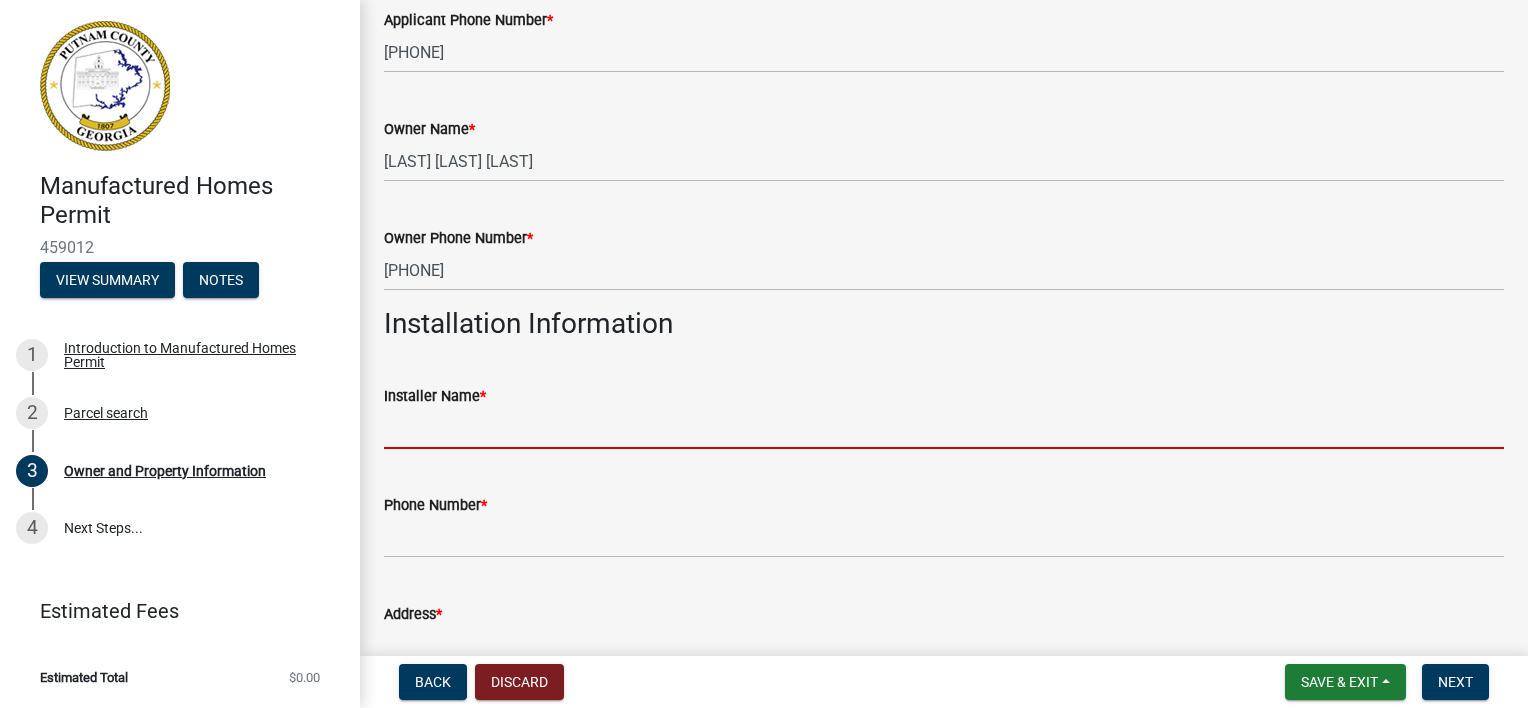 click on "Installer Name  *" at bounding box center [944, 428] 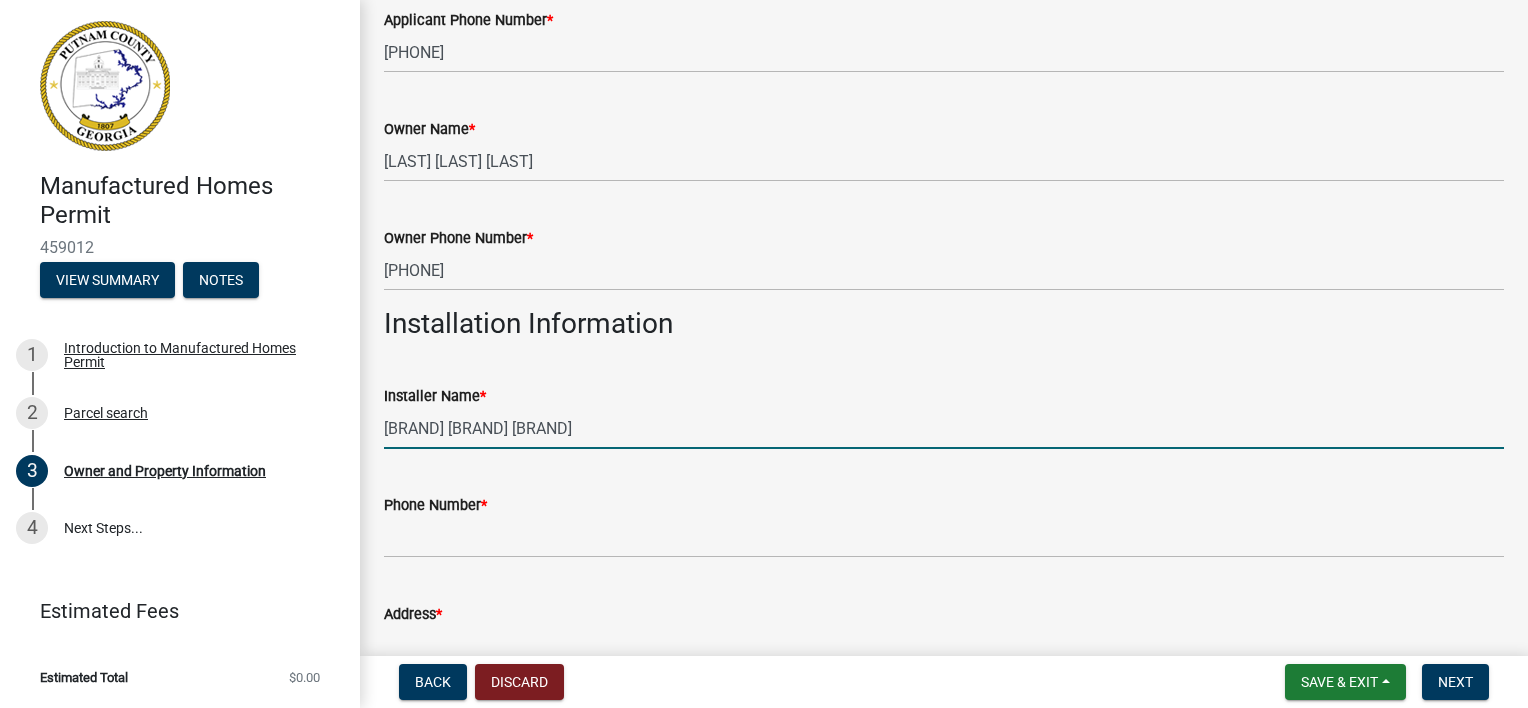 type on "[BRAND] [BRAND] [BRAND]" 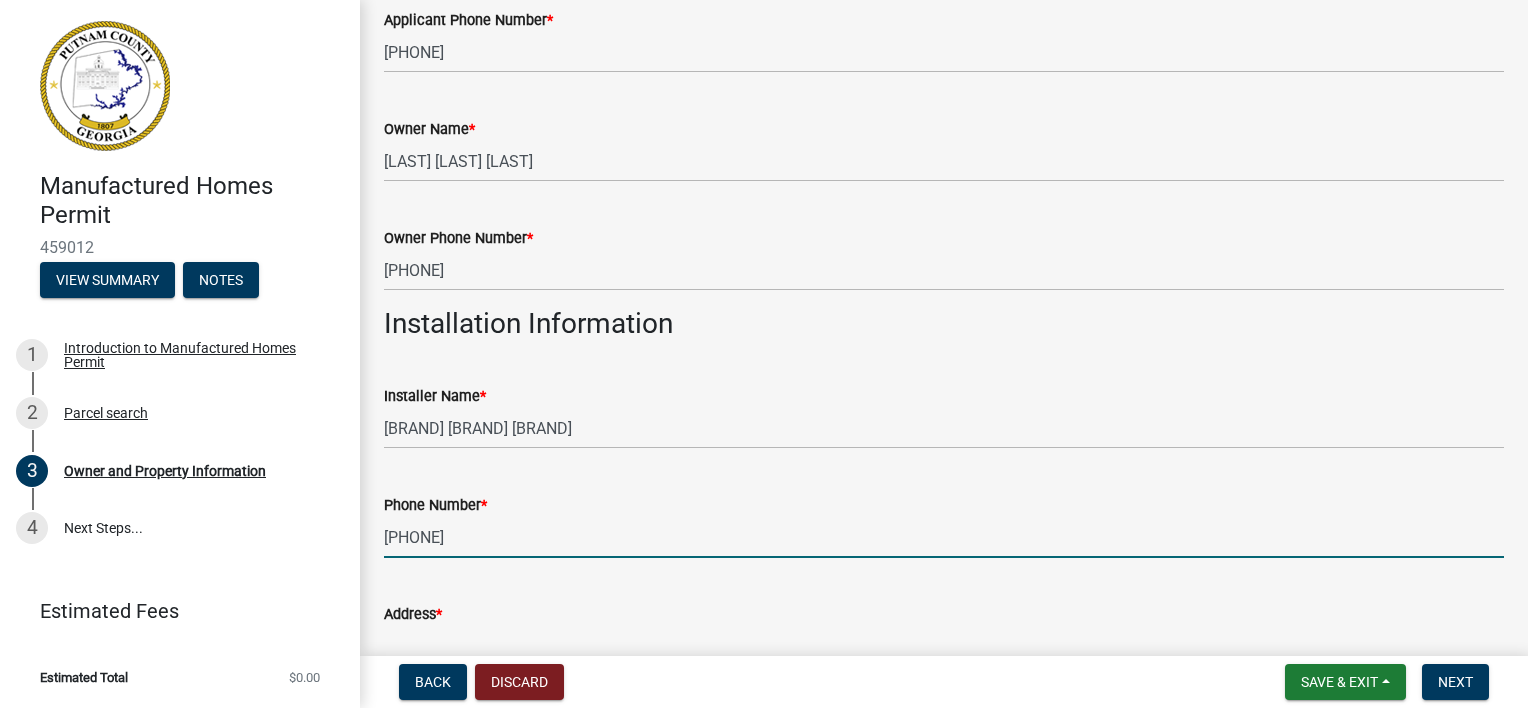 type on "[PHONE]" 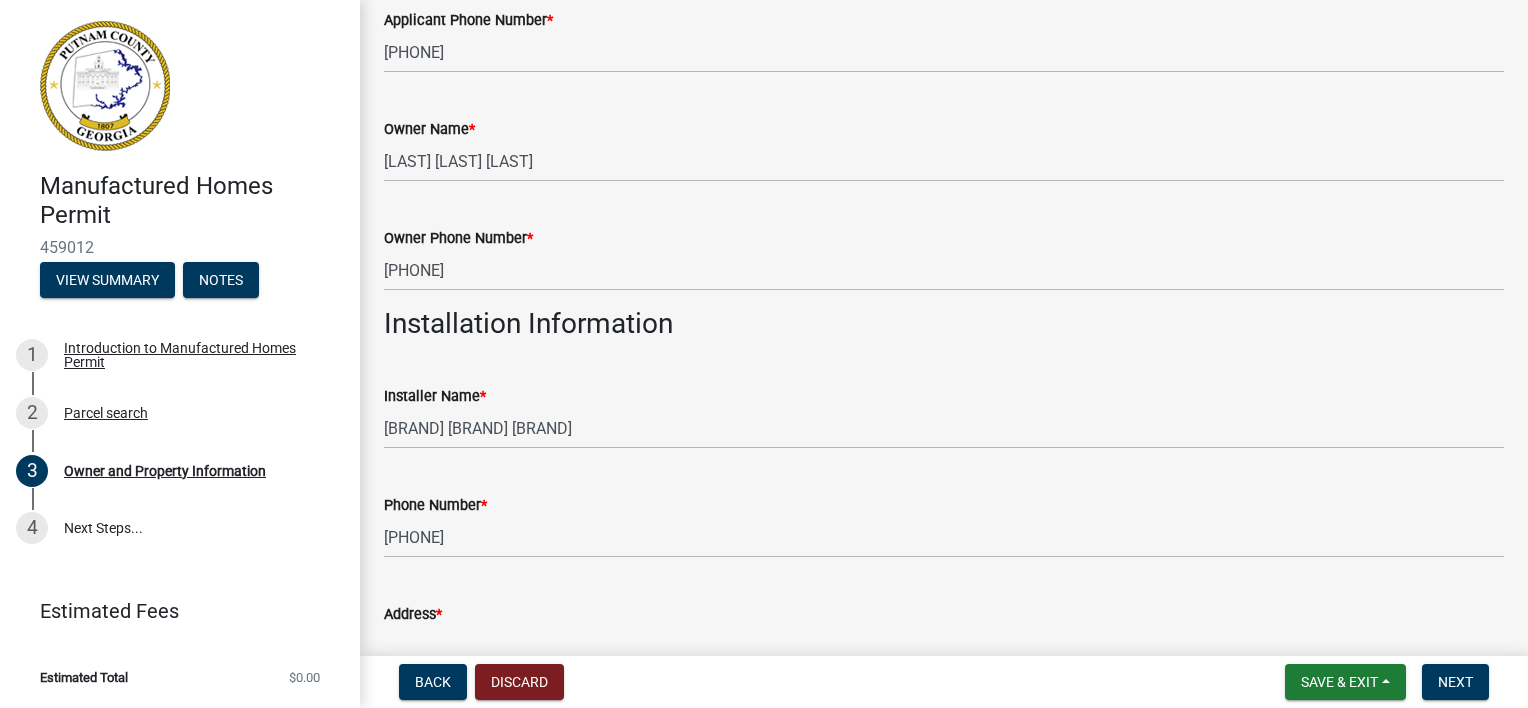scroll, scrollTop: 419, scrollLeft: 0, axis: vertical 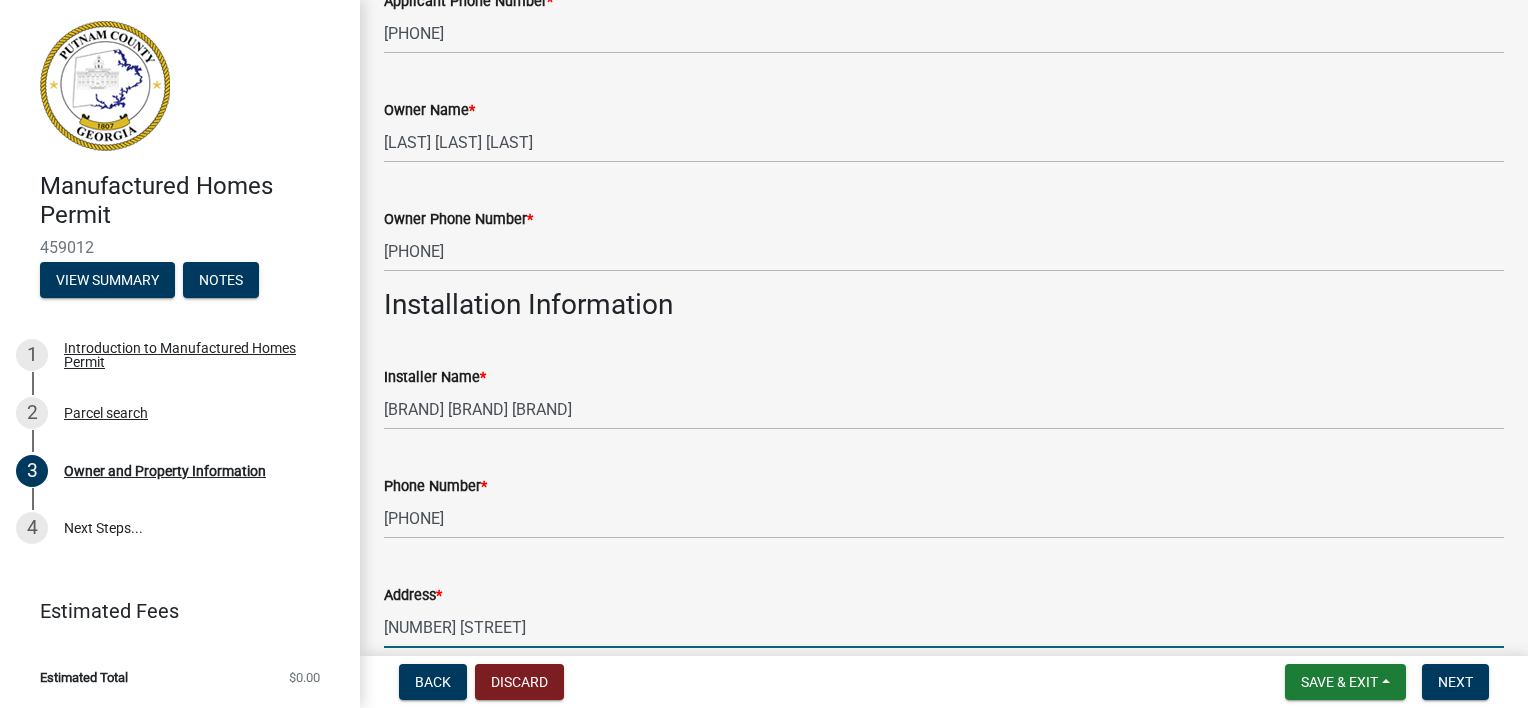 type on "[NUMBER] [STREET]" 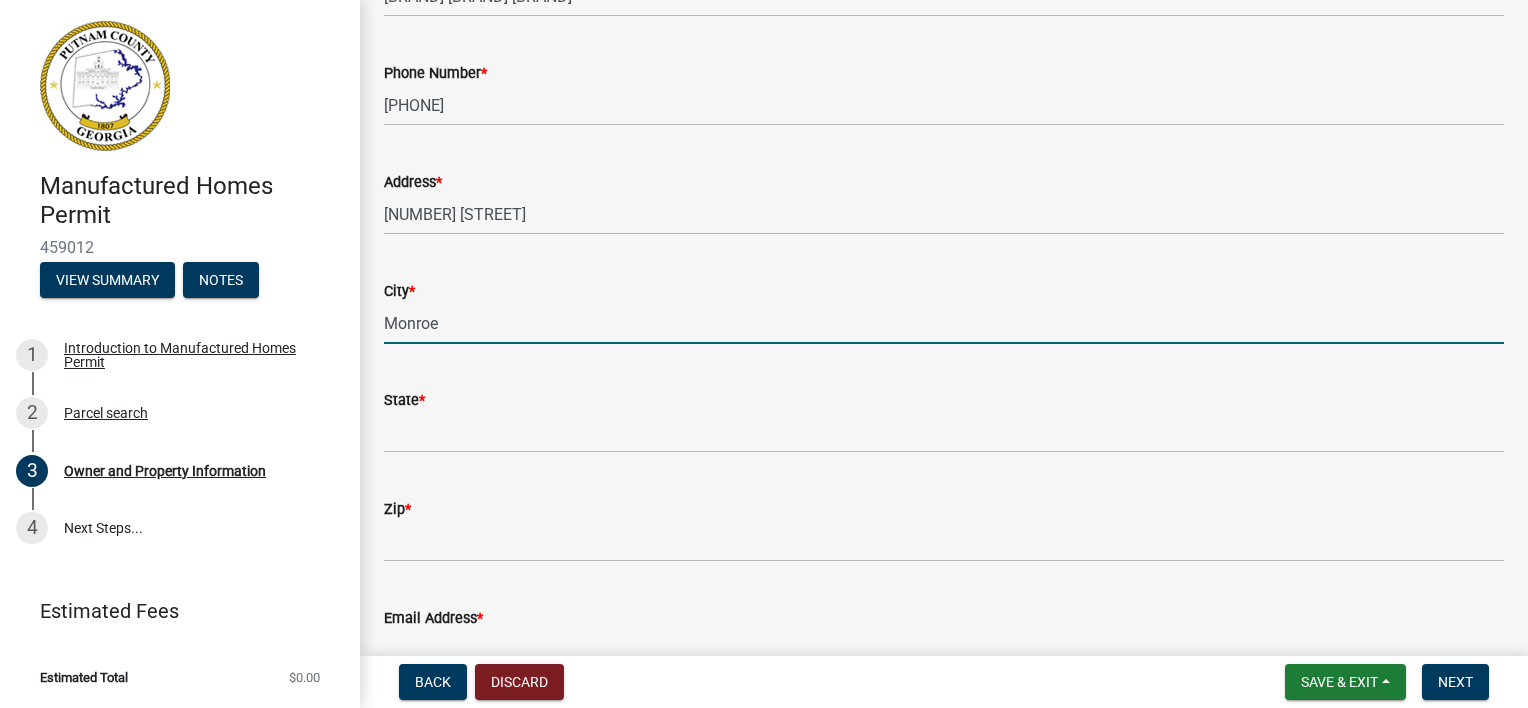 type on "Monroe" 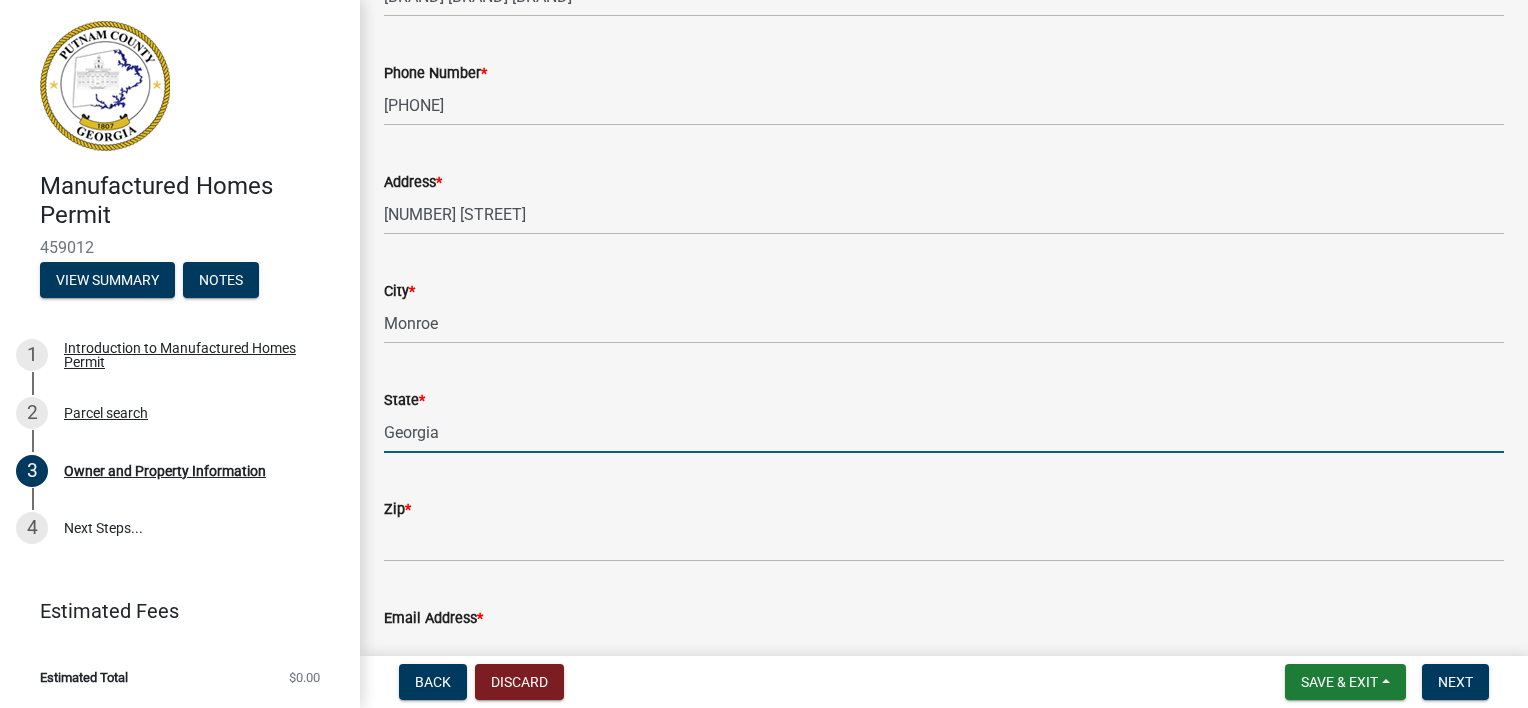 type on "Georgia" 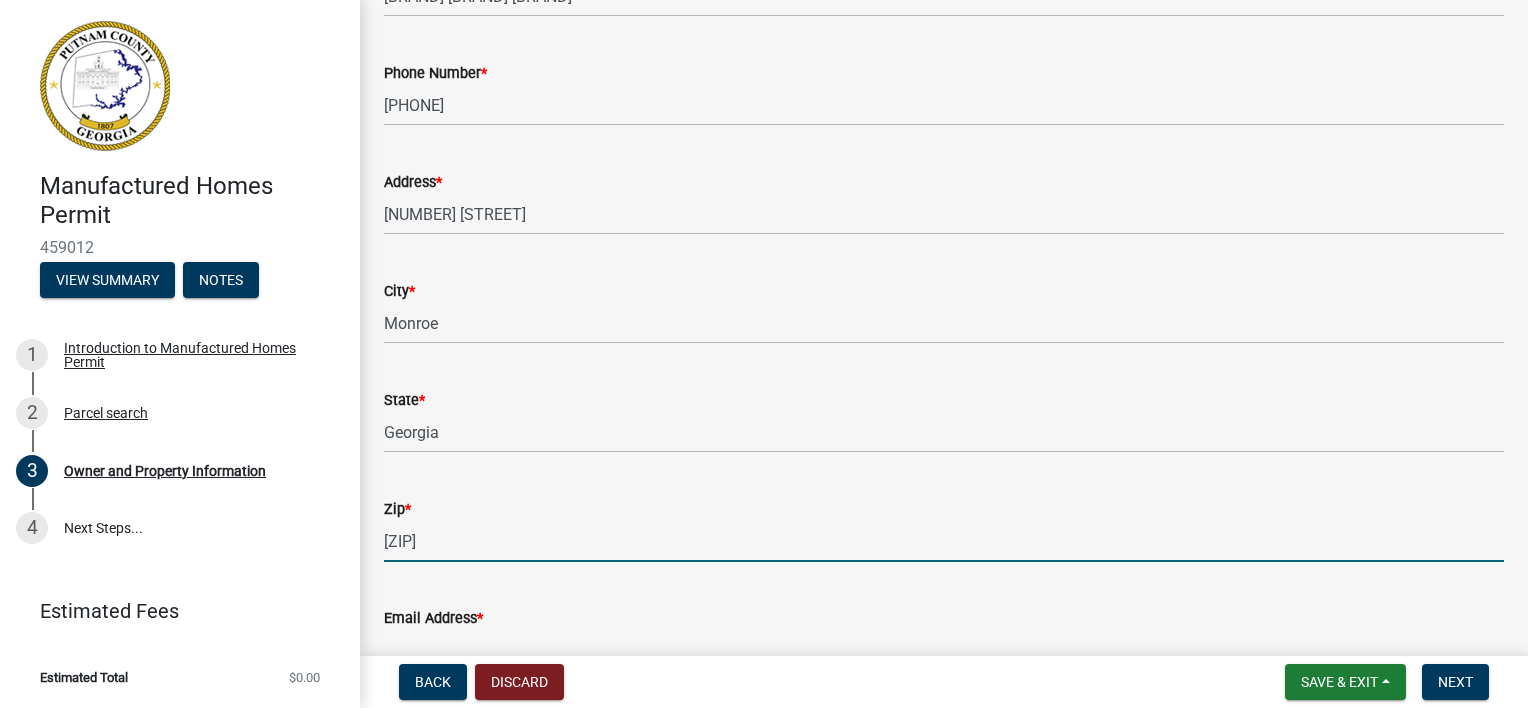 type on "[ZIP]" 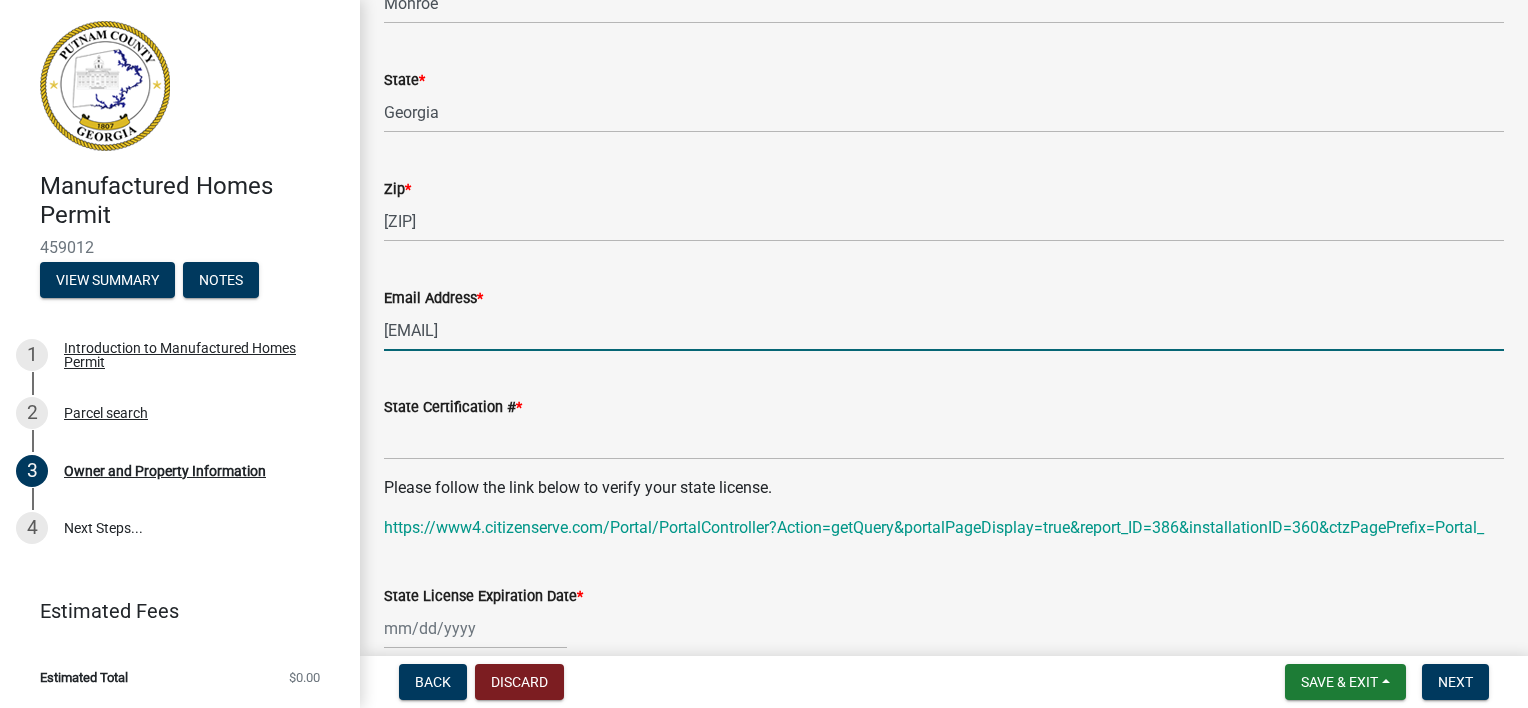 scroll, scrollTop: 1155, scrollLeft: 0, axis: vertical 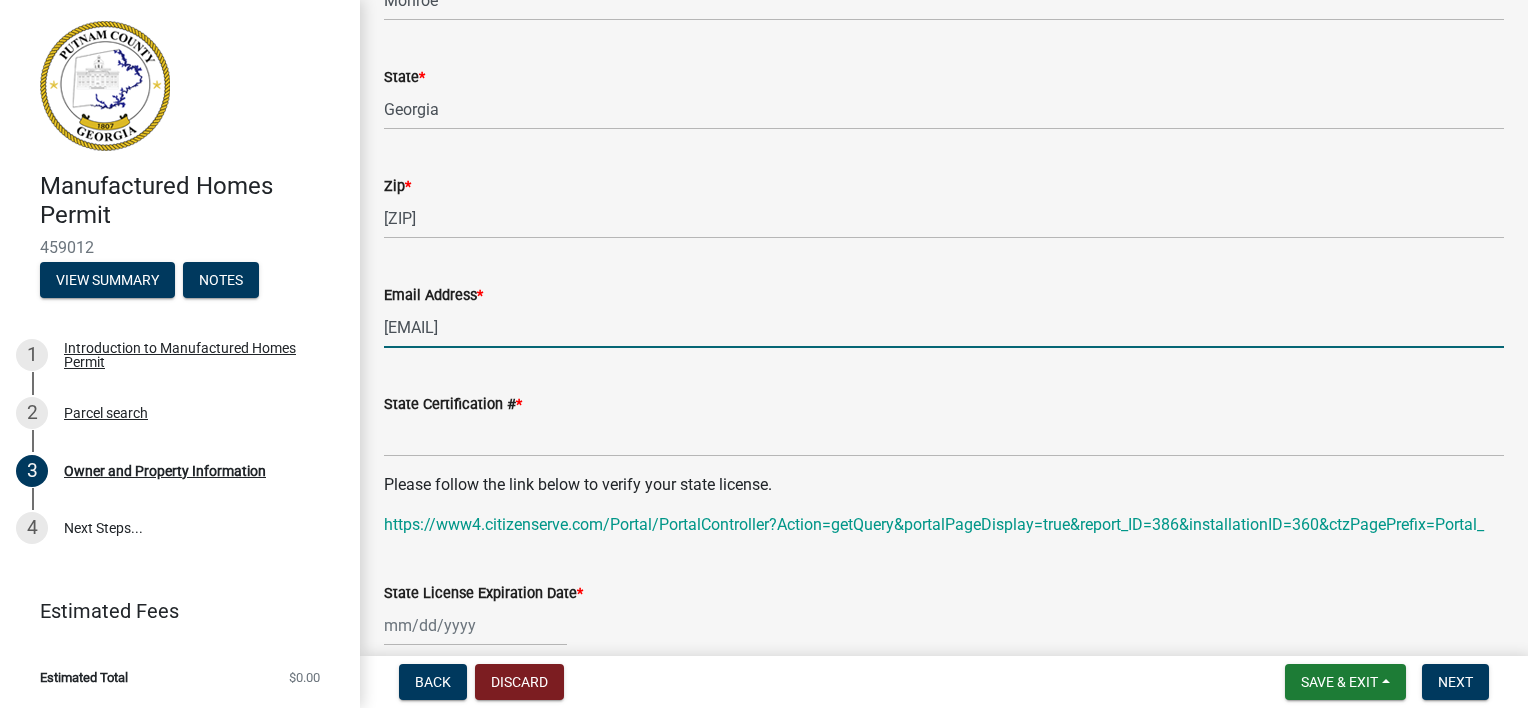 type on "[EMAIL]" 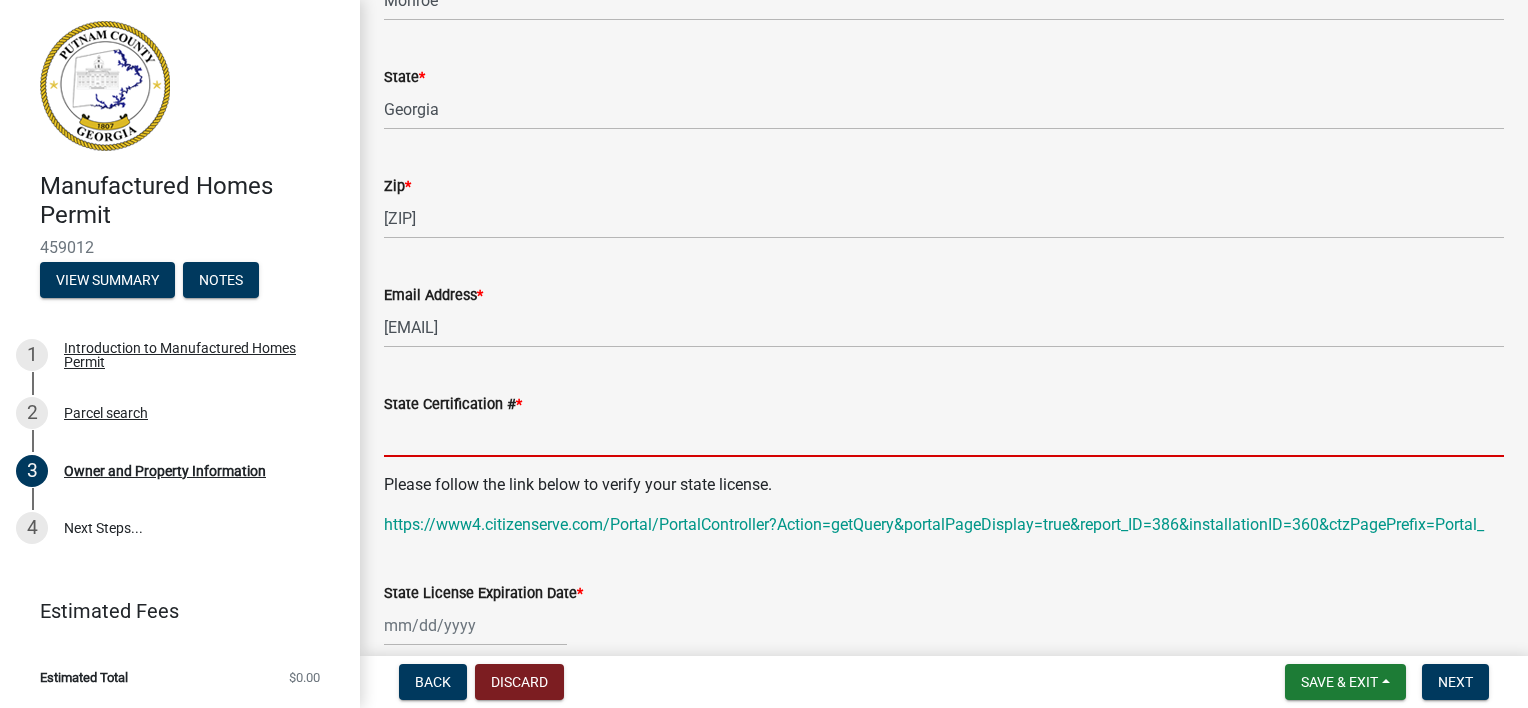 click on "State Certification #   *" at bounding box center [944, 436] 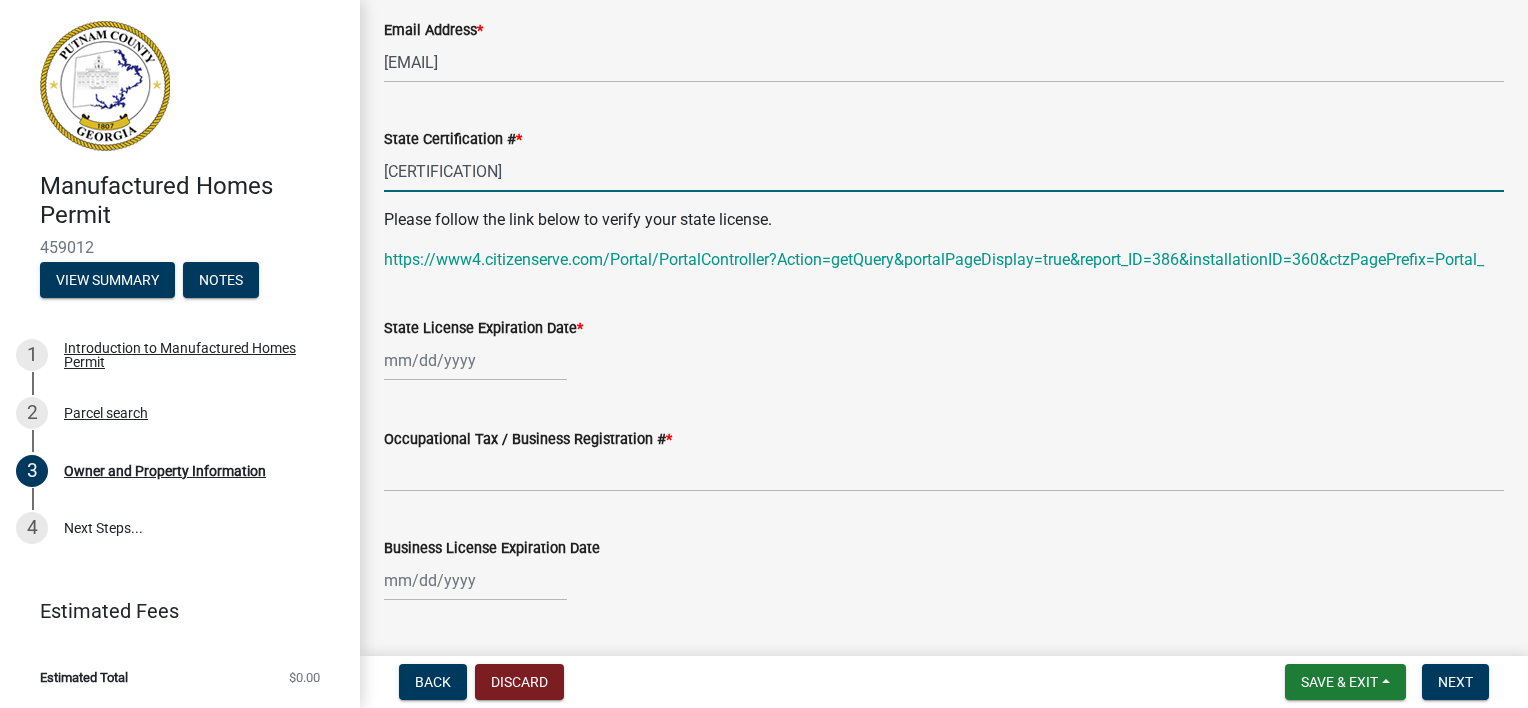 scroll, scrollTop: 1455, scrollLeft: 0, axis: vertical 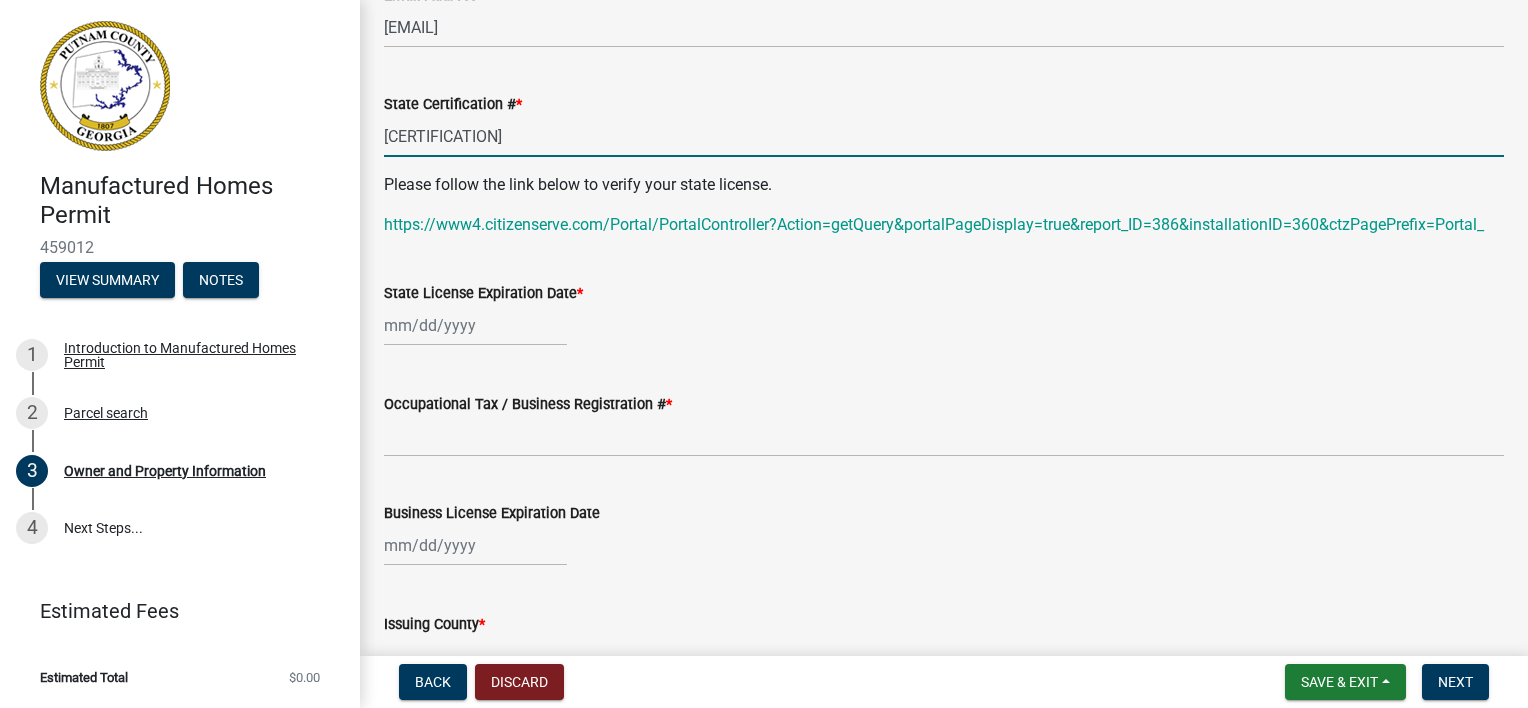 type on "[CERTIFICATION]" 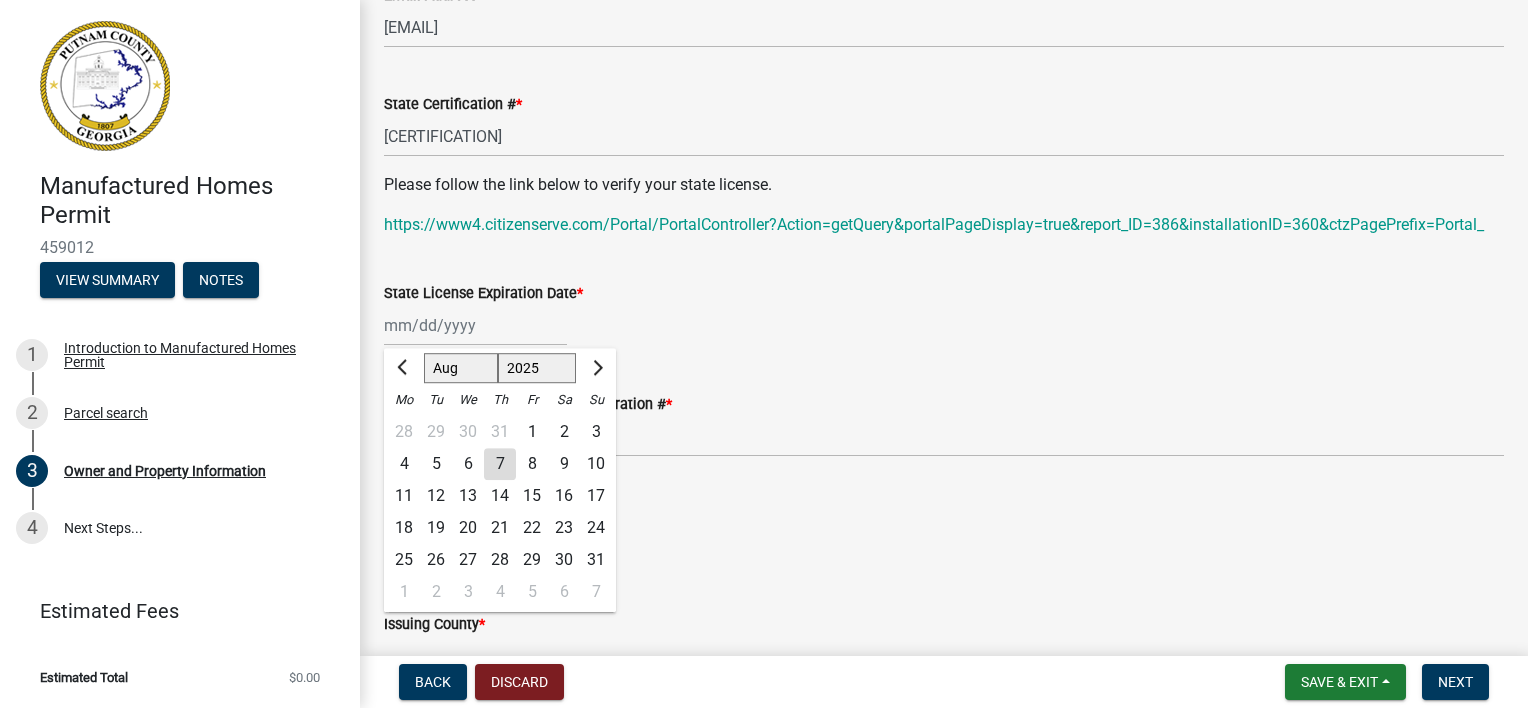 click on "Jan Feb Mar Apr May Jun Jul Aug Sep Oct Nov Dec 1525 1526 1527 1528 1529 1530 1531 1532 1533 1534 1535 1536 1537 1538 1539 1540 1541 1542 1543 1544 1545 1546 1547 1548 1549 1550 1551 1552 1553 1554 1555 1556 1557 1558 1559 1560 1561 1562 1563 1564 1565 1566 1567 1568 1569 1570 1571 1572 1573 1574 1575 1576 1577 1578 1579 1580 1581 1582 1583 1584 1585 1586 1587 1588 1589 1590 1591 1592 1593 1594 1595 1596 1597 1598 1599 1600 1601 1602 1603 1604 1605 1606 1607 1608 1609 1610 1611 1612 1613 1614 1615 1616 1617 1618 1619 1620 1621 1622 1623 1624 1625 1626 1627 1628 1629 1630 1631 1632 1633 1634 1635 1636 1637 1638 1639 1640 1641 1642 1643 1644 1645 1646 1647 1648 1649 1650 1651 1652 1653 1654 1655 1656 1657 1658 1659 1660 1661 1662 1663 1664 1665 1666 1667 1668 1669 1670 1671 1672 1673 1674 1675 1676 1677 1678 1679 1680 1681 1682 1683 1684 1685 1686 1687 1688 1689 1690 1691 1692 1693 1694 1695 1696 1697 1698 1699 1700 1701 1702 1703 1704 1705 1706 1707 1708 1709 1710 1711 1712 1713 1714 1715 1716 1717 1718 1719 1" 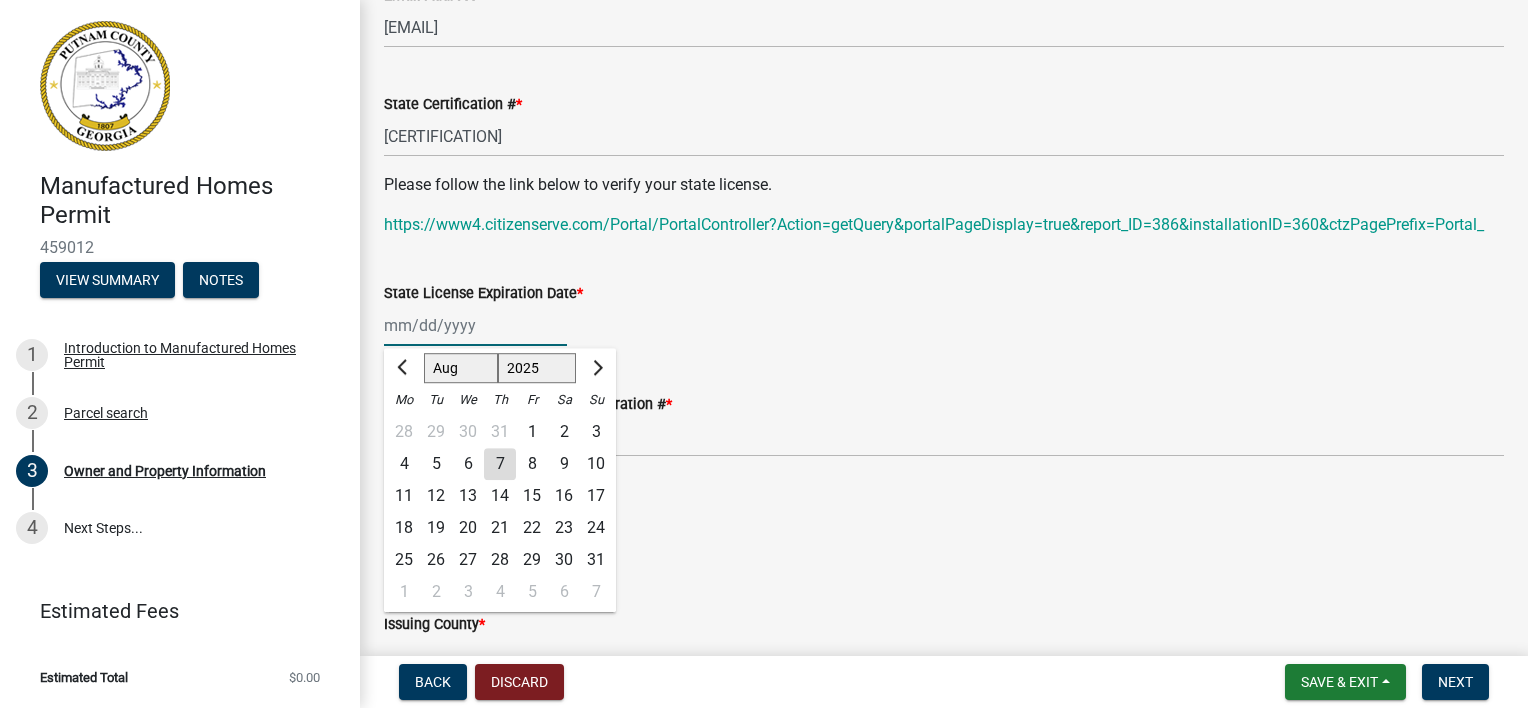click on "State License Expiration Date  *" at bounding box center [475, 325] 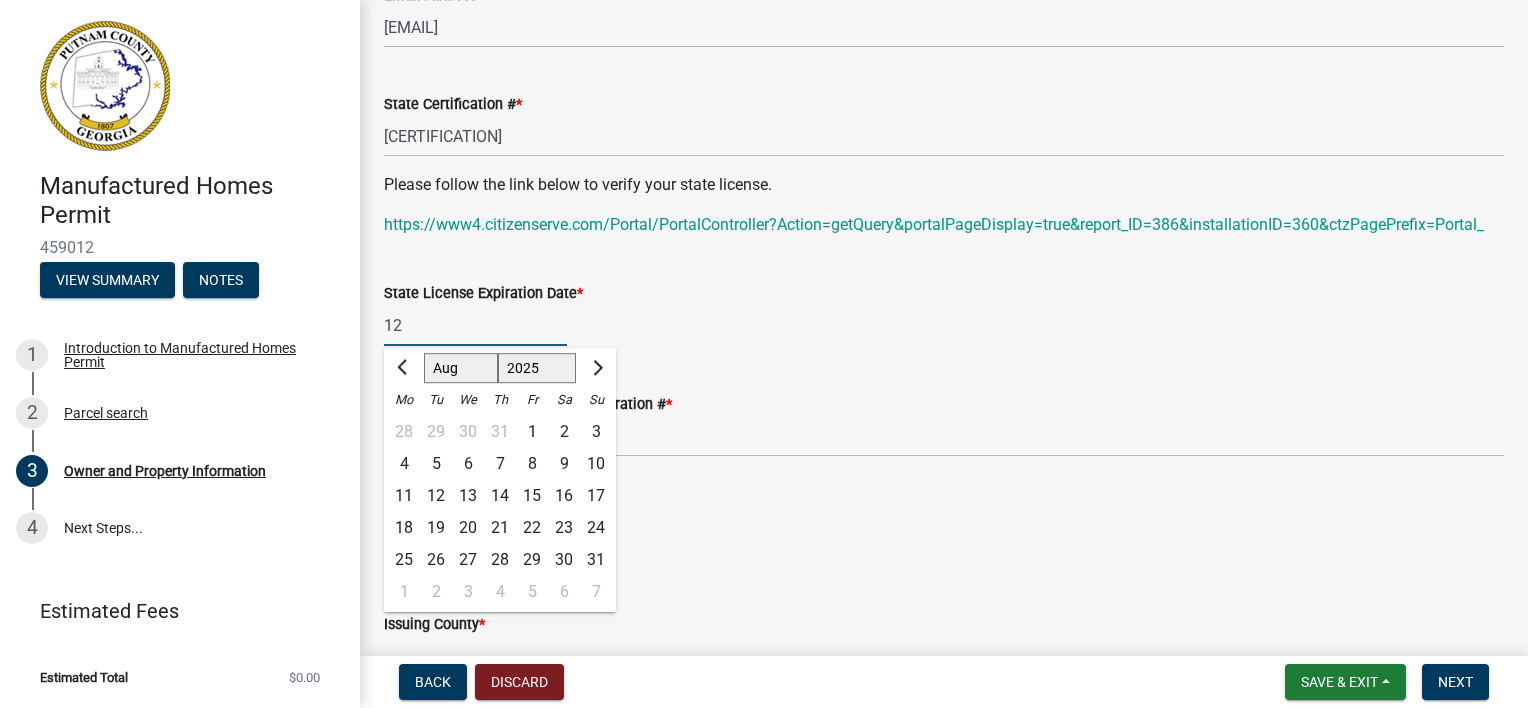 type on "12" 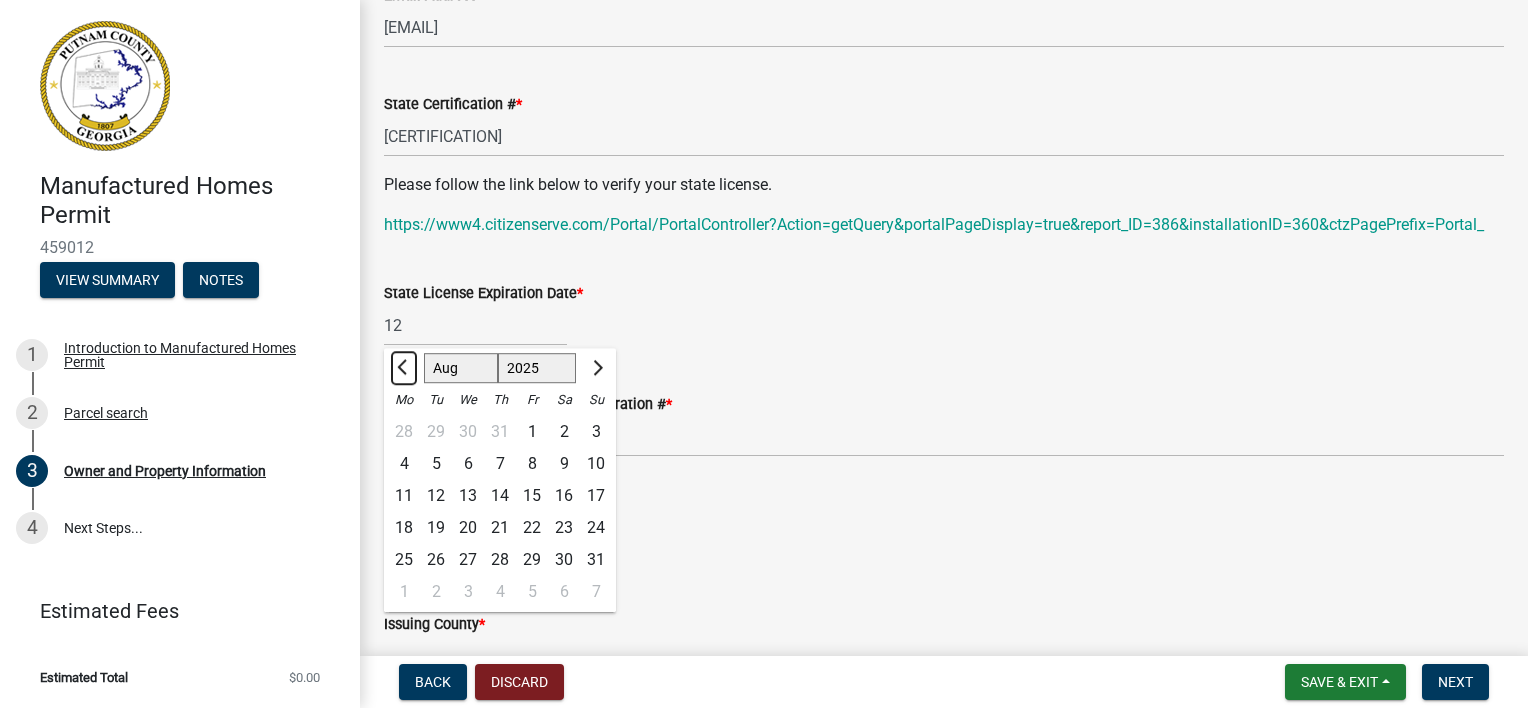 type 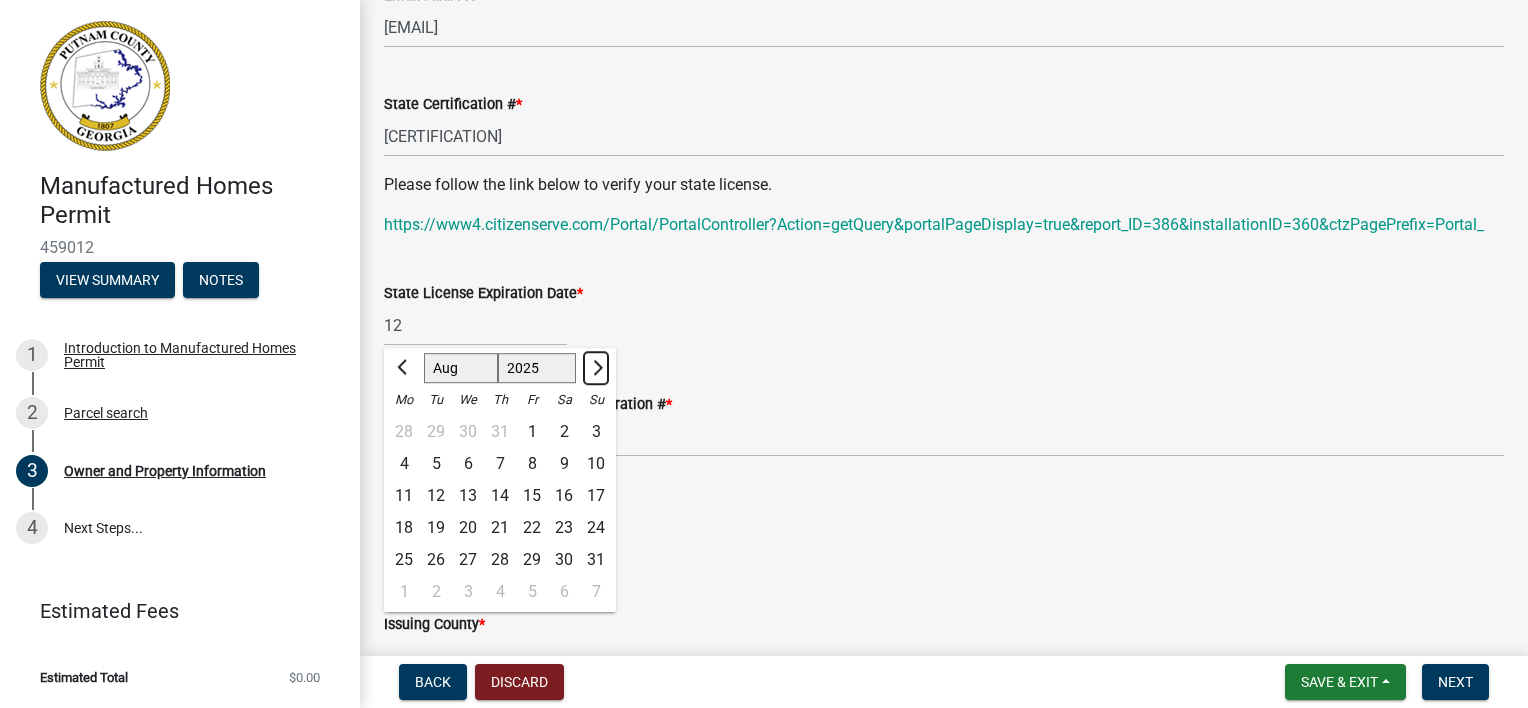 click 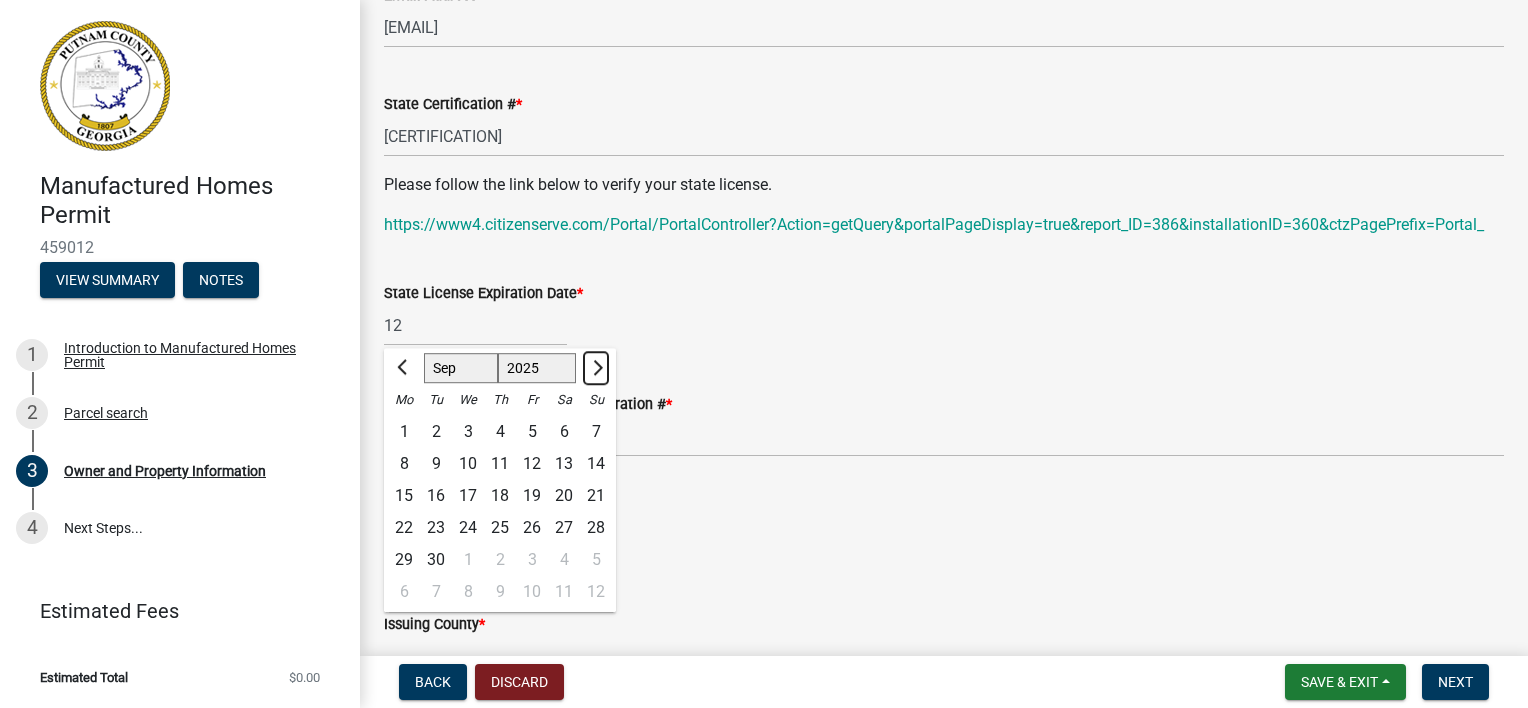 click 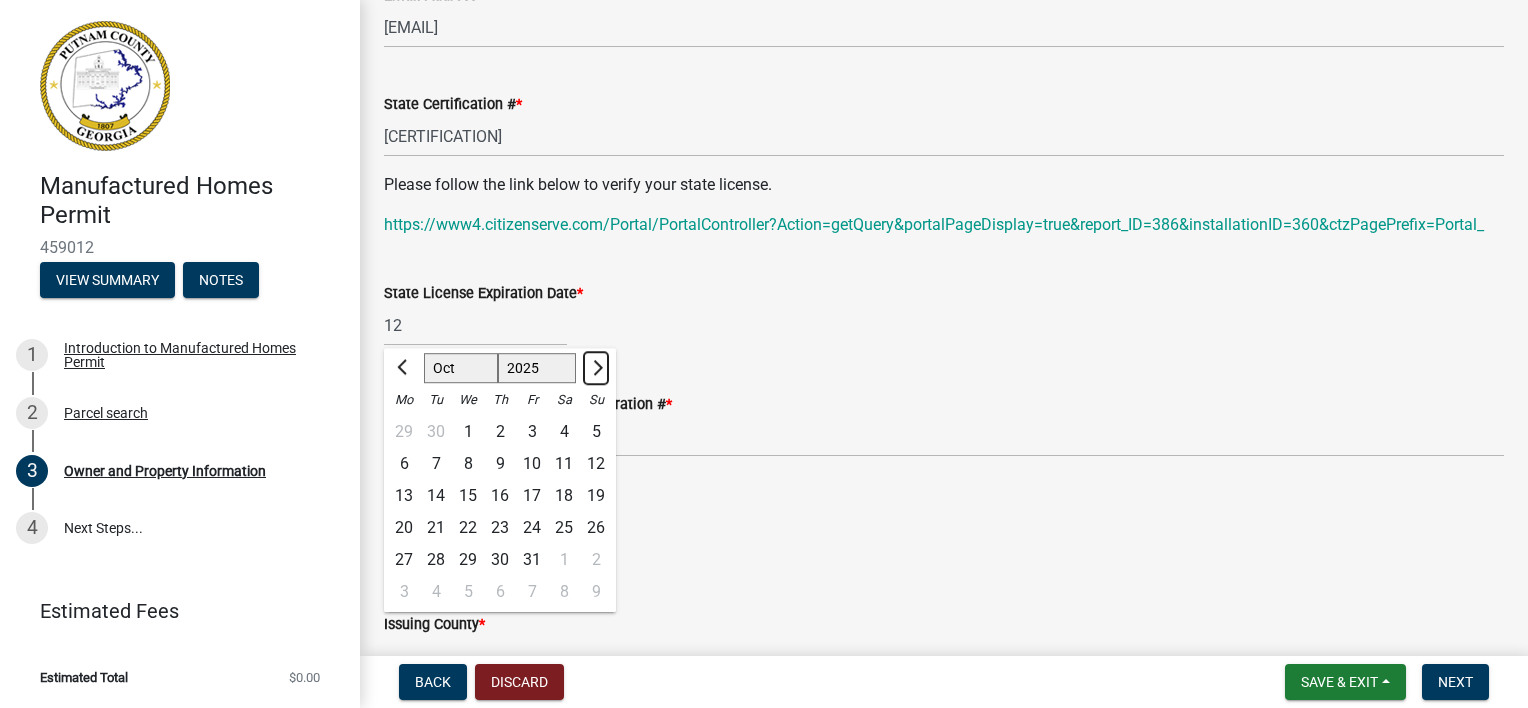 click 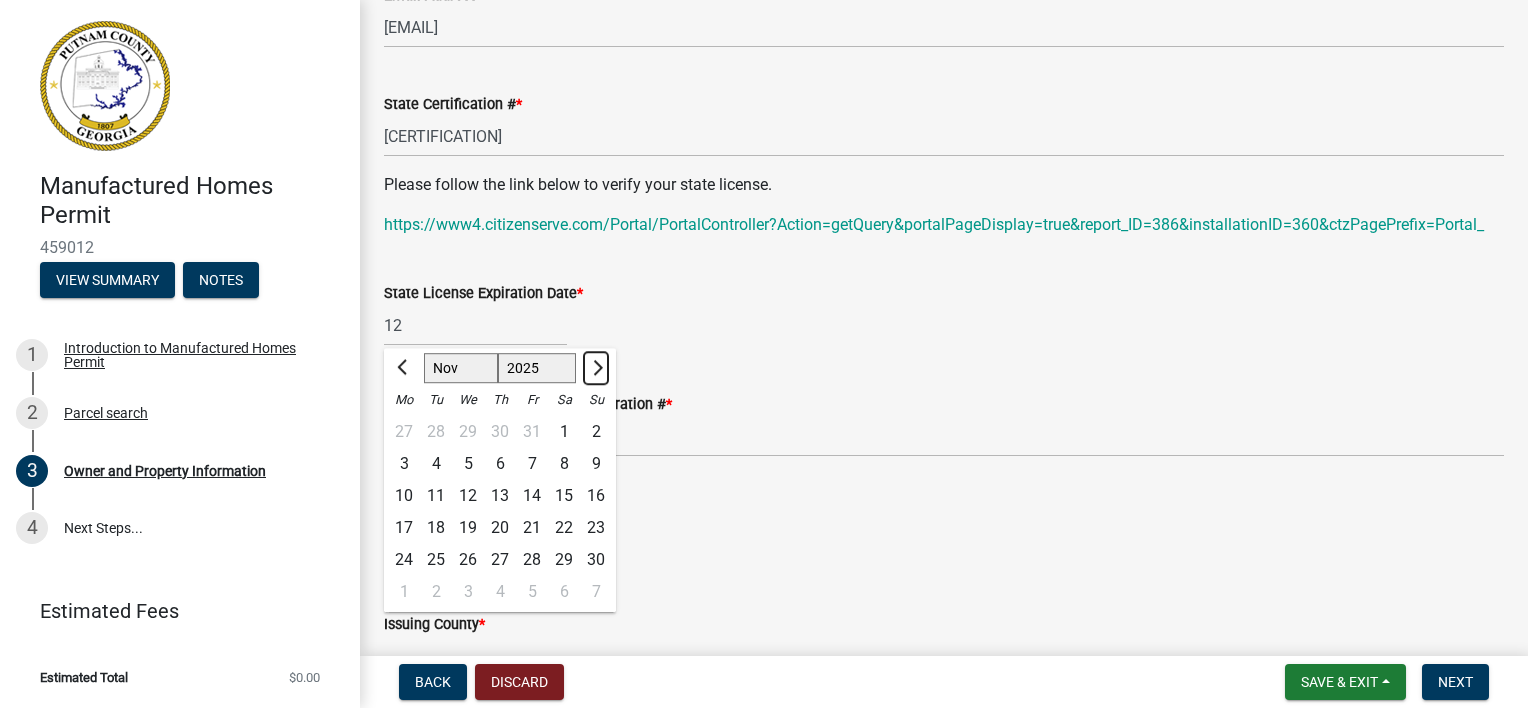 click 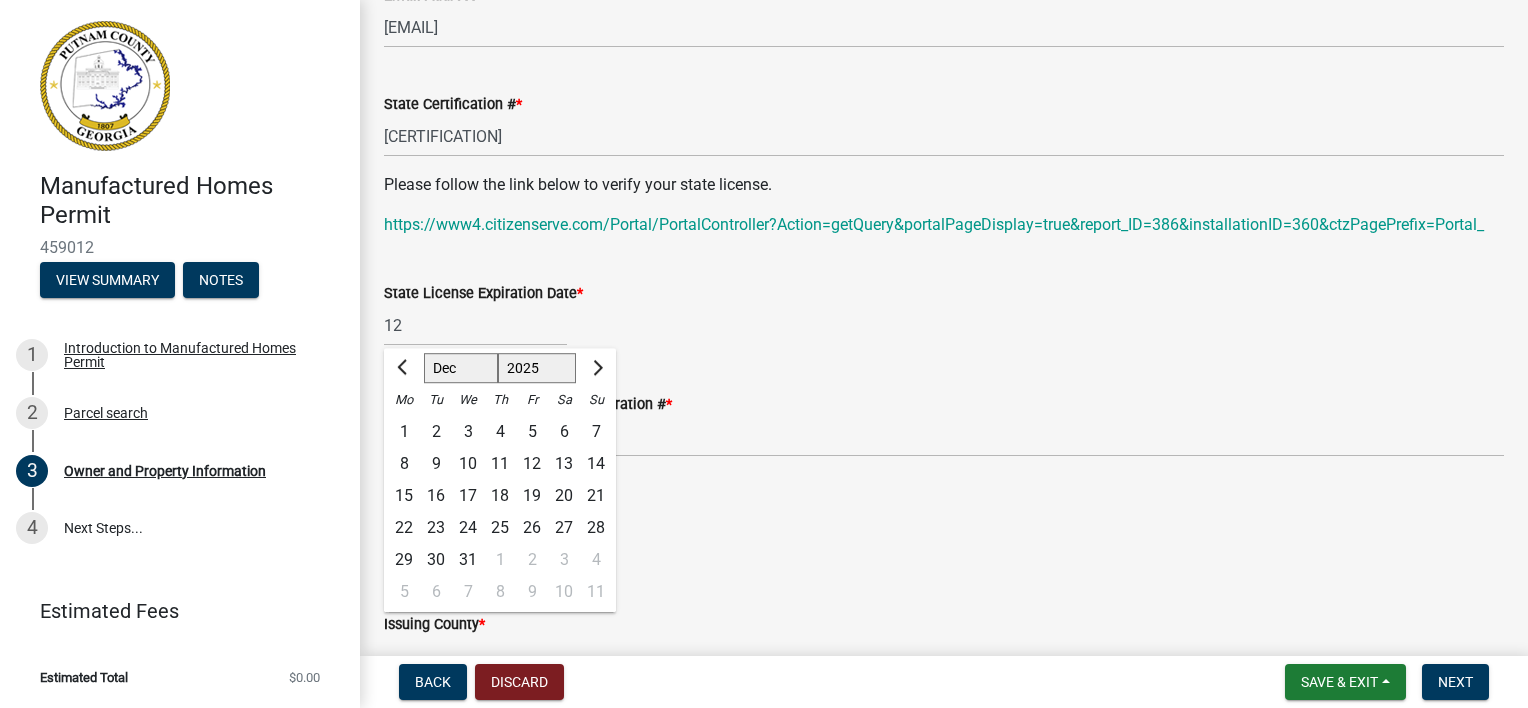 click on "31" 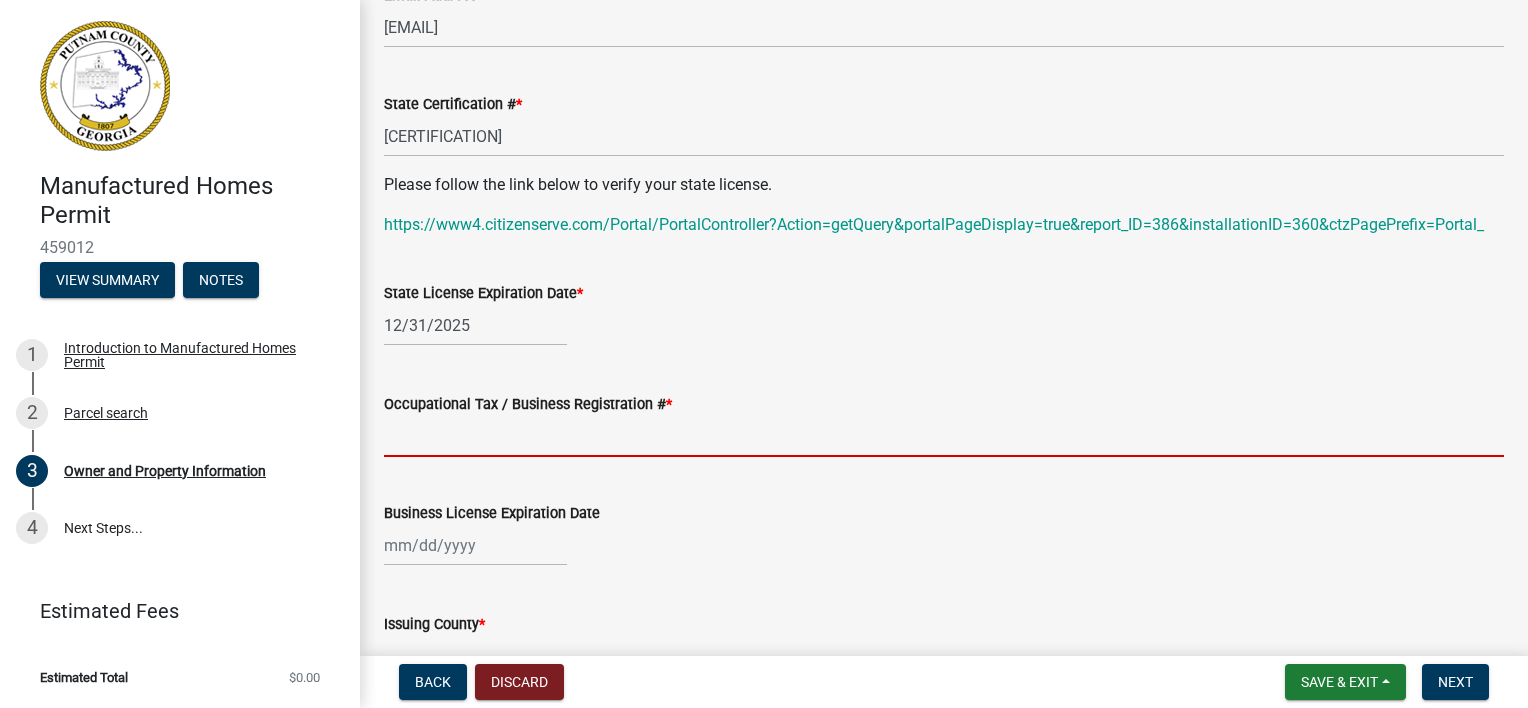click on "Occupational Tax / Business Registration #  *" at bounding box center [944, 436] 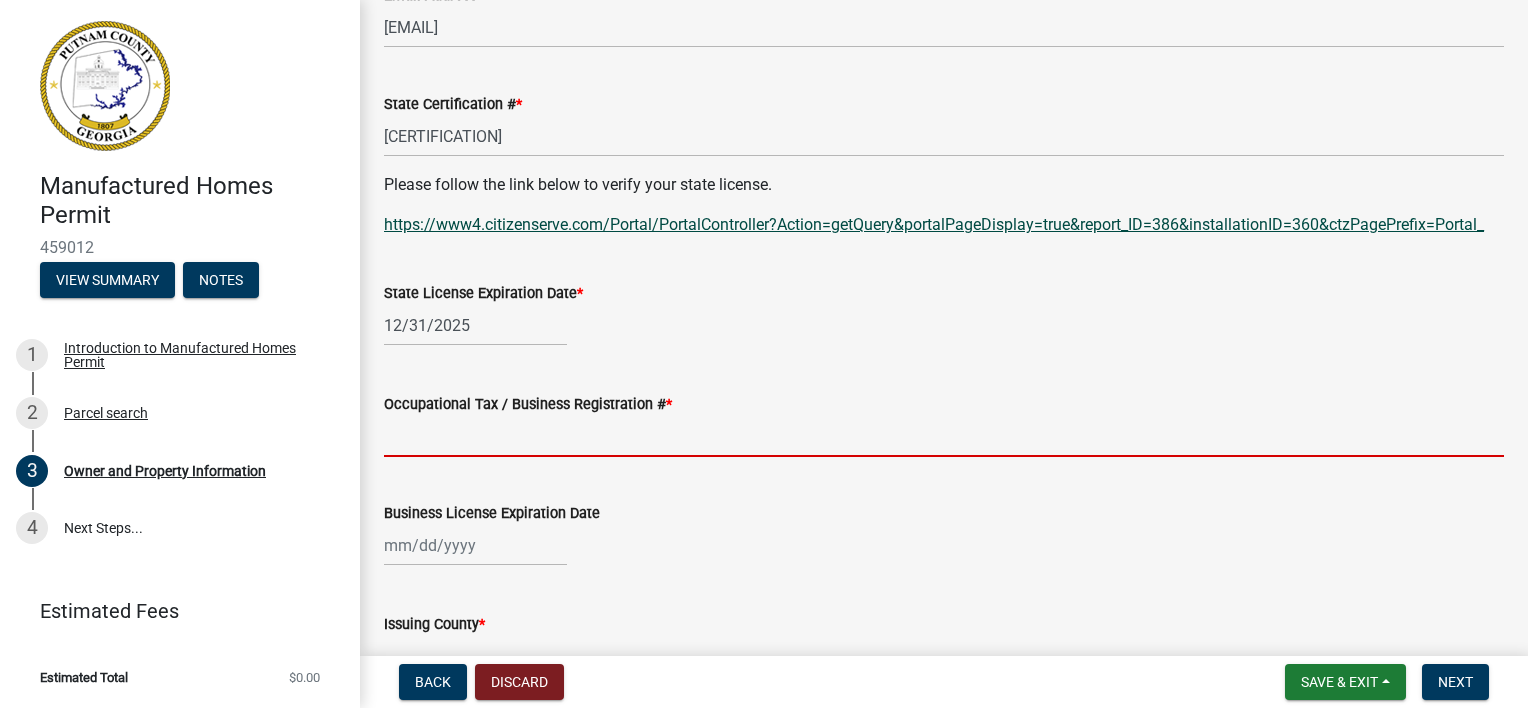 click on "https://www4.citizenserve.com/Portal/PortalController?Action=getQuery&portalPageDisplay=true&report_ID=386&installationID=360&ctzPagePrefix=Portal_" 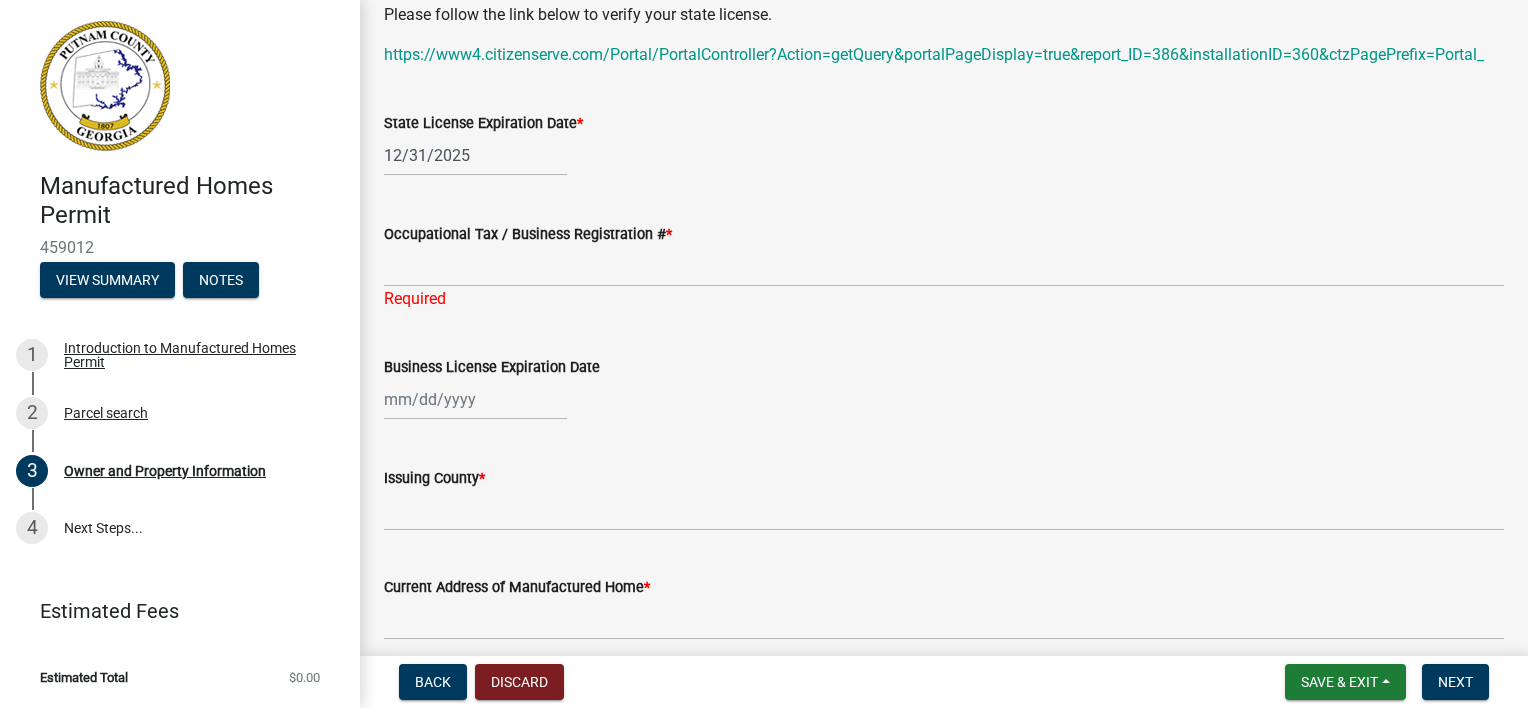 scroll, scrollTop: 1655, scrollLeft: 0, axis: vertical 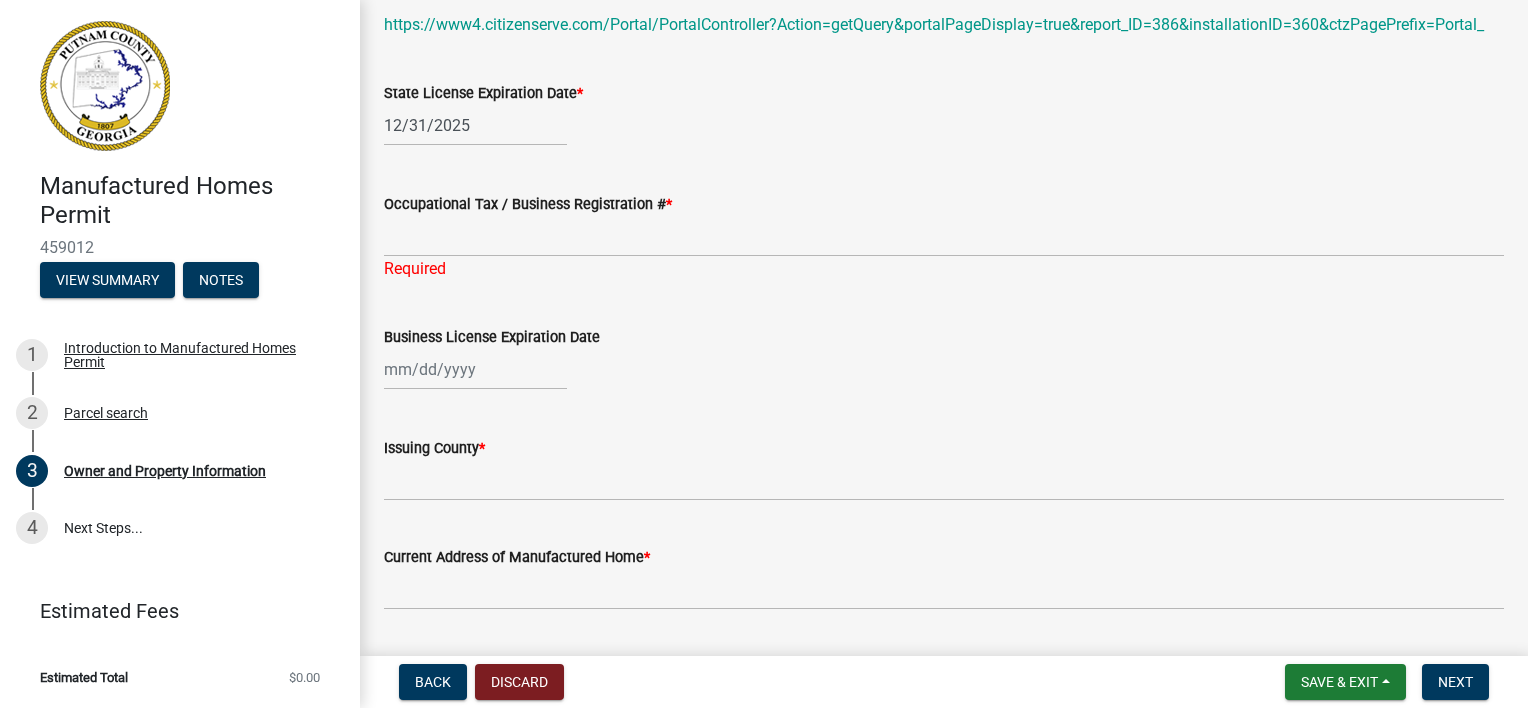 click on "Occupational Tax / Business Registration #  *" 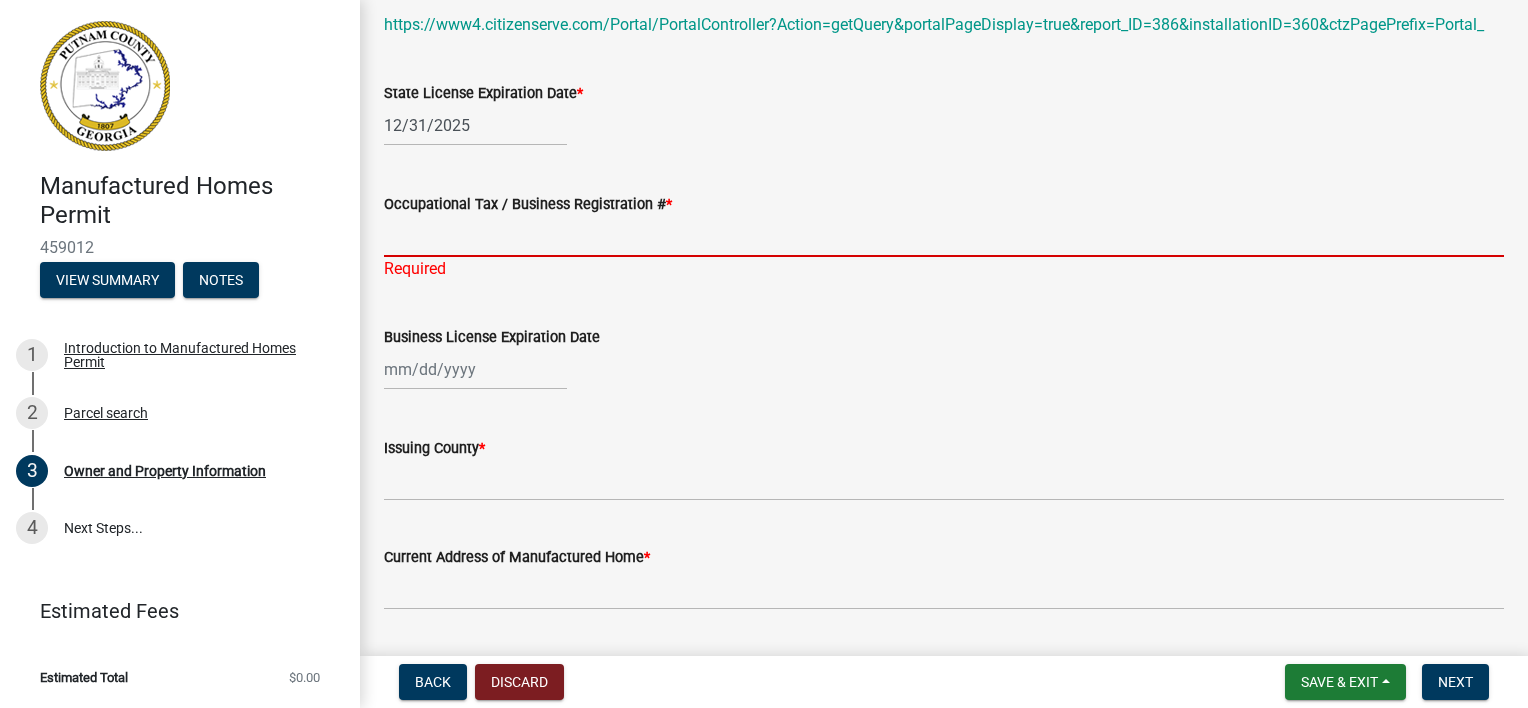 click on "Occupational Tax / Business Registration #  *" at bounding box center (944, 236) 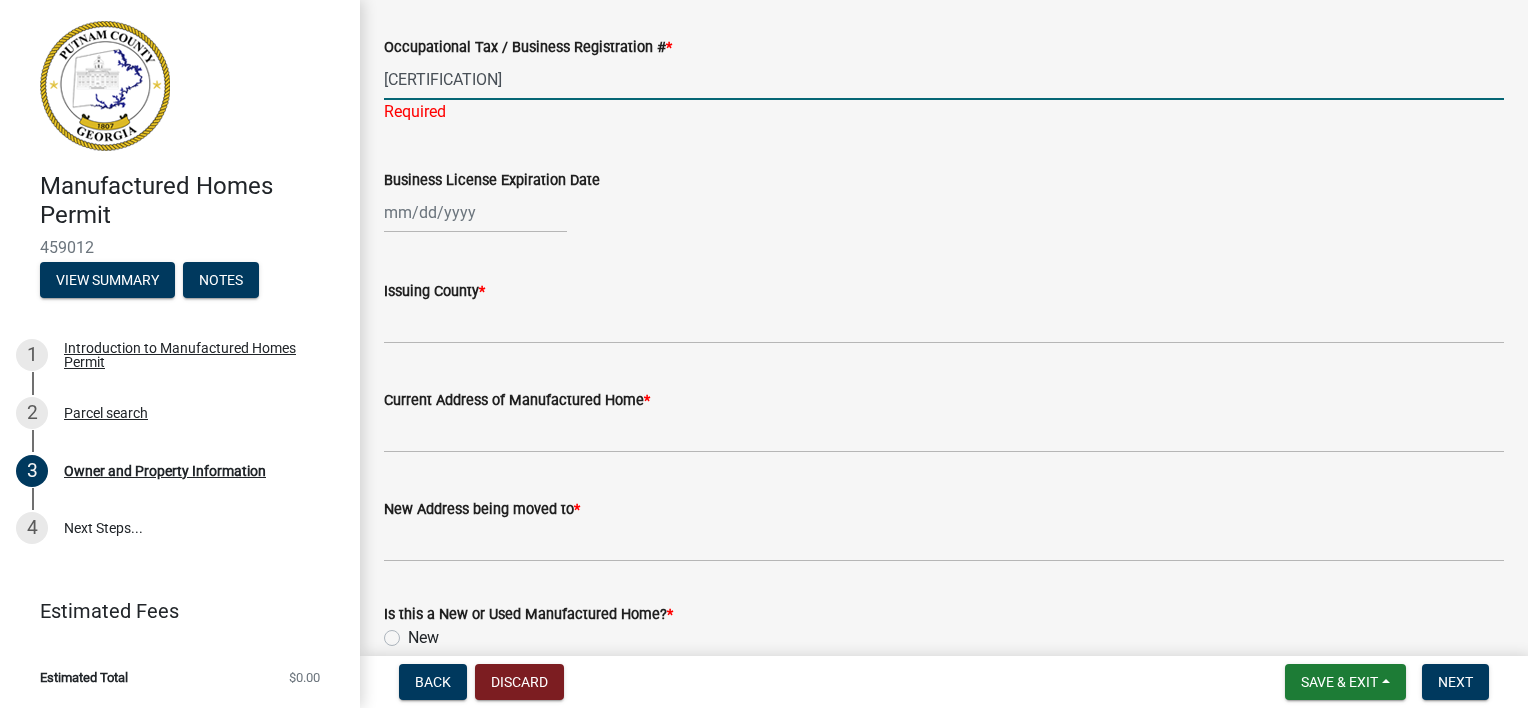 scroll, scrollTop: 1855, scrollLeft: 0, axis: vertical 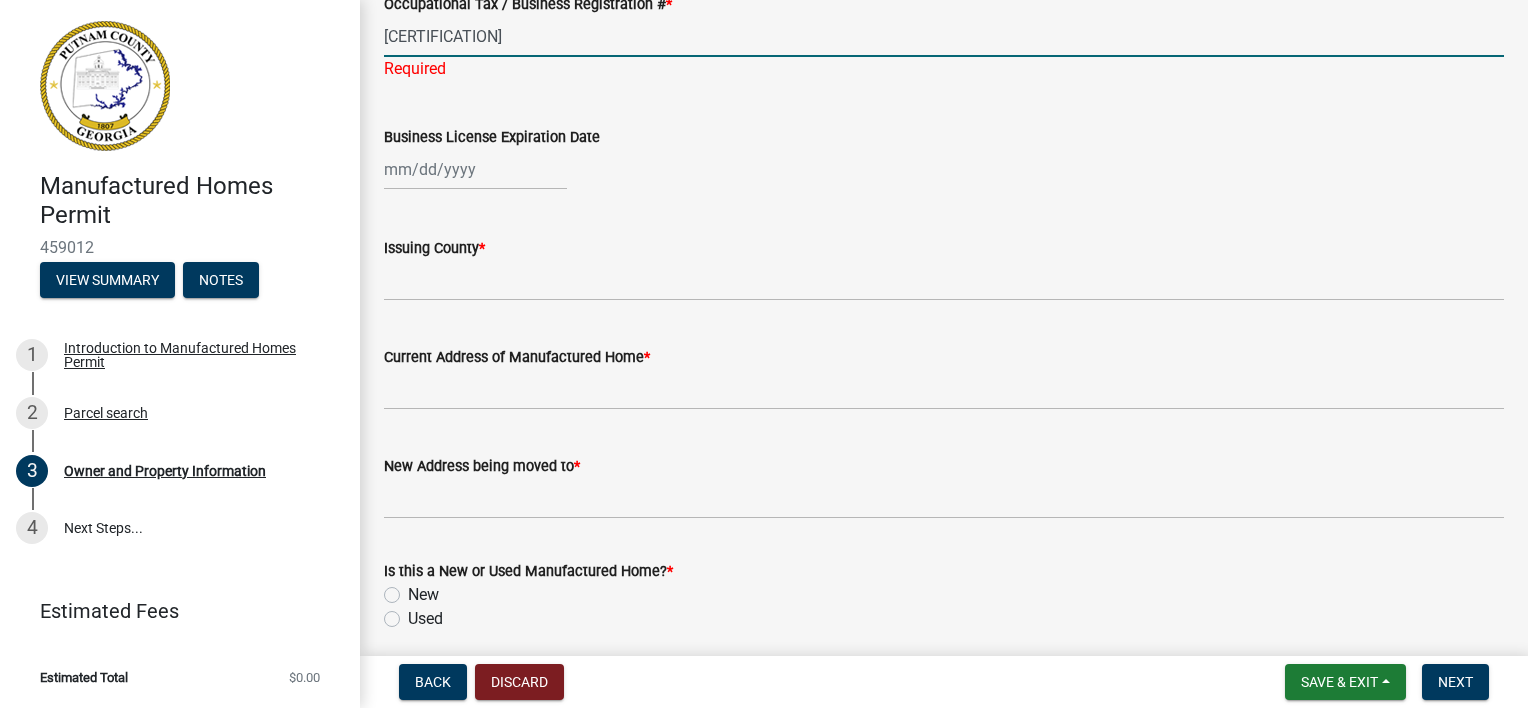 type on "[CERTIFICATION]" 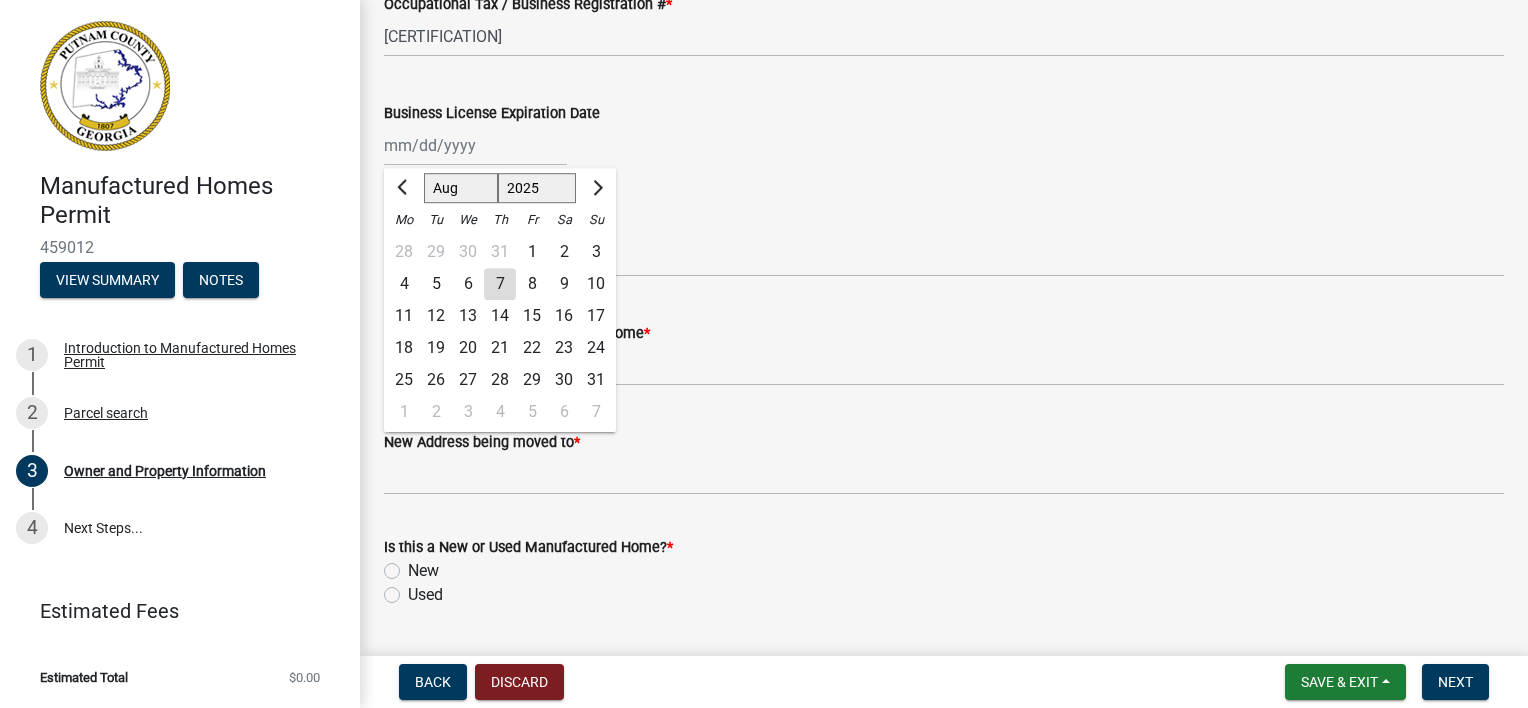 click on "Jan Feb Mar Apr May Jun Jul Aug Sep Oct Nov Dec 1525 1526 1527 1528 1529 1530 1531 1532 1533 1534 1535 1536 1537 1538 1539 1540 1541 1542 1543 1544 1545 1546 1547 1548 1549 1550 1551 1552 1553 1554 1555 1556 1557 1558 1559 1560 1561 1562 1563 1564 1565 1566 1567 1568 1569 1570 1571 1572 1573 1574 1575 1576 1577 1578 1579 1580 1581 1582 1583 1584 1585 1586 1587 1588 1589 1590 1591 1592 1593 1594 1595 1596 1597 1598 1599 1600 1601 1602 1603 1604 1605 1606 1607 1608 1609 1610 1611 1612 1613 1614 1615 1616 1617 1618 1619 1620 1621 1622 1623 1624 1625 1626 1627 1628 1629 1630 1631 1632 1633 1634 1635 1636 1637 1638 1639 1640 1641 1642 1643 1644 1645 1646 1647 1648 1649 1650 1651 1652 1653 1654 1655 1656 1657 1658 1659 1660 1661 1662 1663 1664 1665 1666 1667 1668 1669 1670 1671 1672 1673 1674 1675 1676 1677 1678 1679 1680 1681 1682 1683 1684 1685 1686 1687 1688 1689 1690 1691 1692 1693 1694 1695 1696 1697 1698 1699 1700 1701 1702 1703 1704 1705 1706 1707 1708 1709 1710 1711 1712 1713 1714 1715 1716 1717 1718 1719 1" 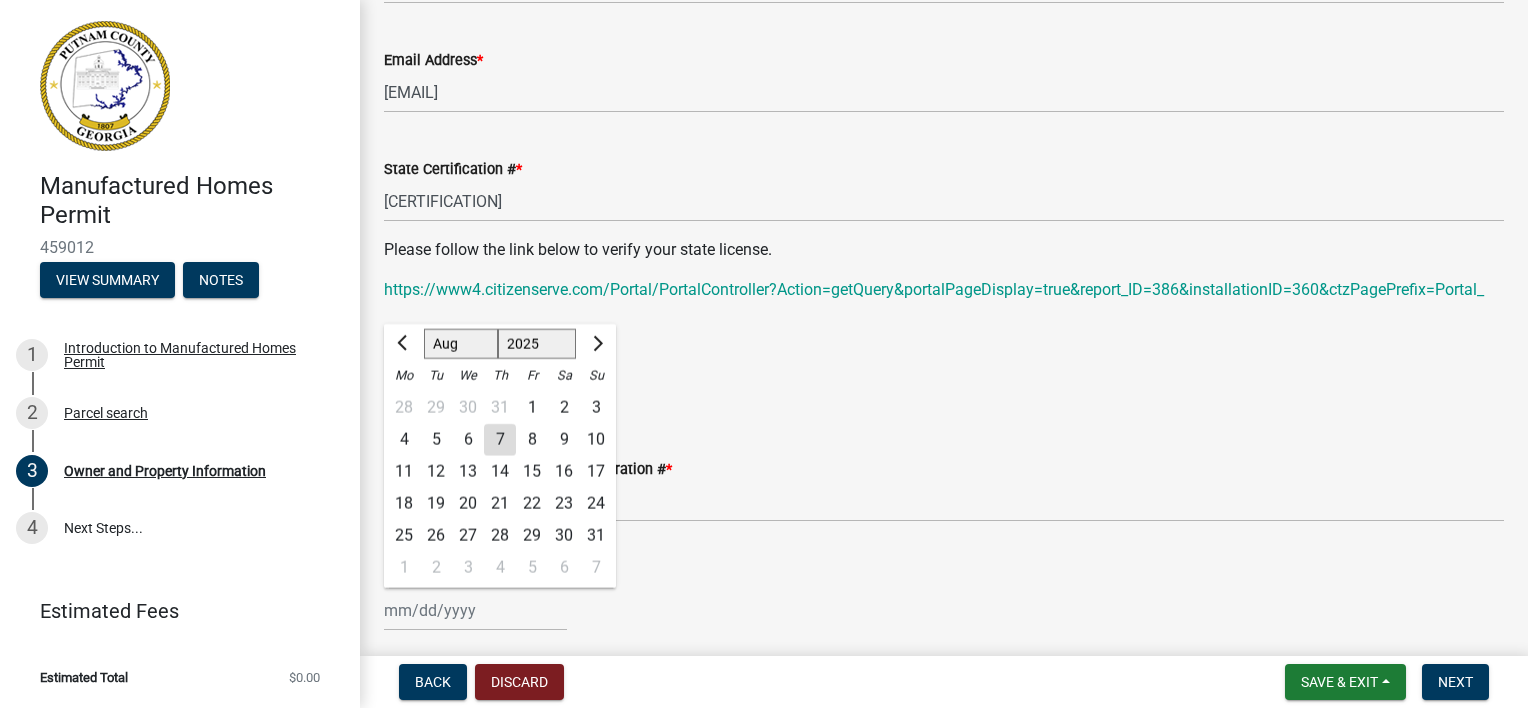 scroll, scrollTop: 1355, scrollLeft: 0, axis: vertical 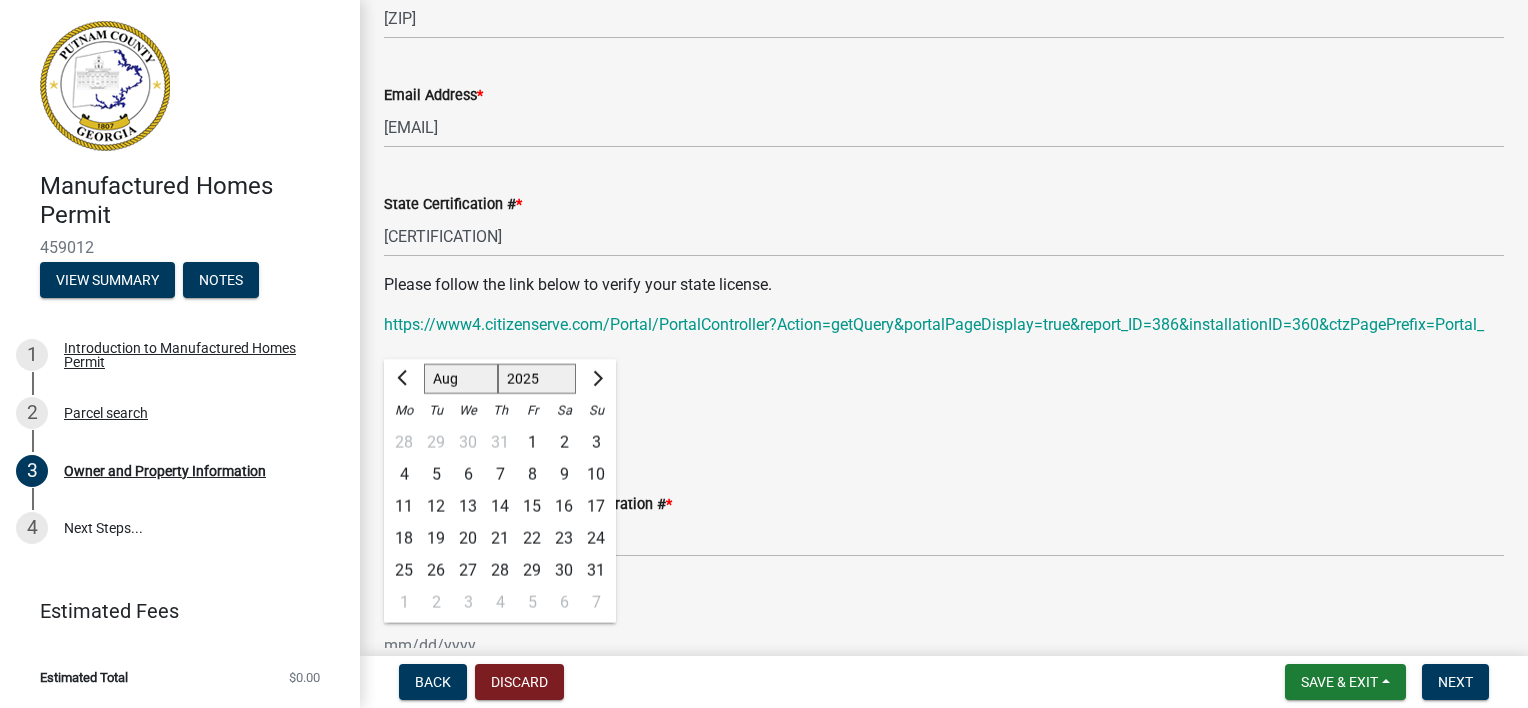 click on "State License Expiration Date  *" 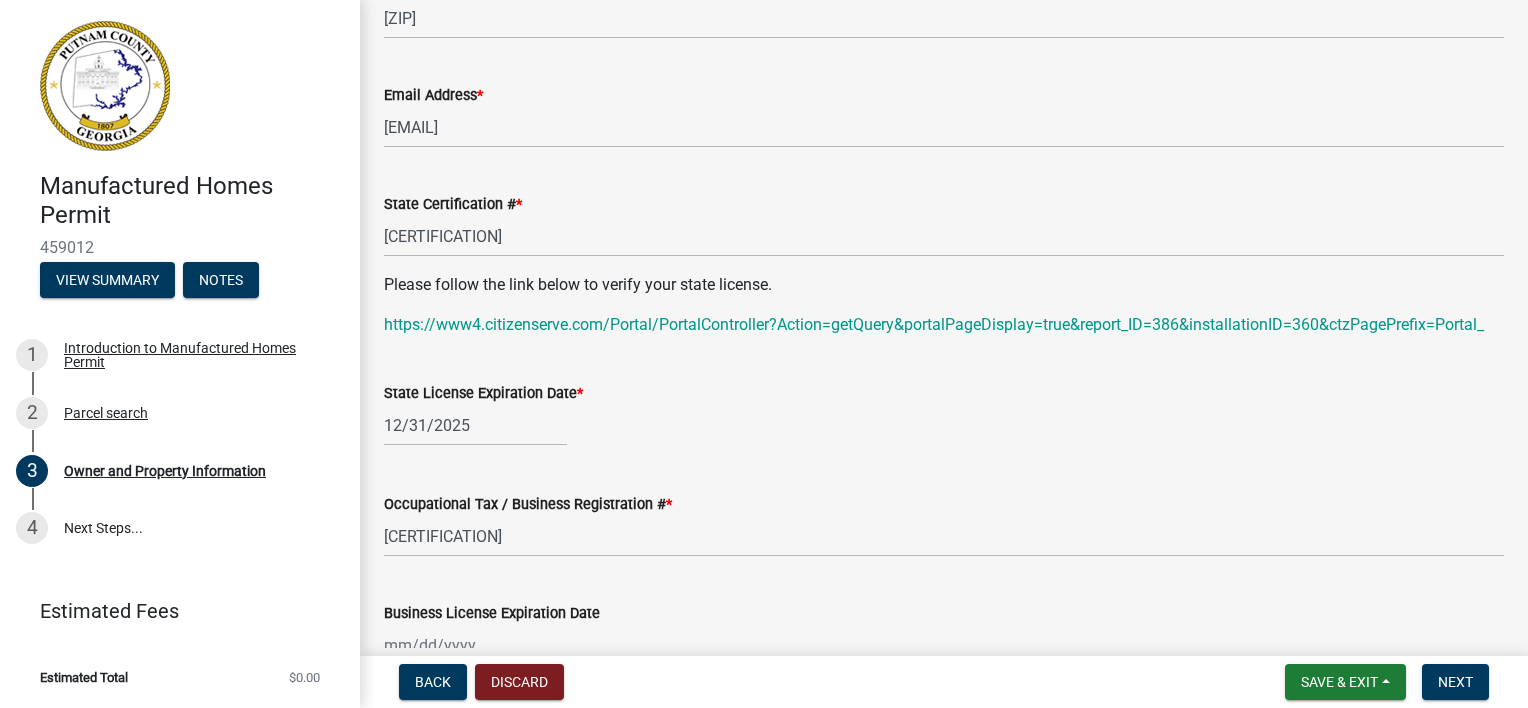 click on "State License Expiration Date  *" 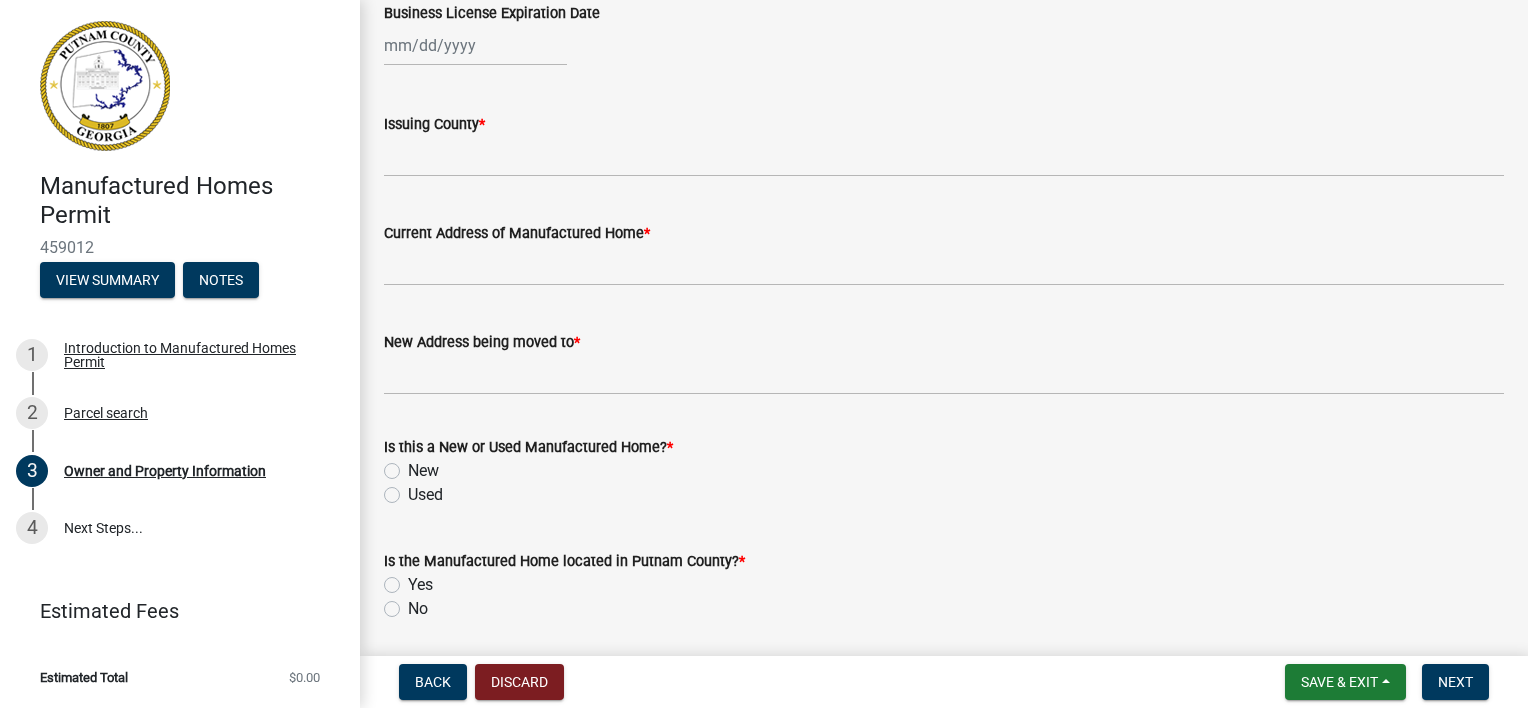 scroll, scrollTop: 2055, scrollLeft: 0, axis: vertical 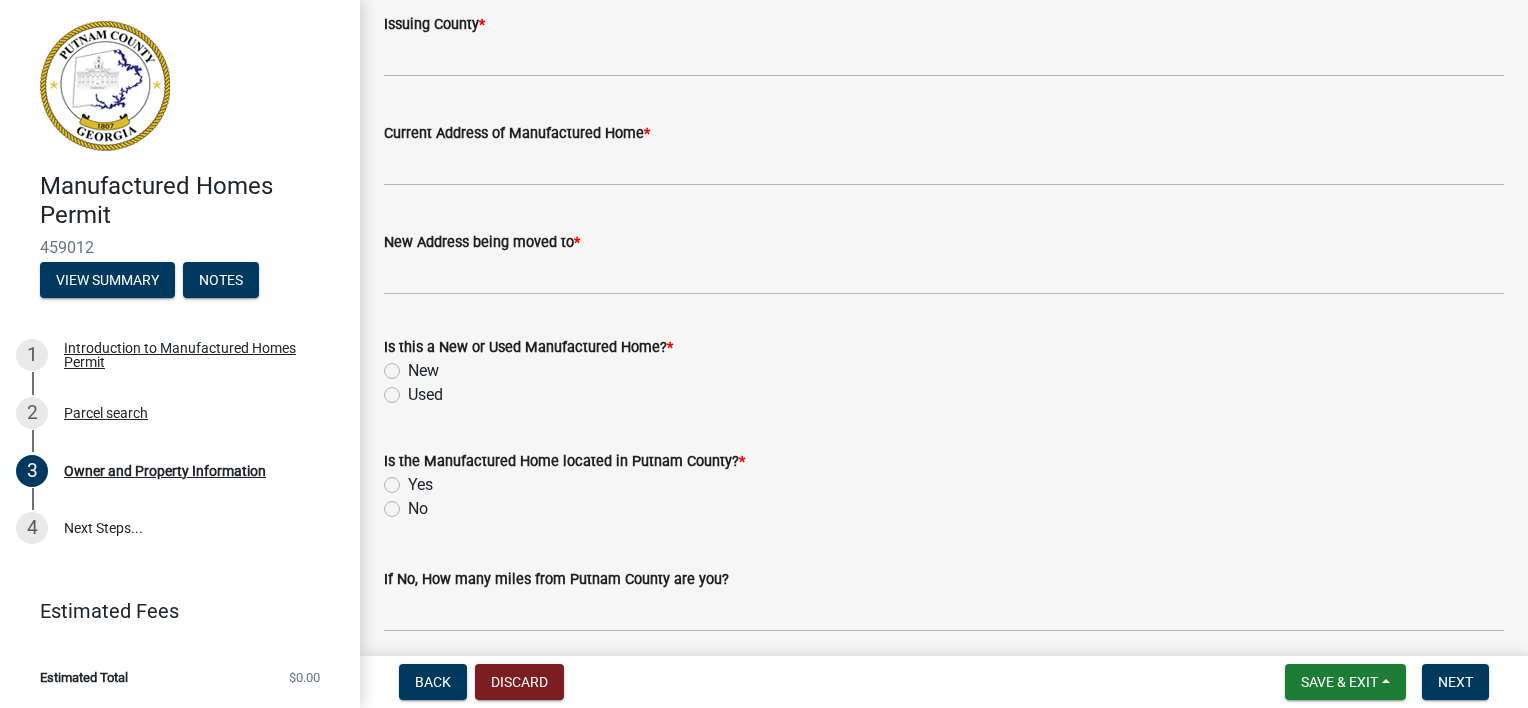 click on "New" 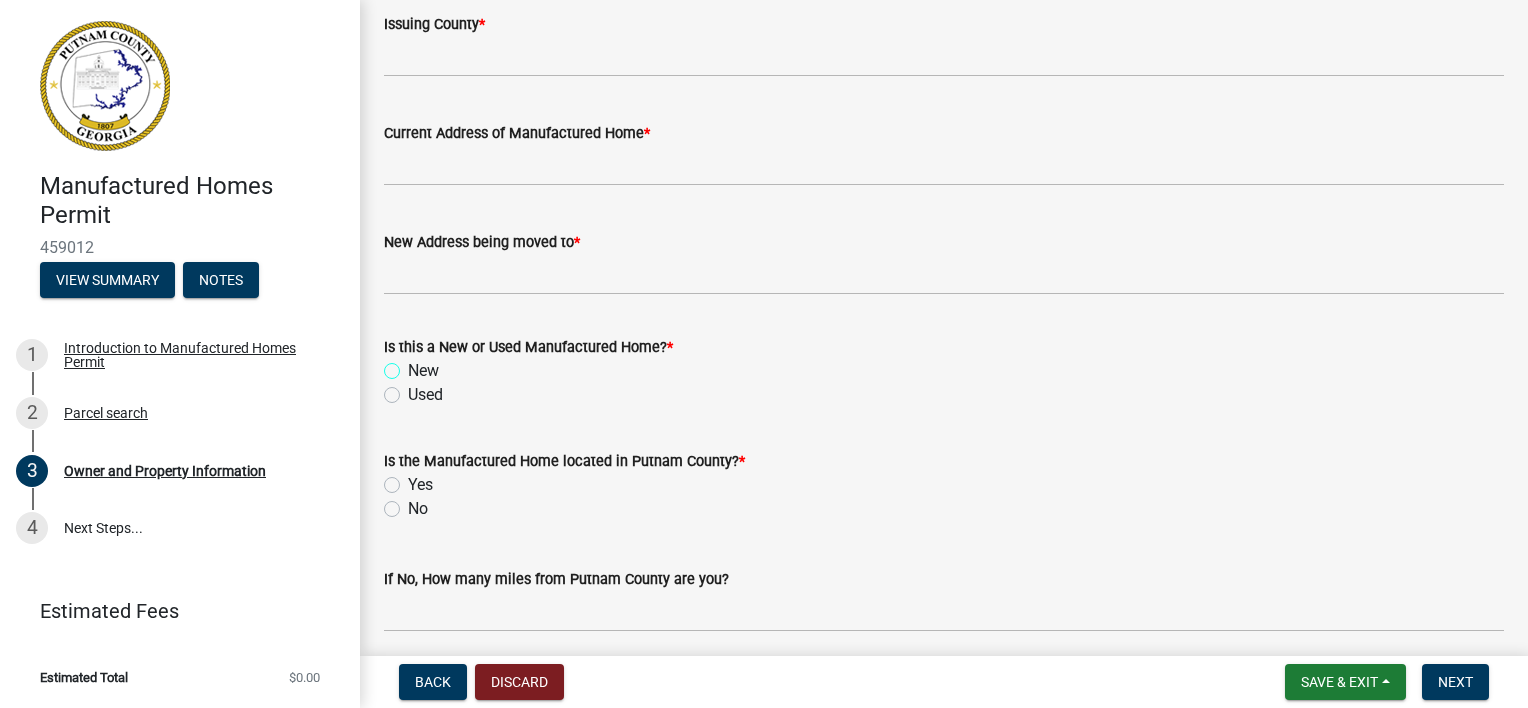 click on "New" at bounding box center (414, 365) 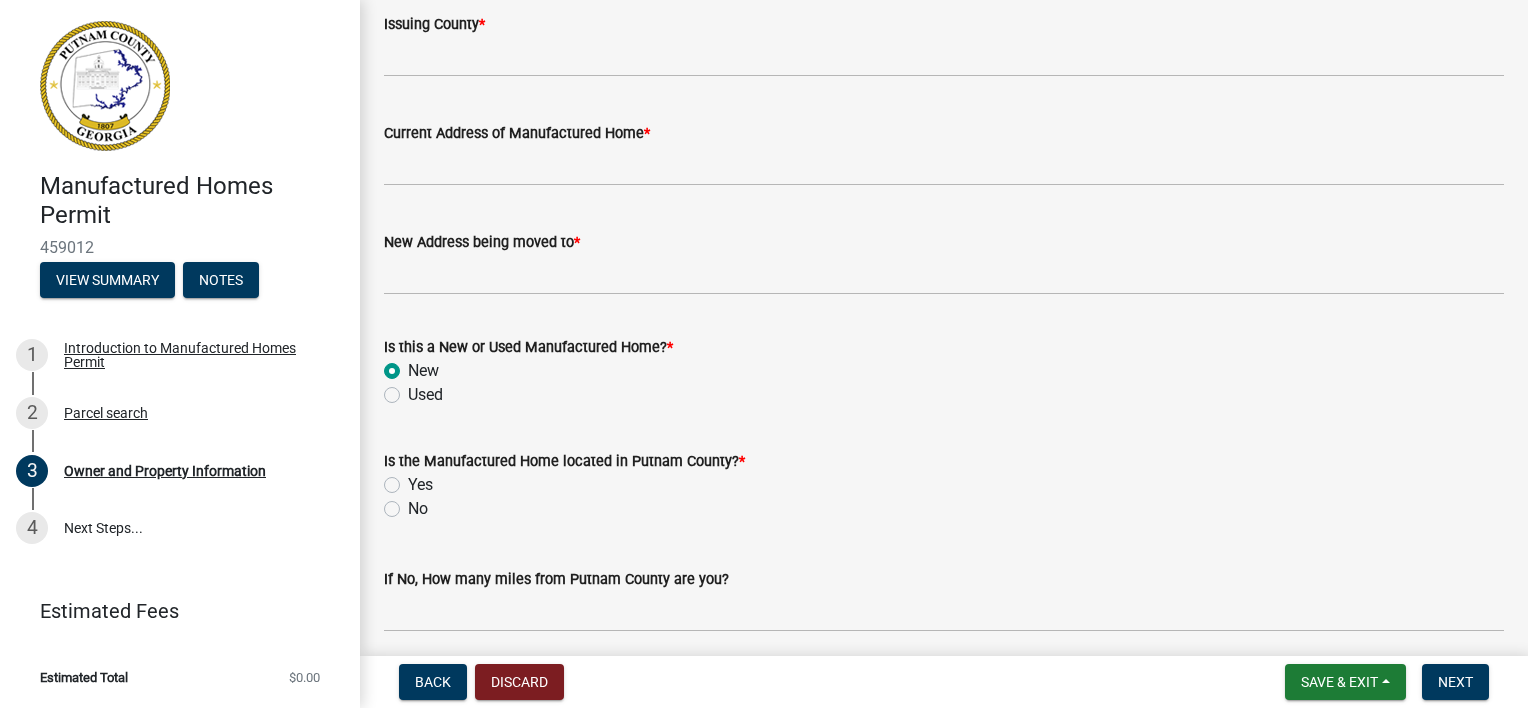 radio on "true" 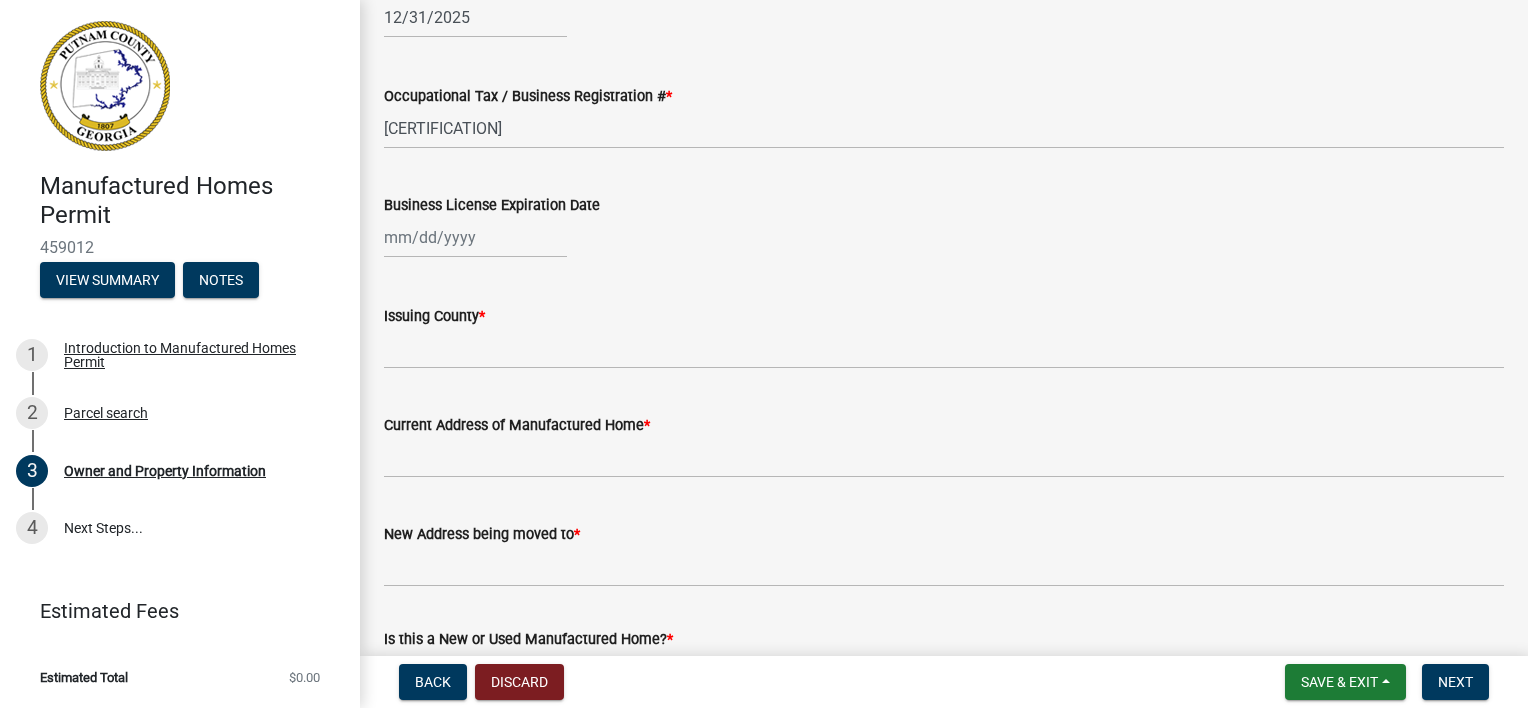 scroll, scrollTop: 1715, scrollLeft: 0, axis: vertical 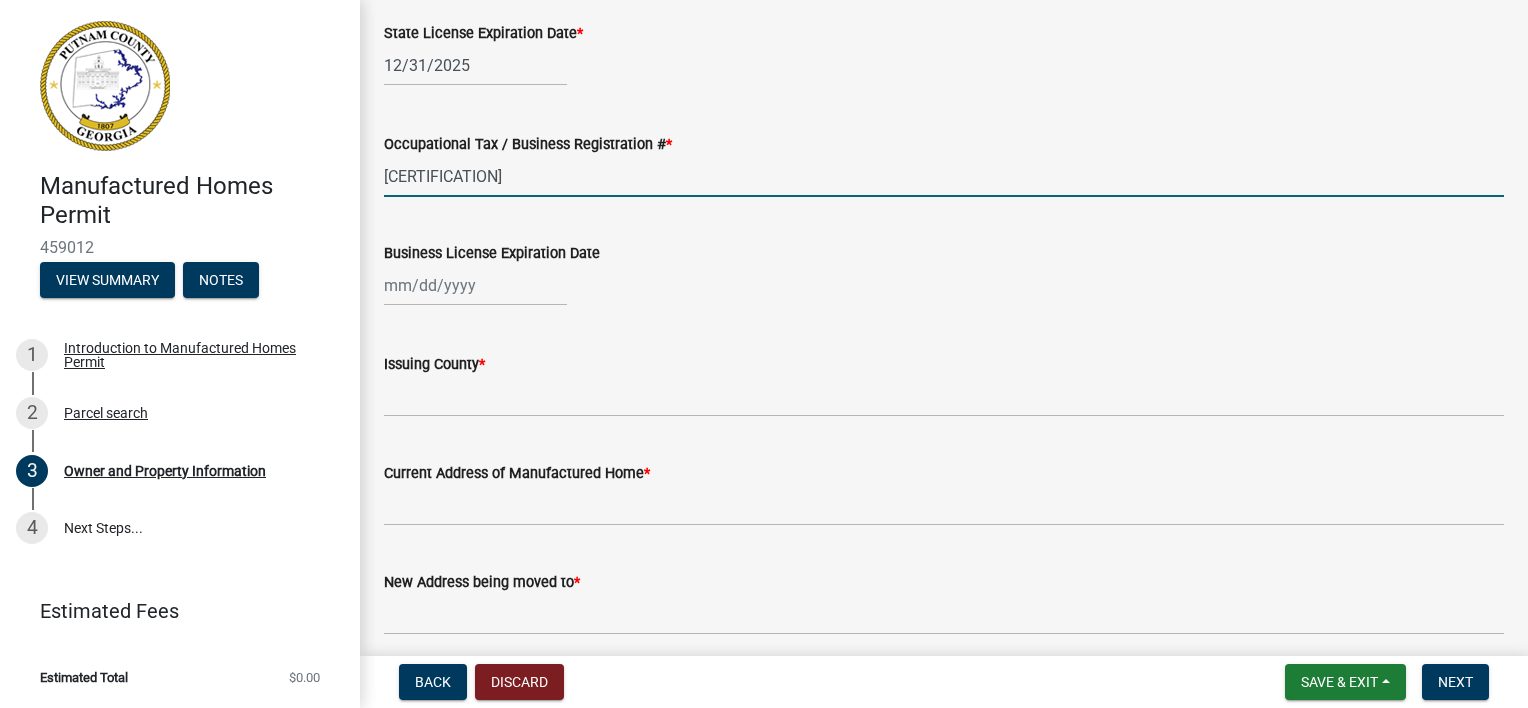 drag, startPoint x: 516, startPoint y: 200, endPoint x: 340, endPoint y: 211, distance: 176.34341 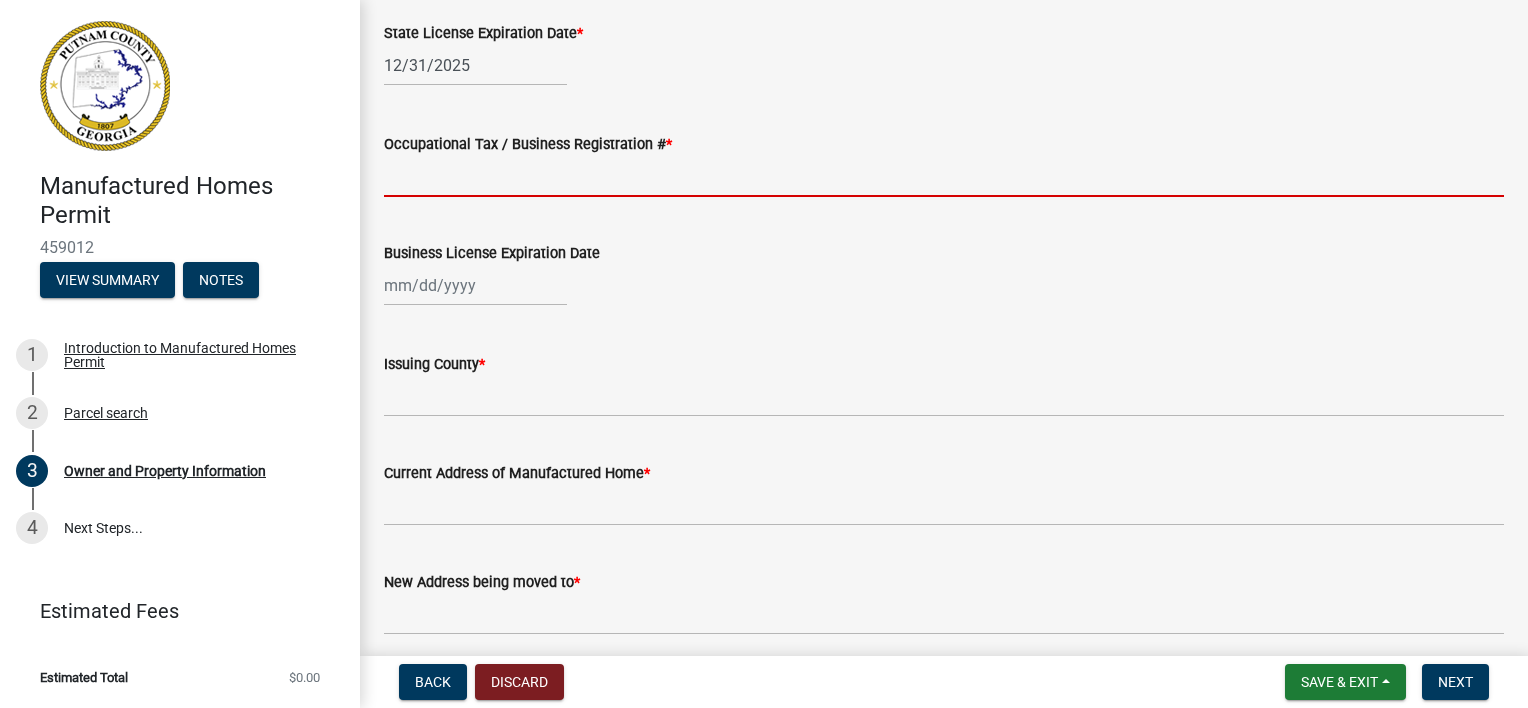 type 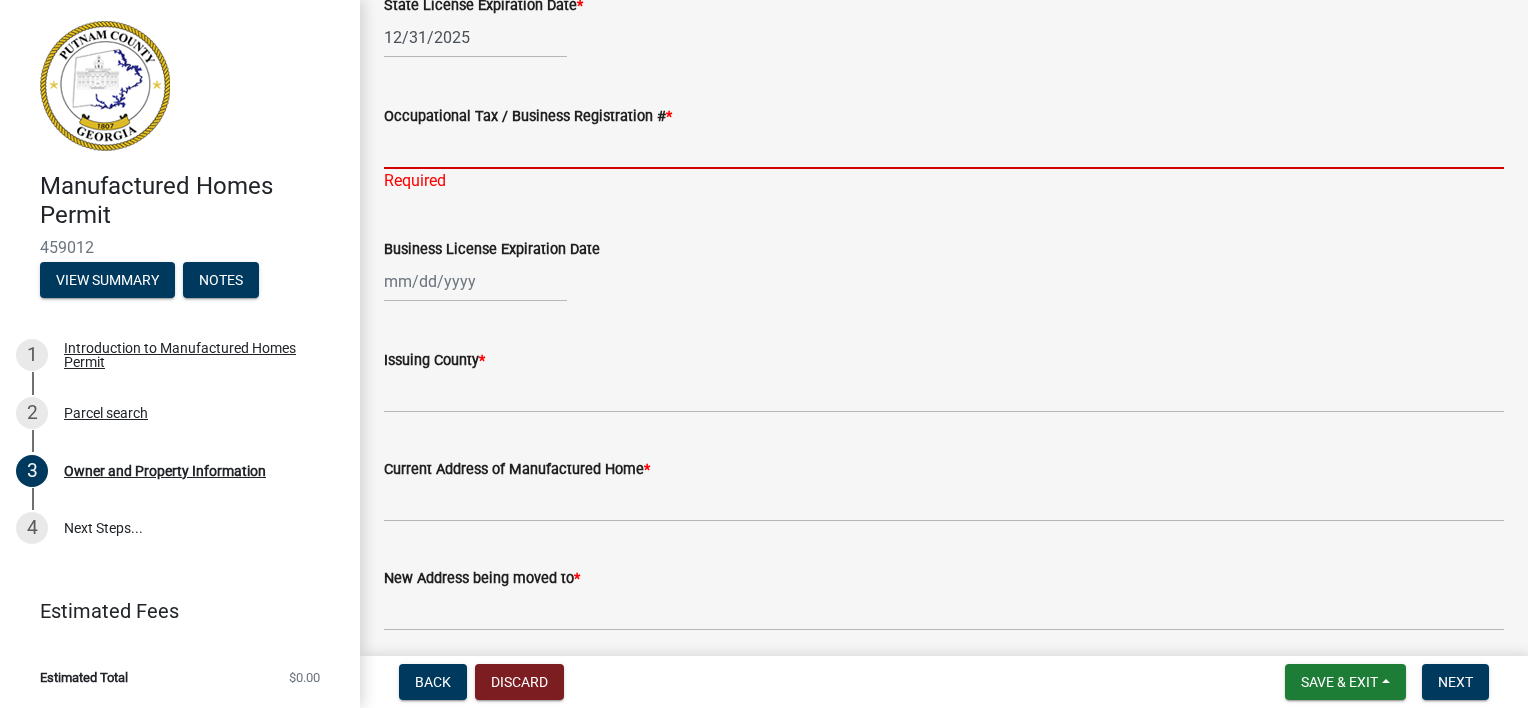 scroll, scrollTop: 1715, scrollLeft: 0, axis: vertical 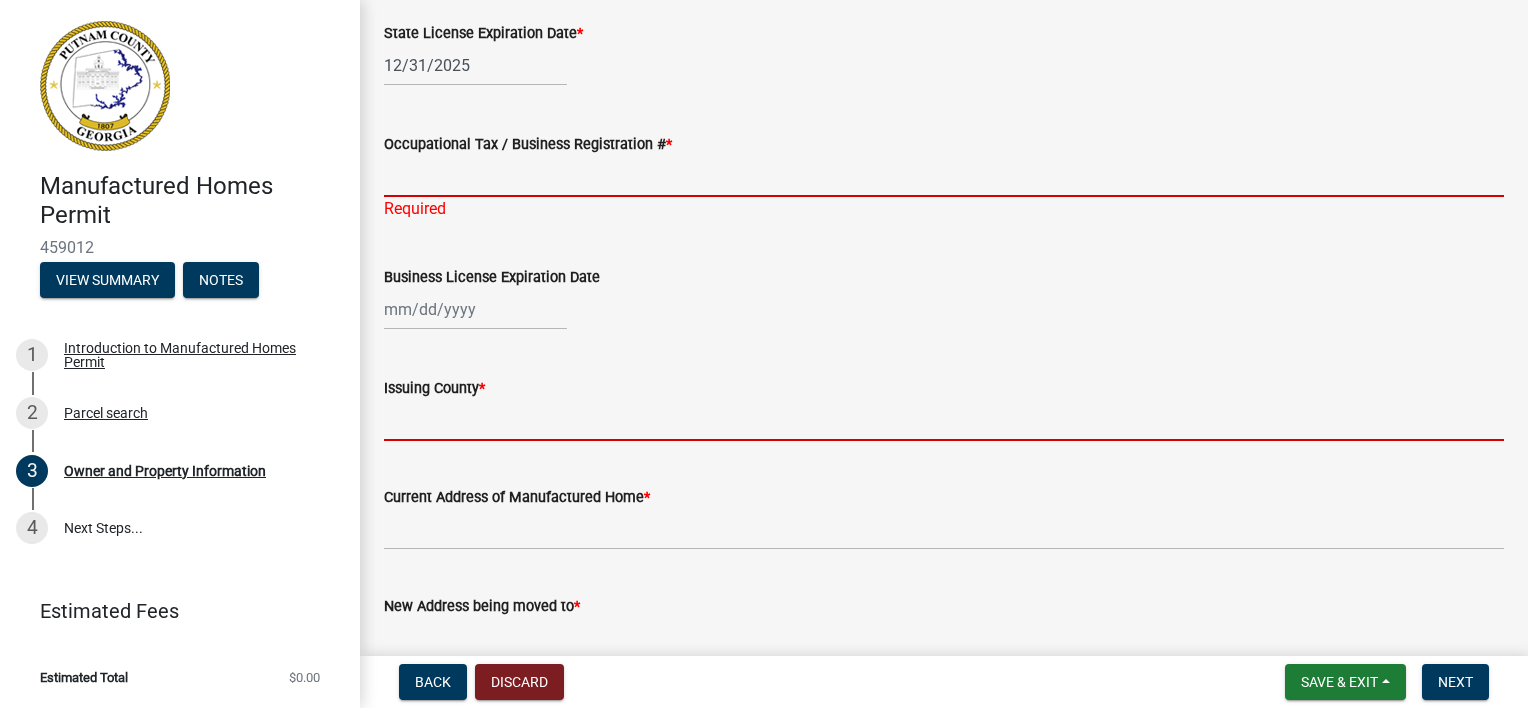 click on "Issuing County  *" at bounding box center (944, 420) 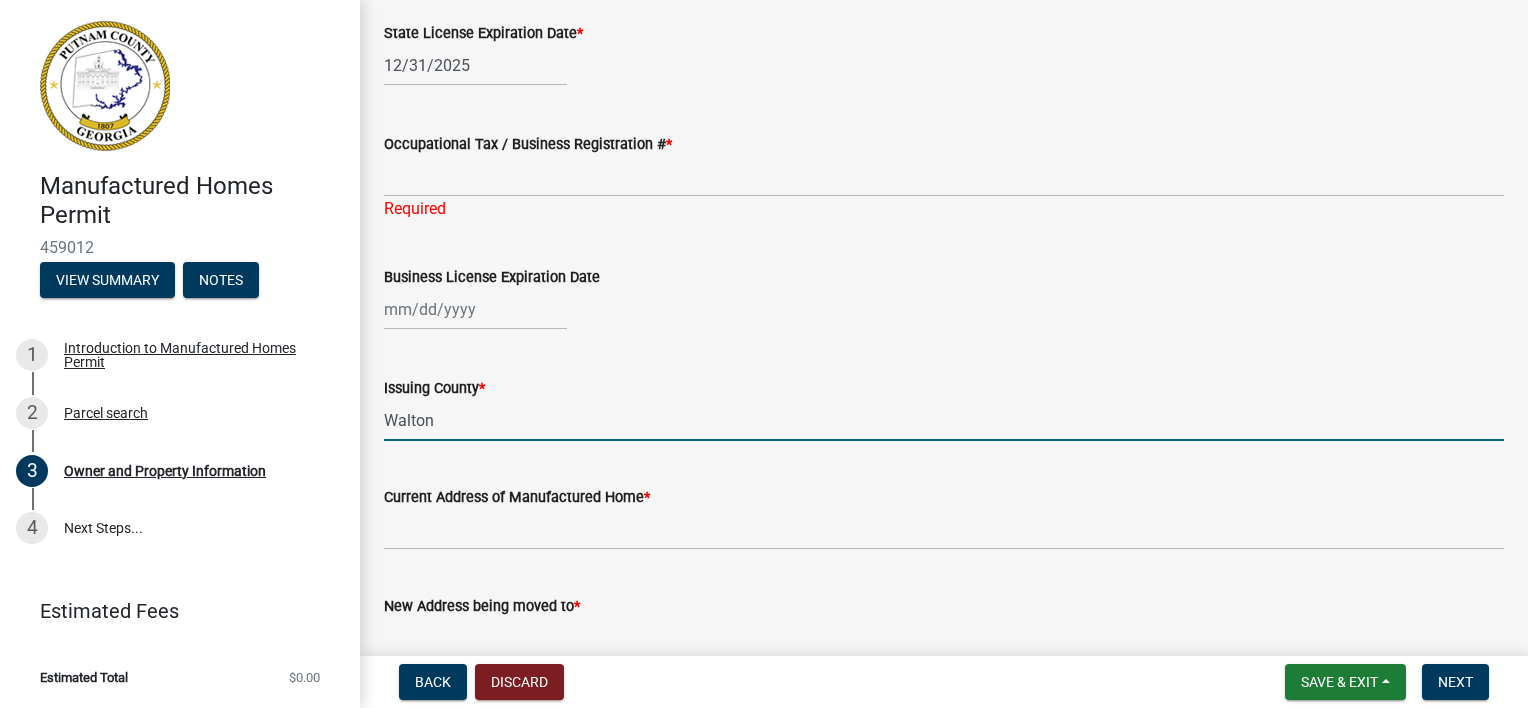 type on "Walton" 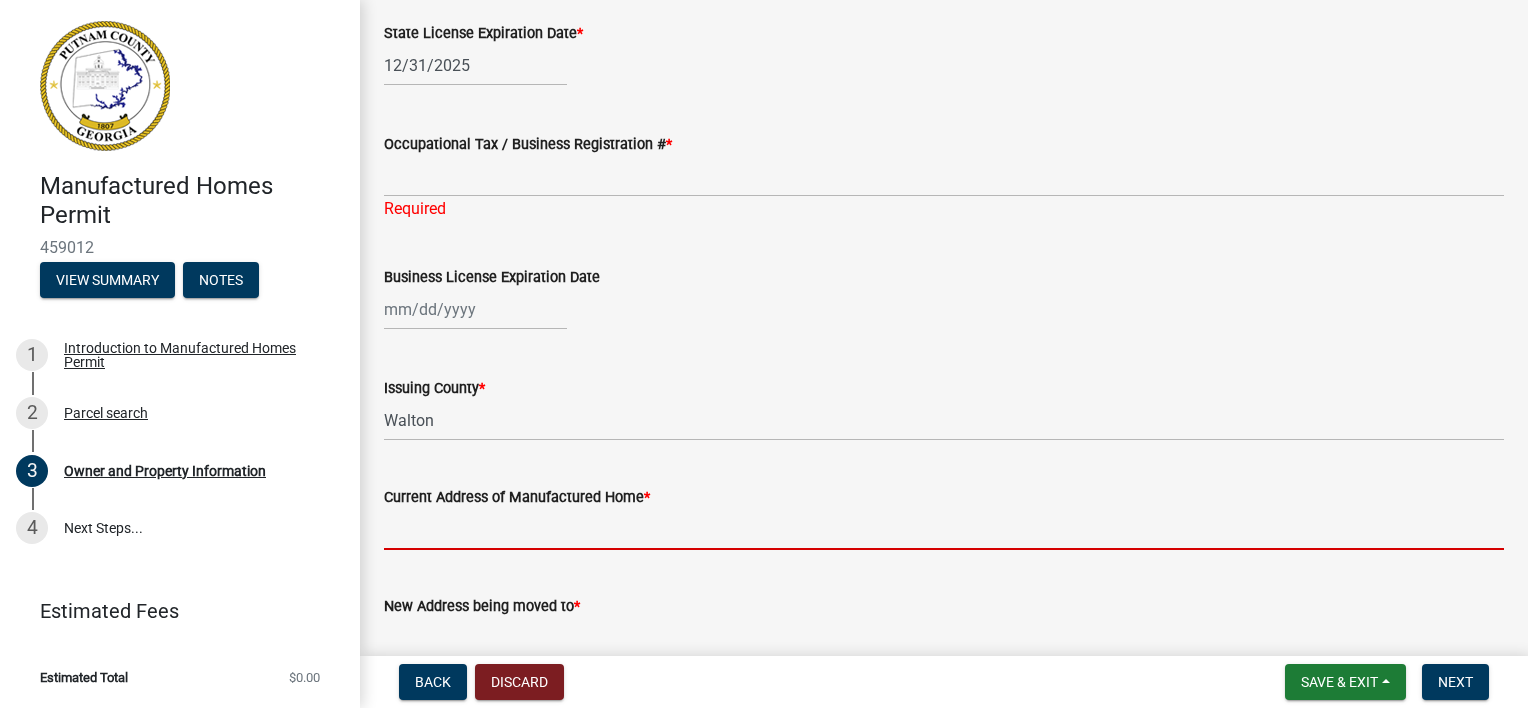 click on "Current Address of Manufactured Home  *" at bounding box center (944, 529) 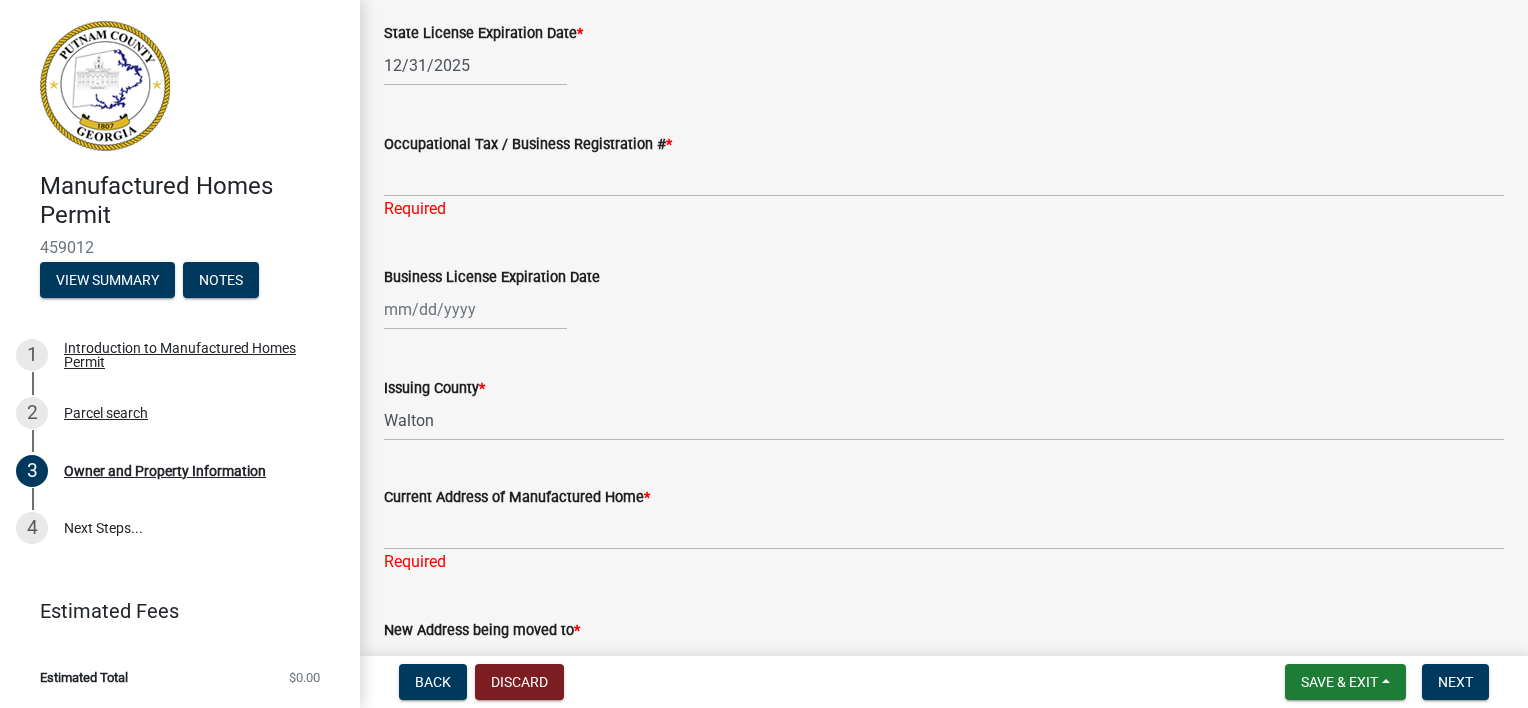click 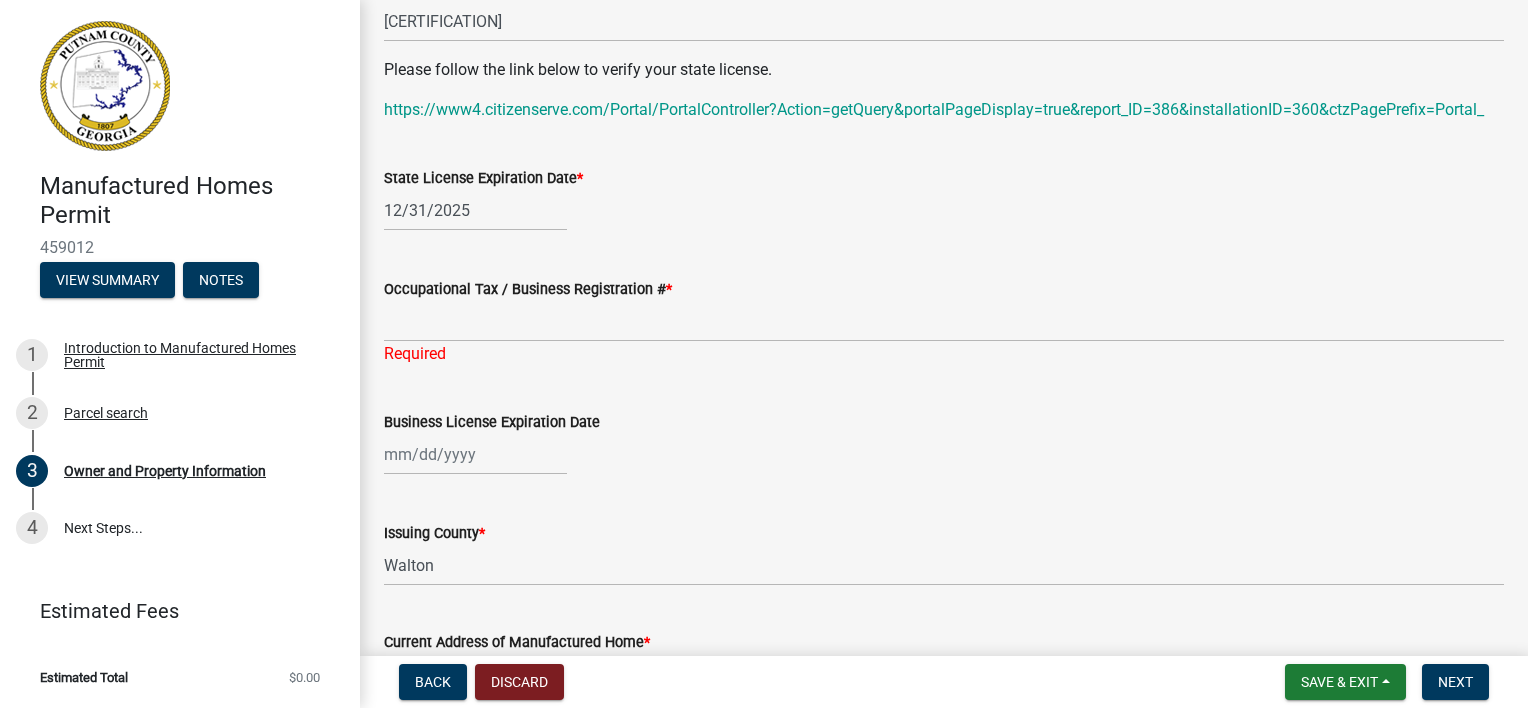 scroll, scrollTop: 1600, scrollLeft: 0, axis: vertical 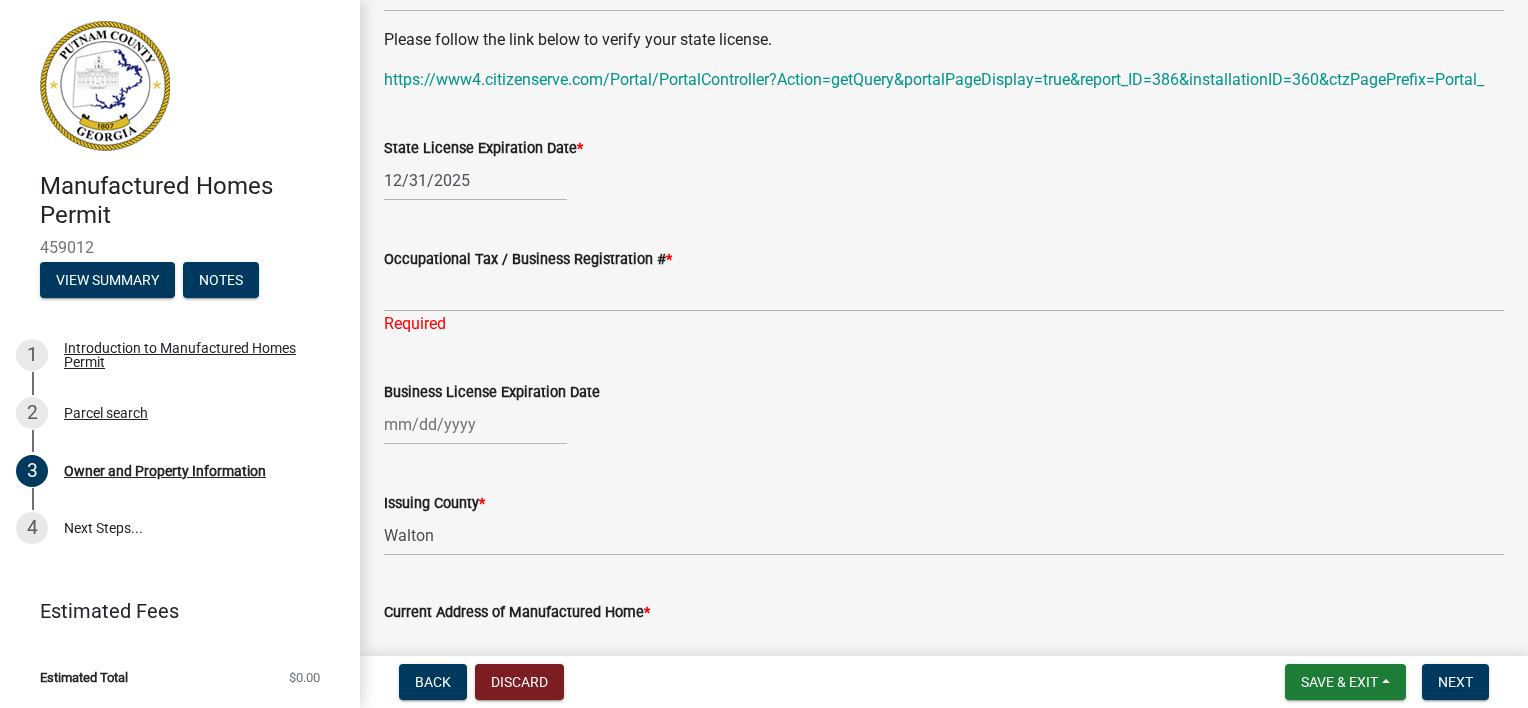 select on "8" 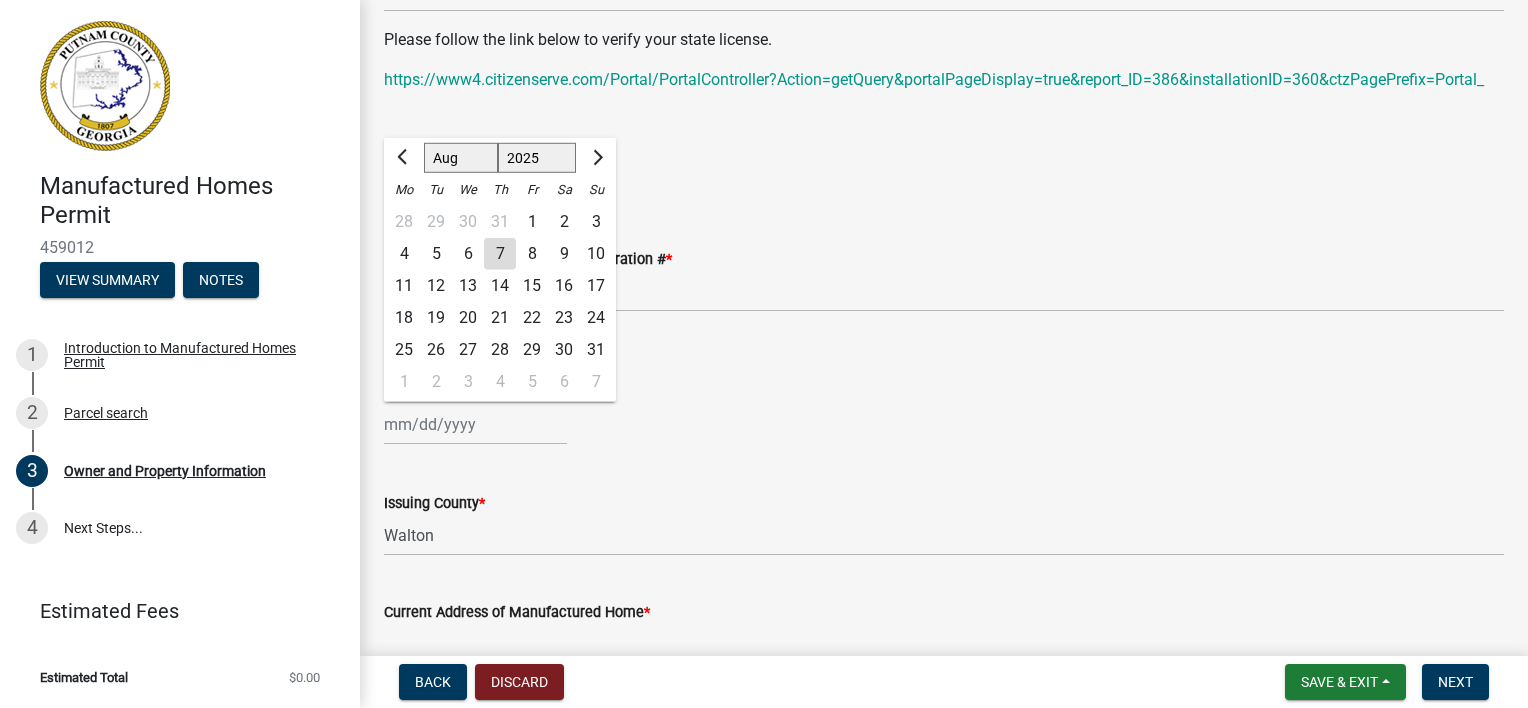 click on "Business License Expiration Date" at bounding box center (475, 424) 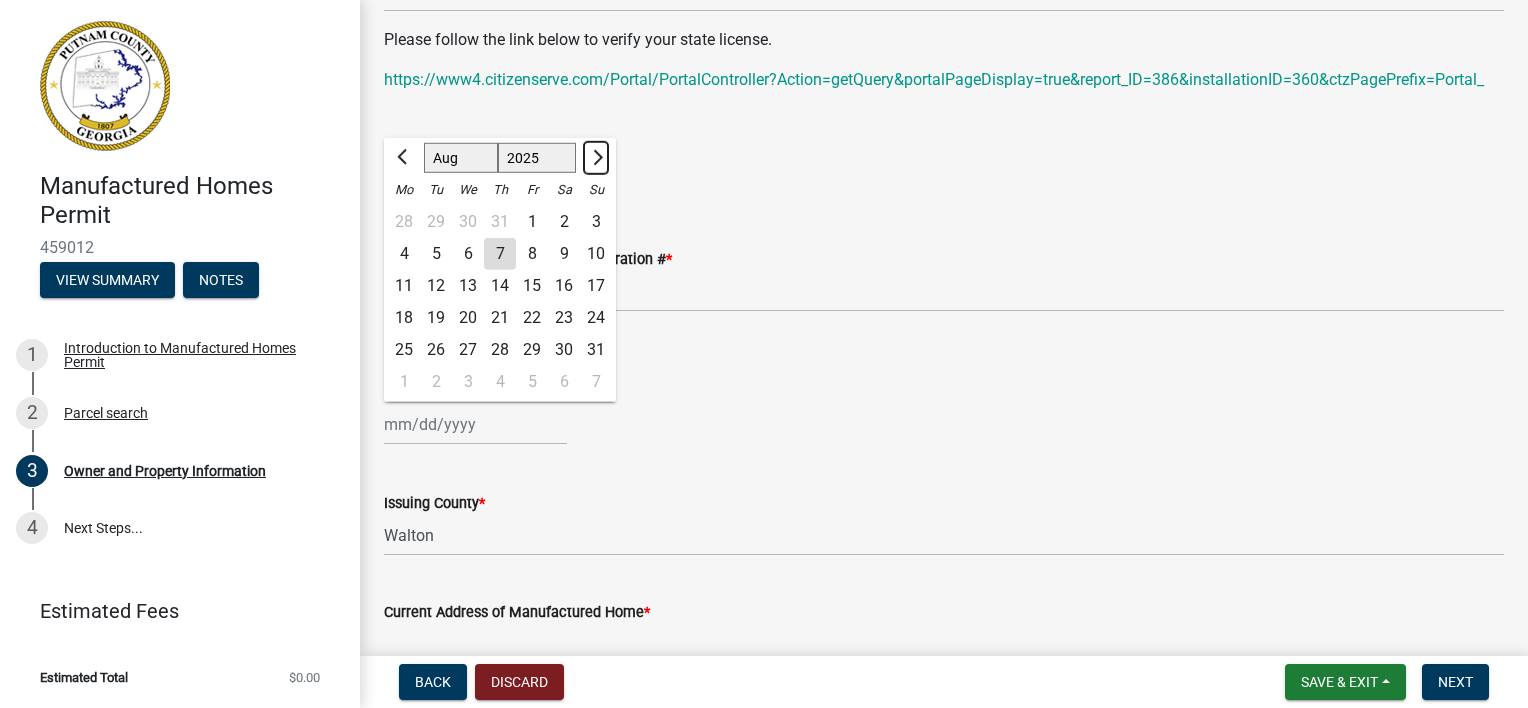 click 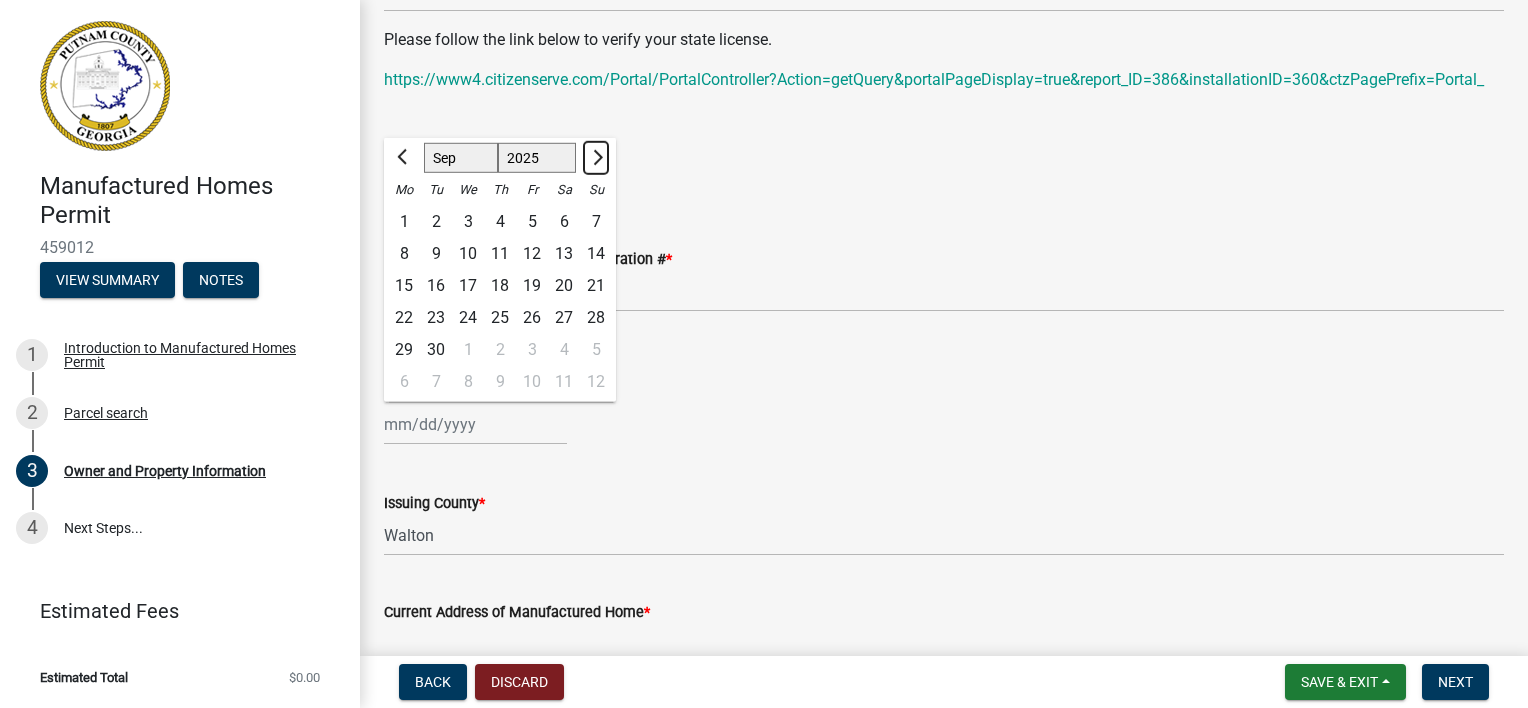 click 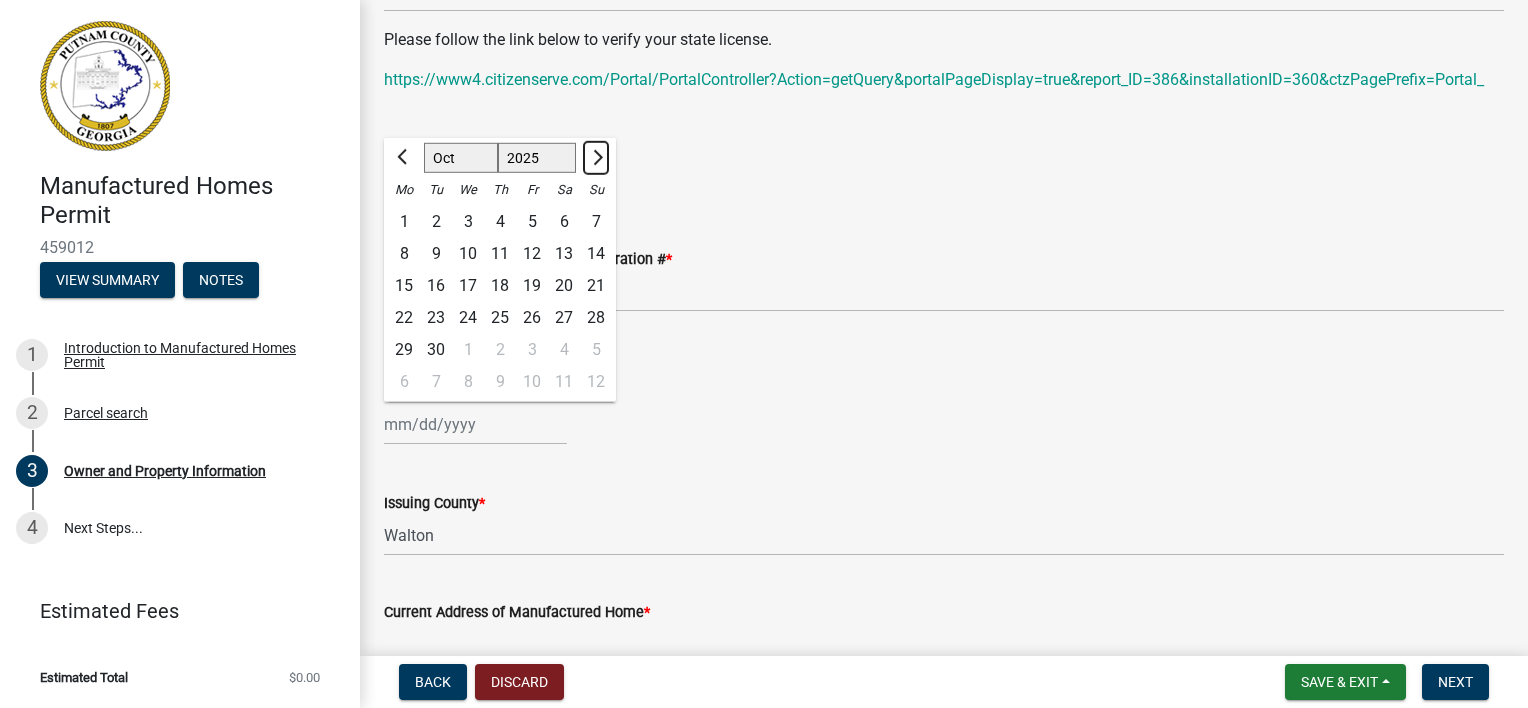 click 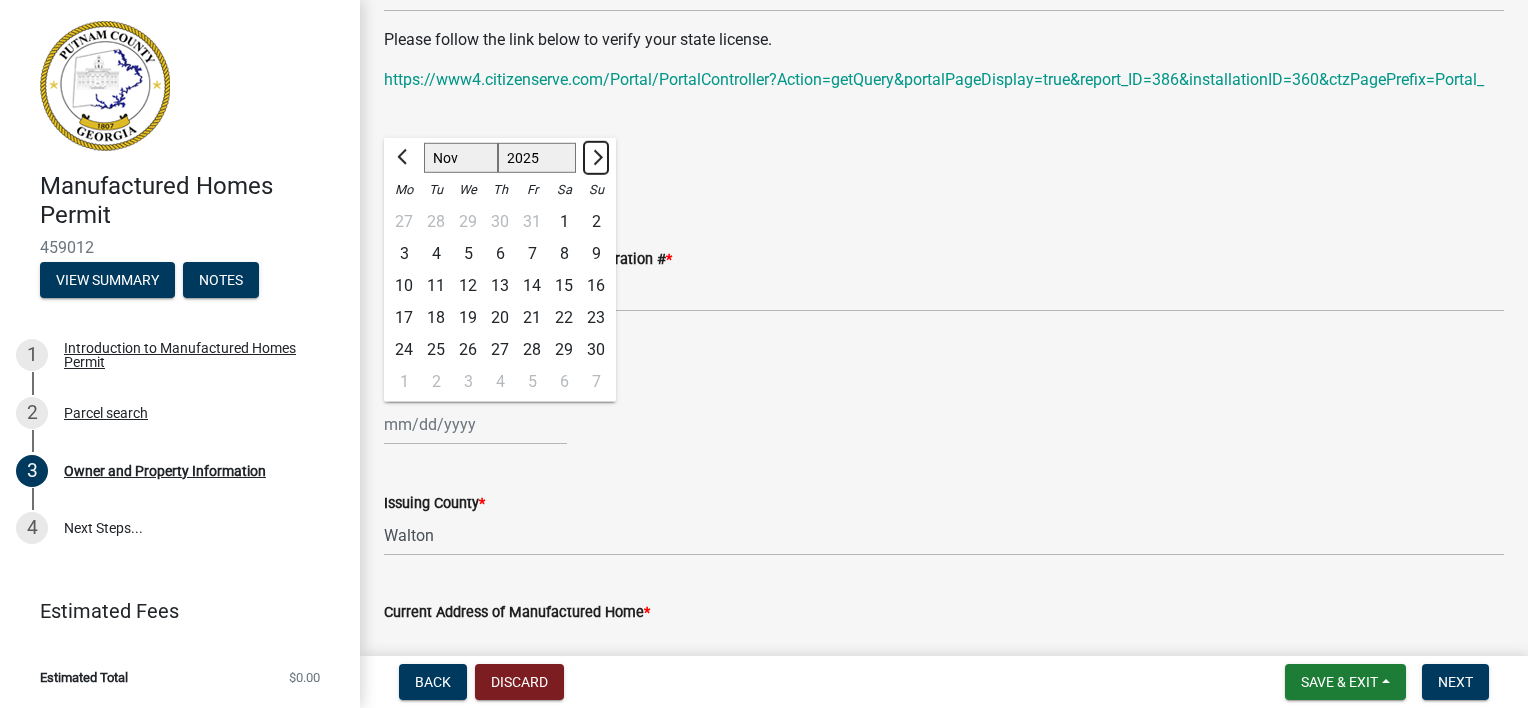 click 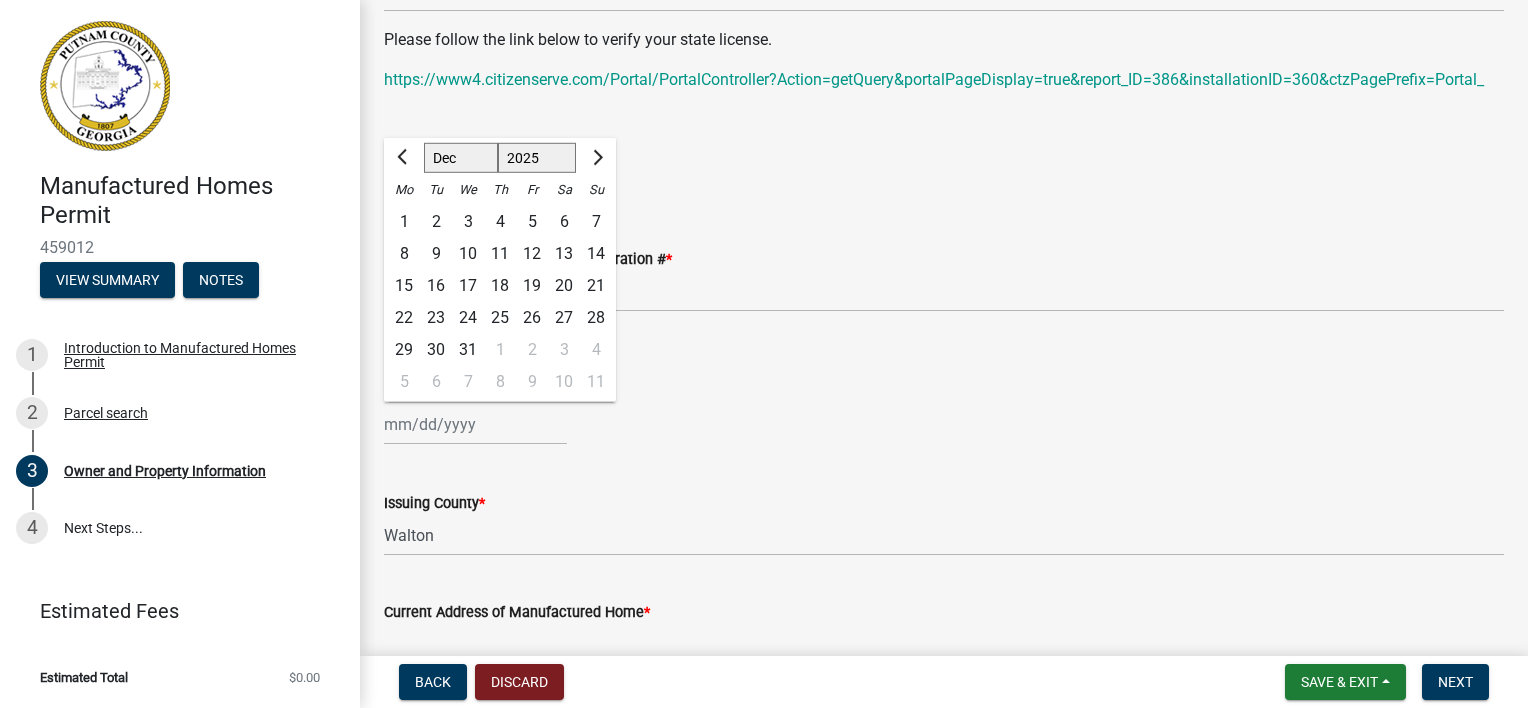click on "31" 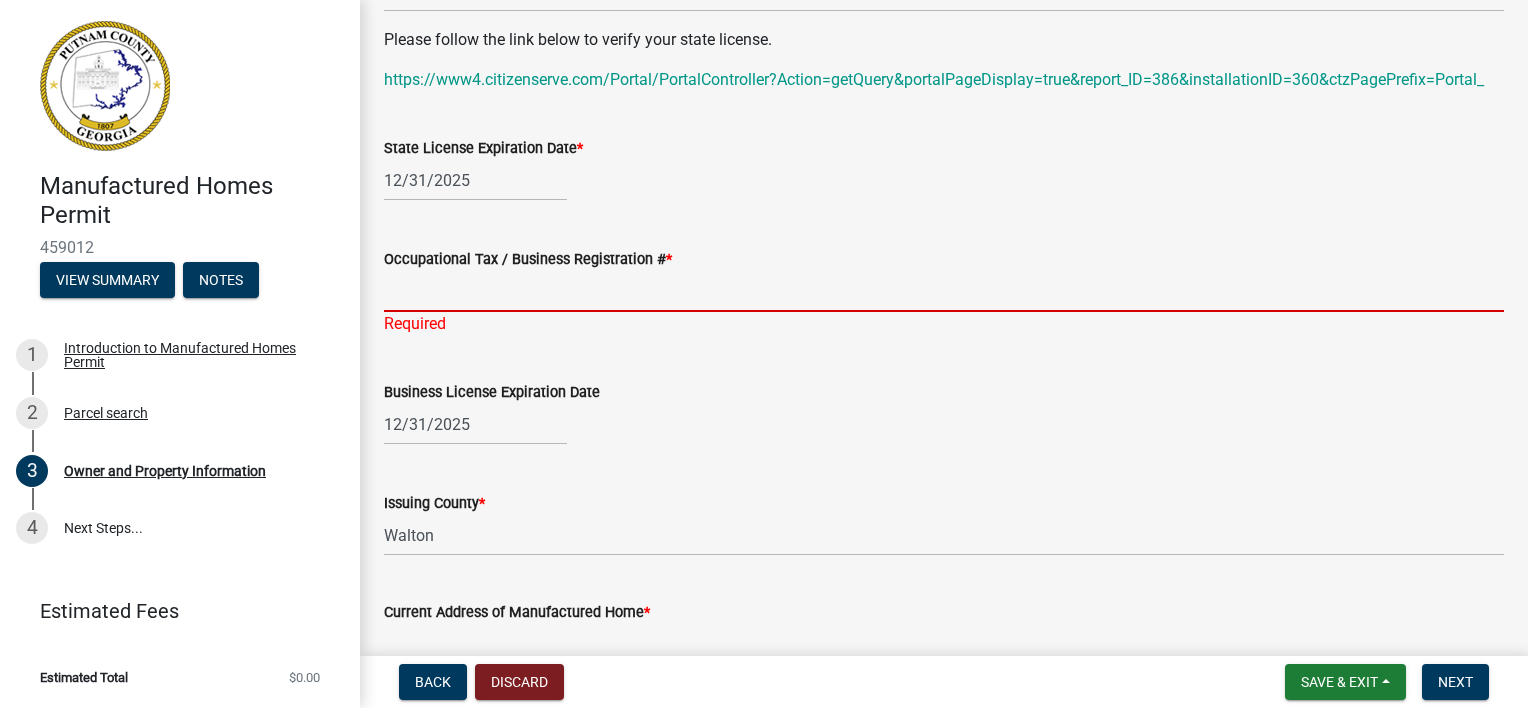 click on "Occupational Tax / Business Registration #  *" at bounding box center [944, 291] 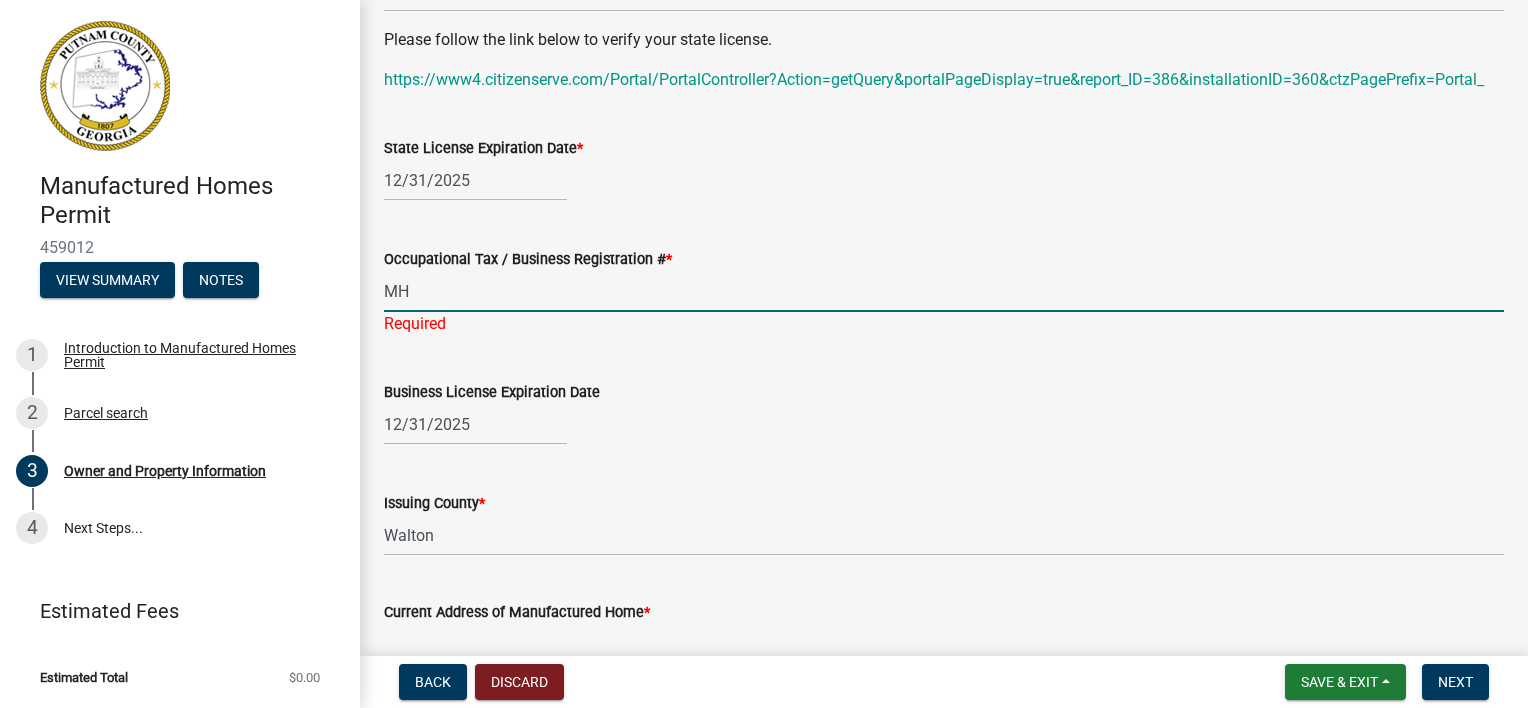 type on "M" 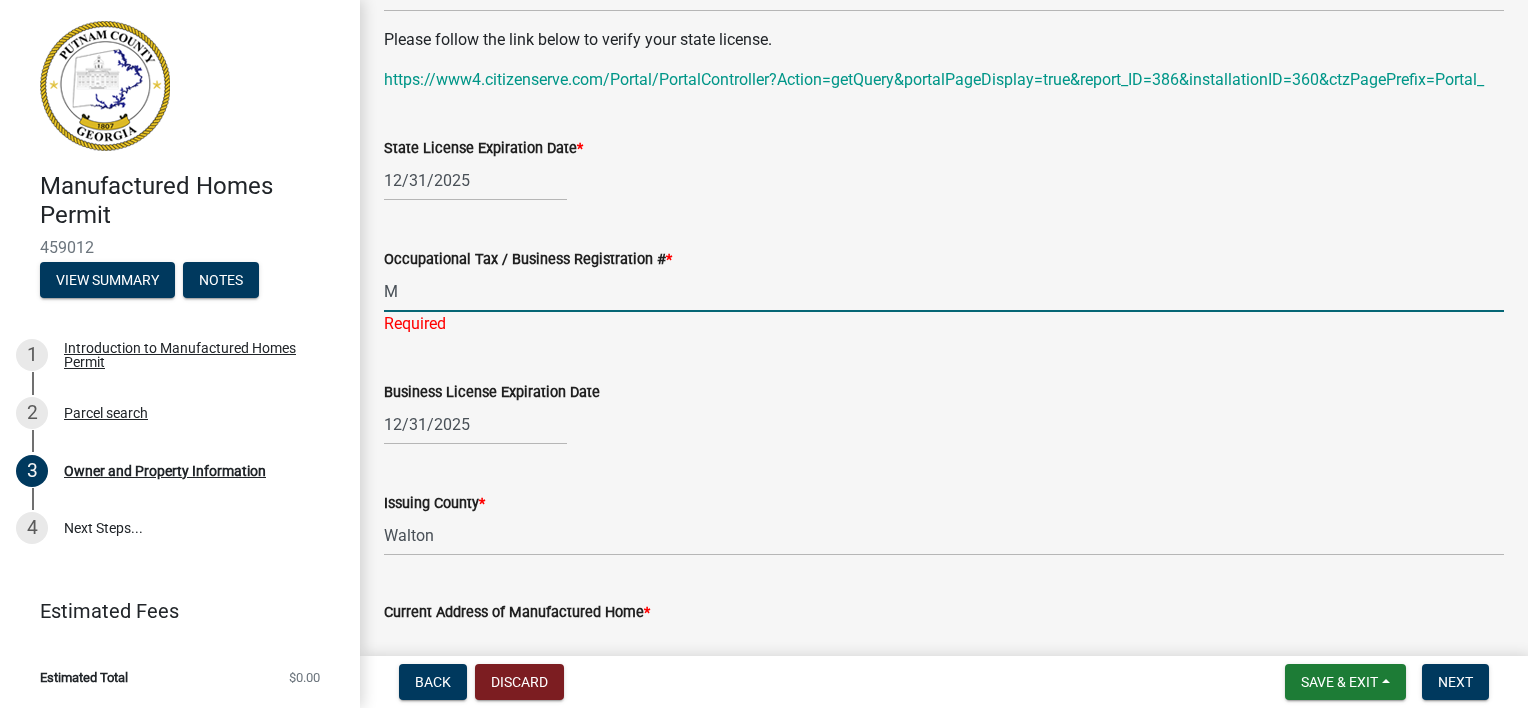 type 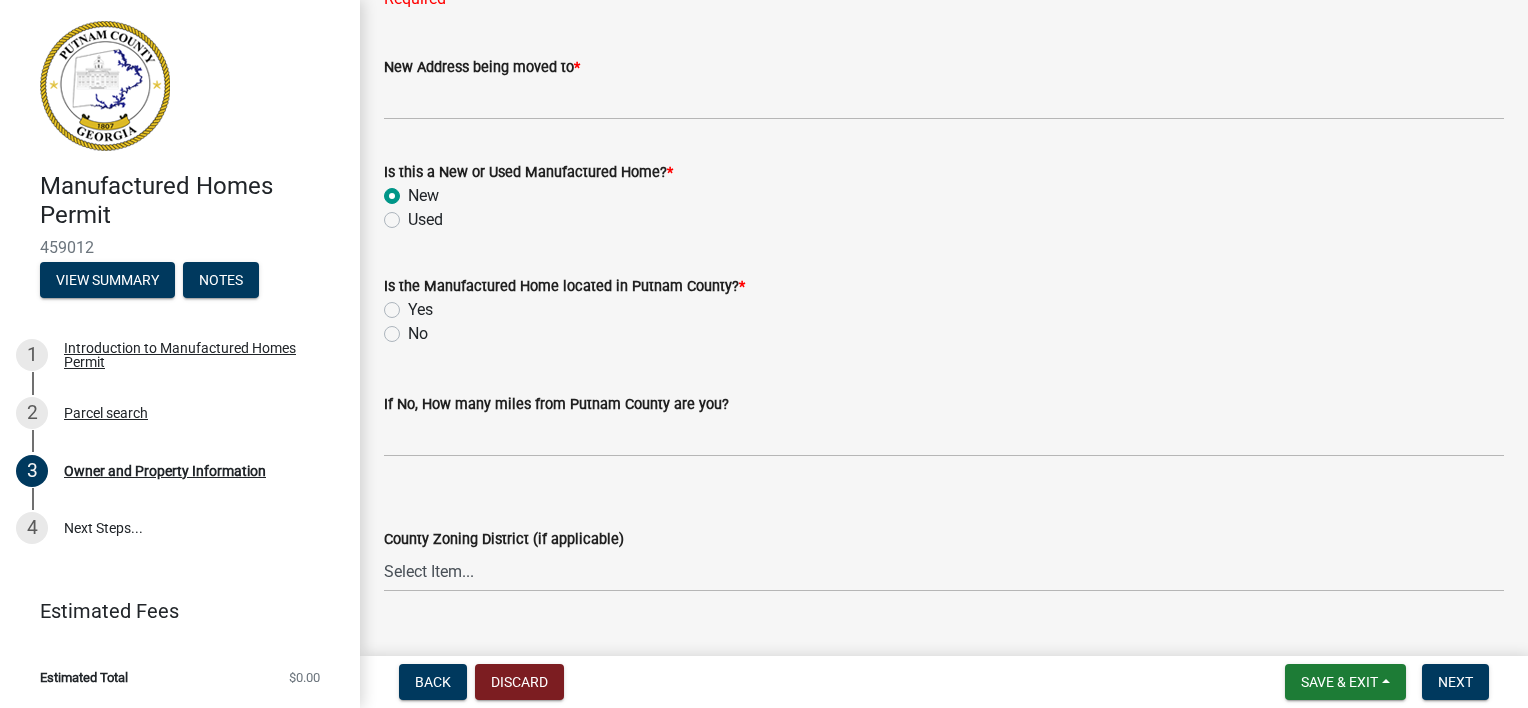 scroll, scrollTop: 2300, scrollLeft: 0, axis: vertical 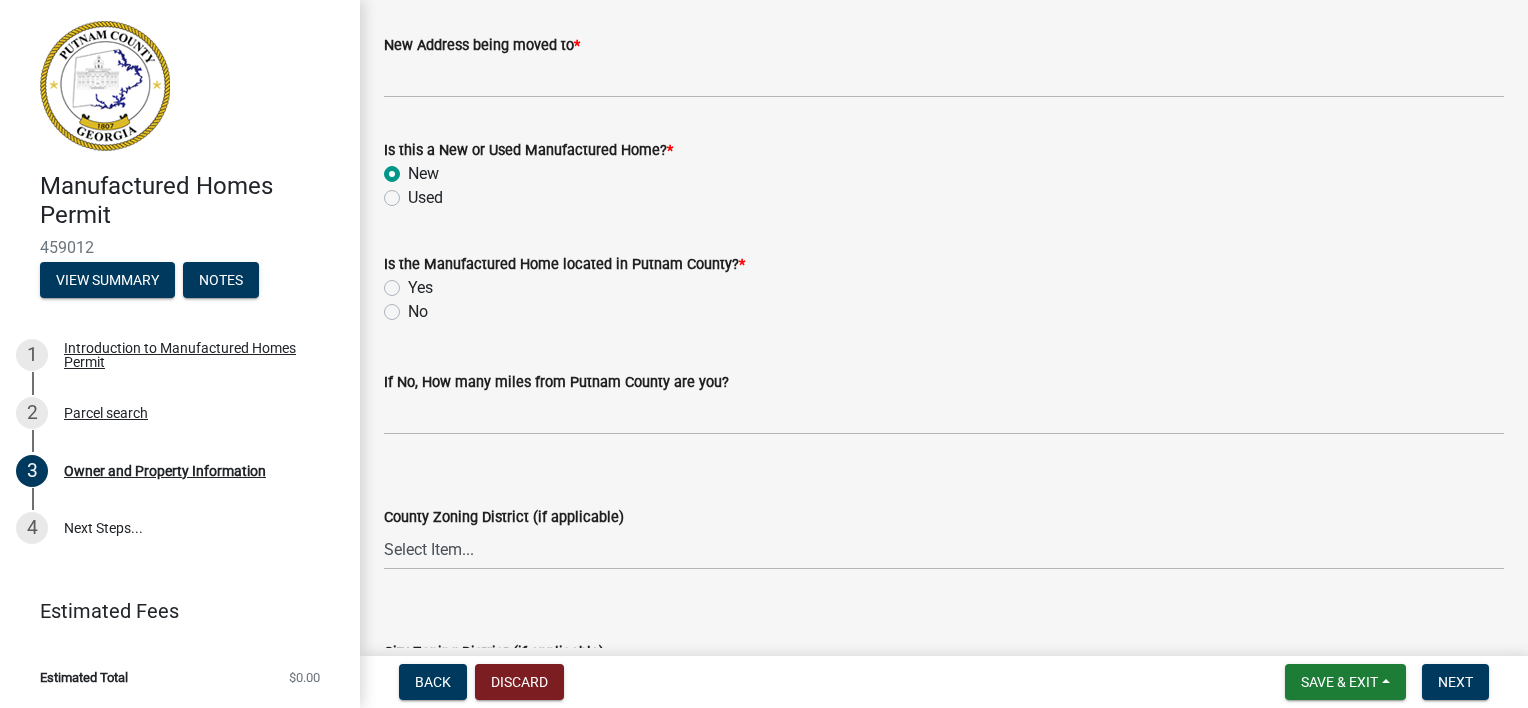 click on "Yes" 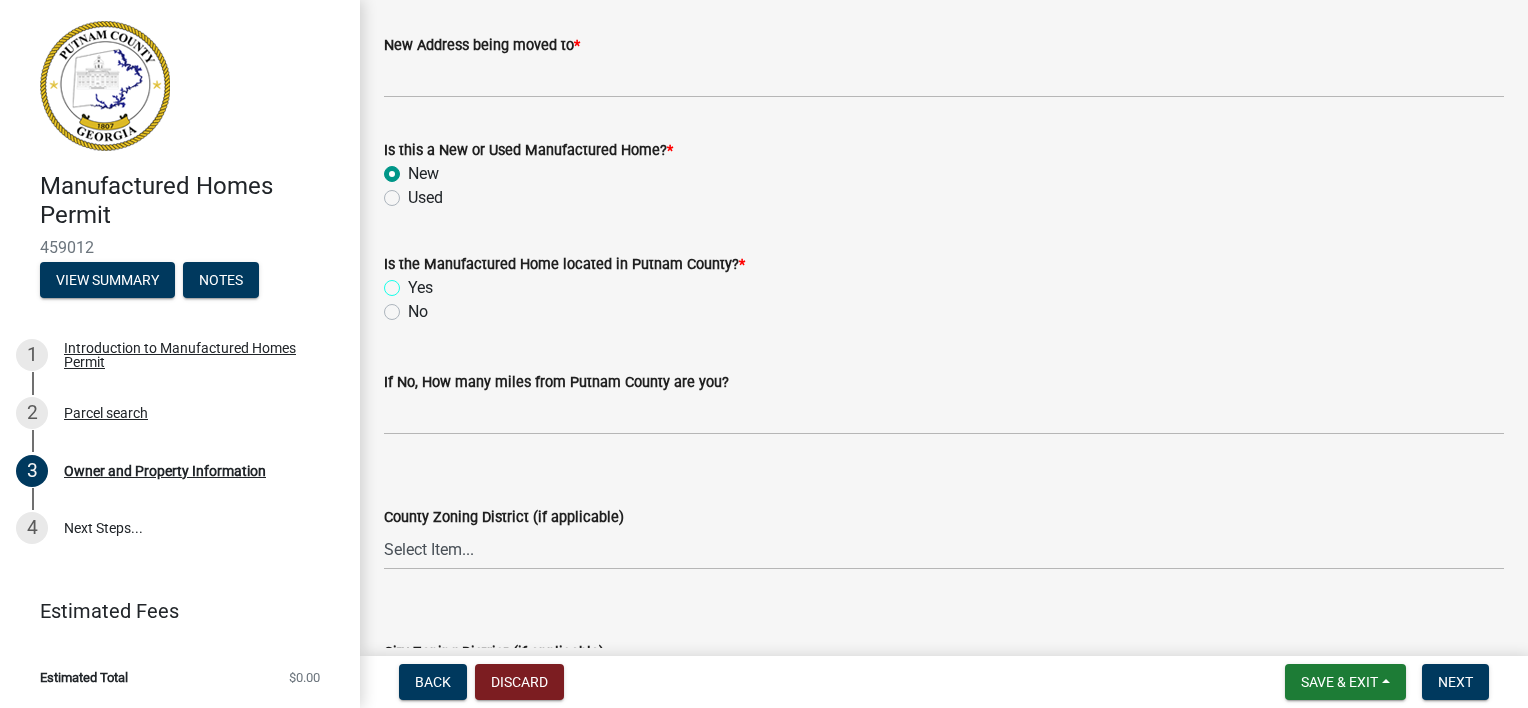 click on "Yes" at bounding box center [414, 282] 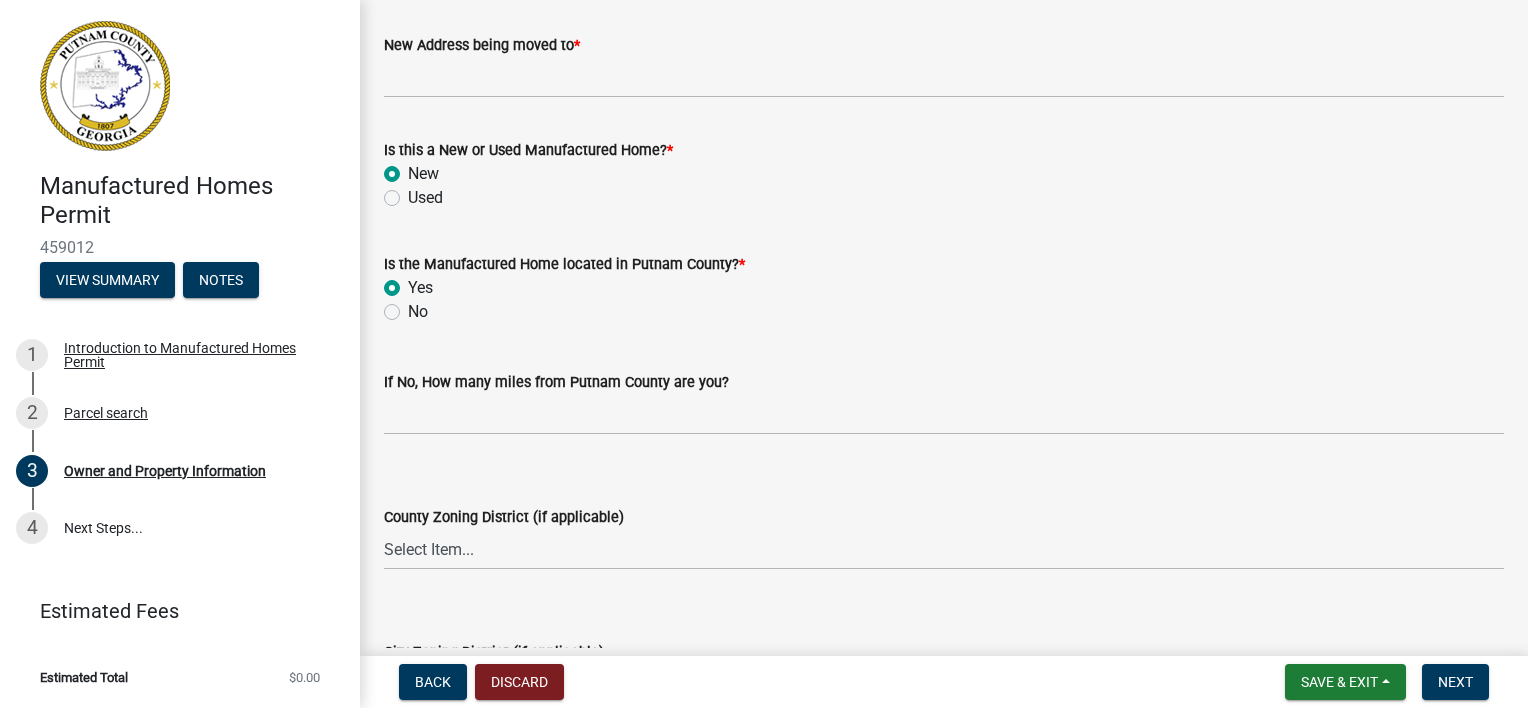 radio on "true" 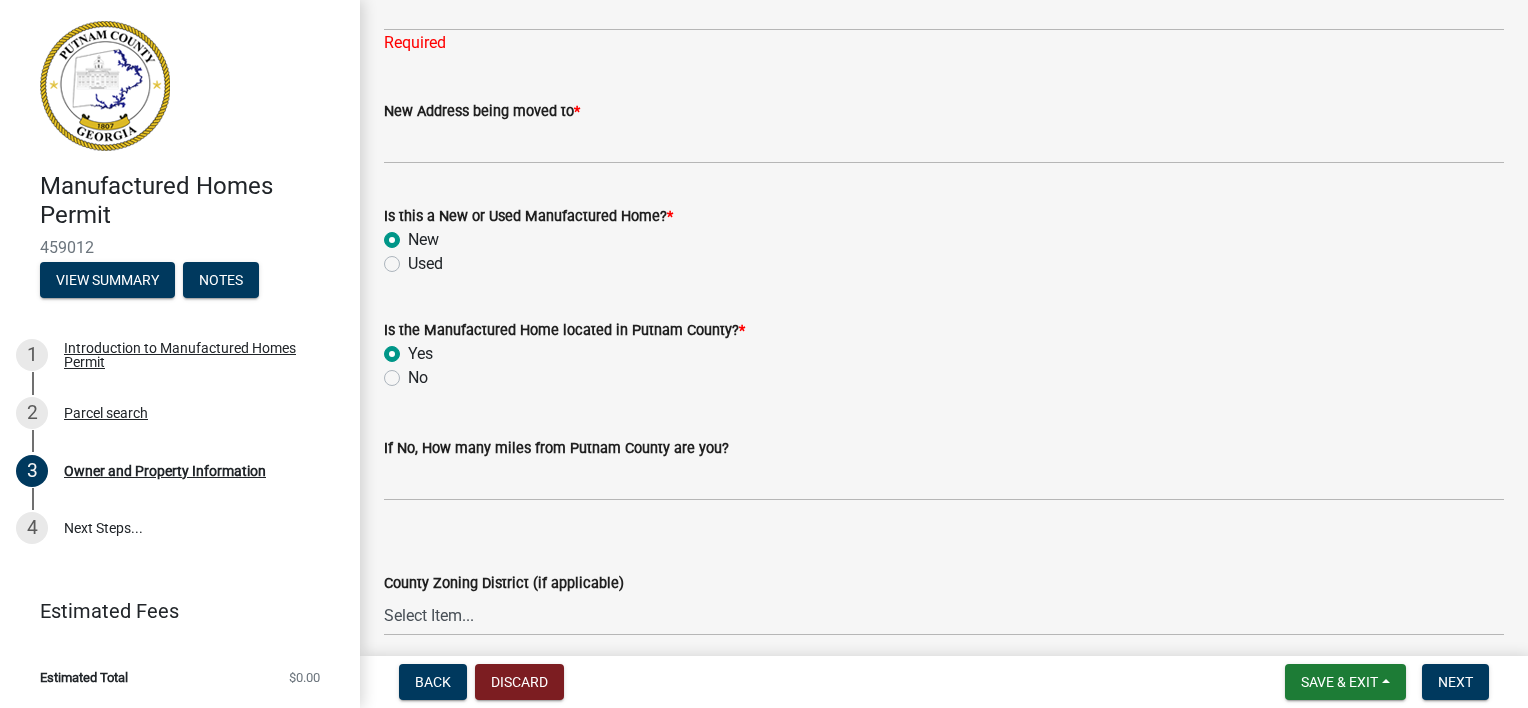 scroll, scrollTop: 2100, scrollLeft: 0, axis: vertical 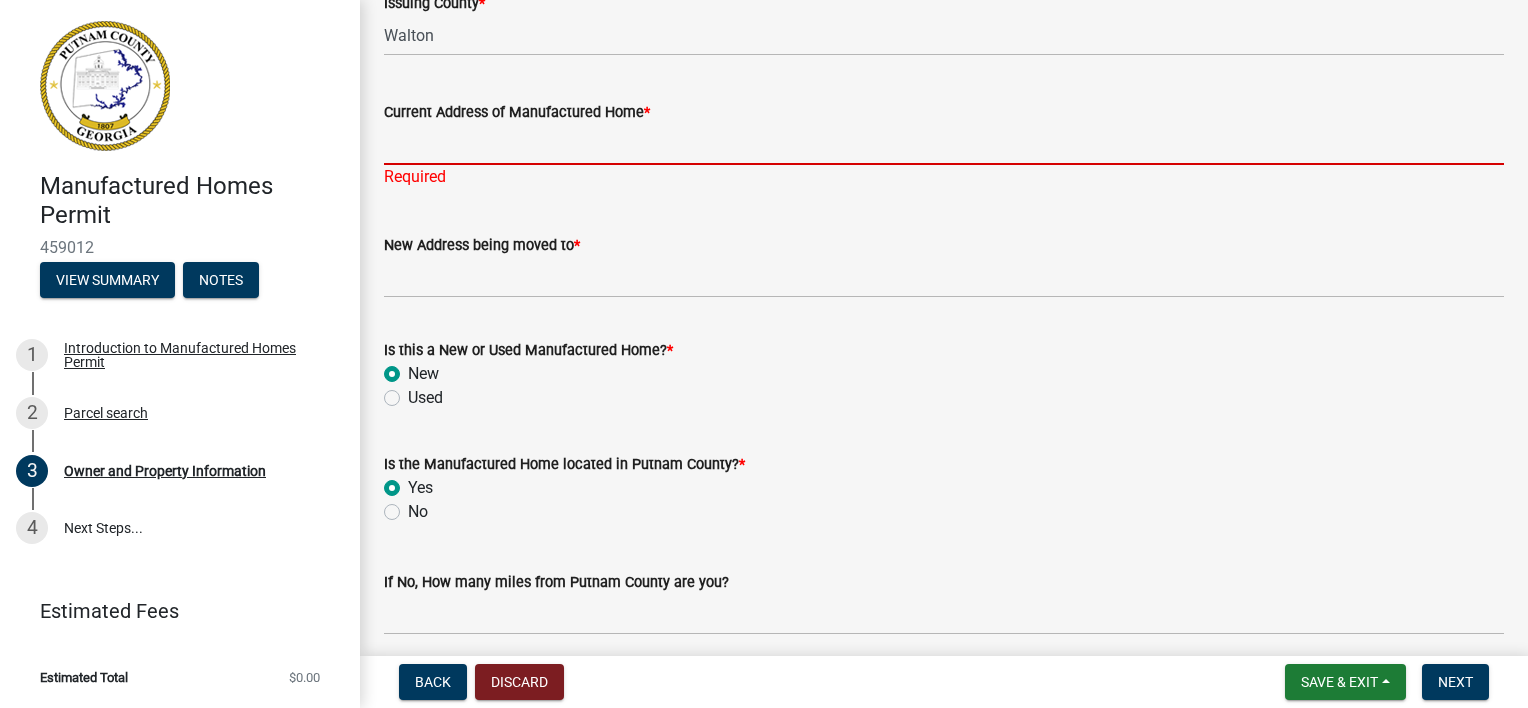 click on "Current Address of Manufactured Home  *" at bounding box center (944, 144) 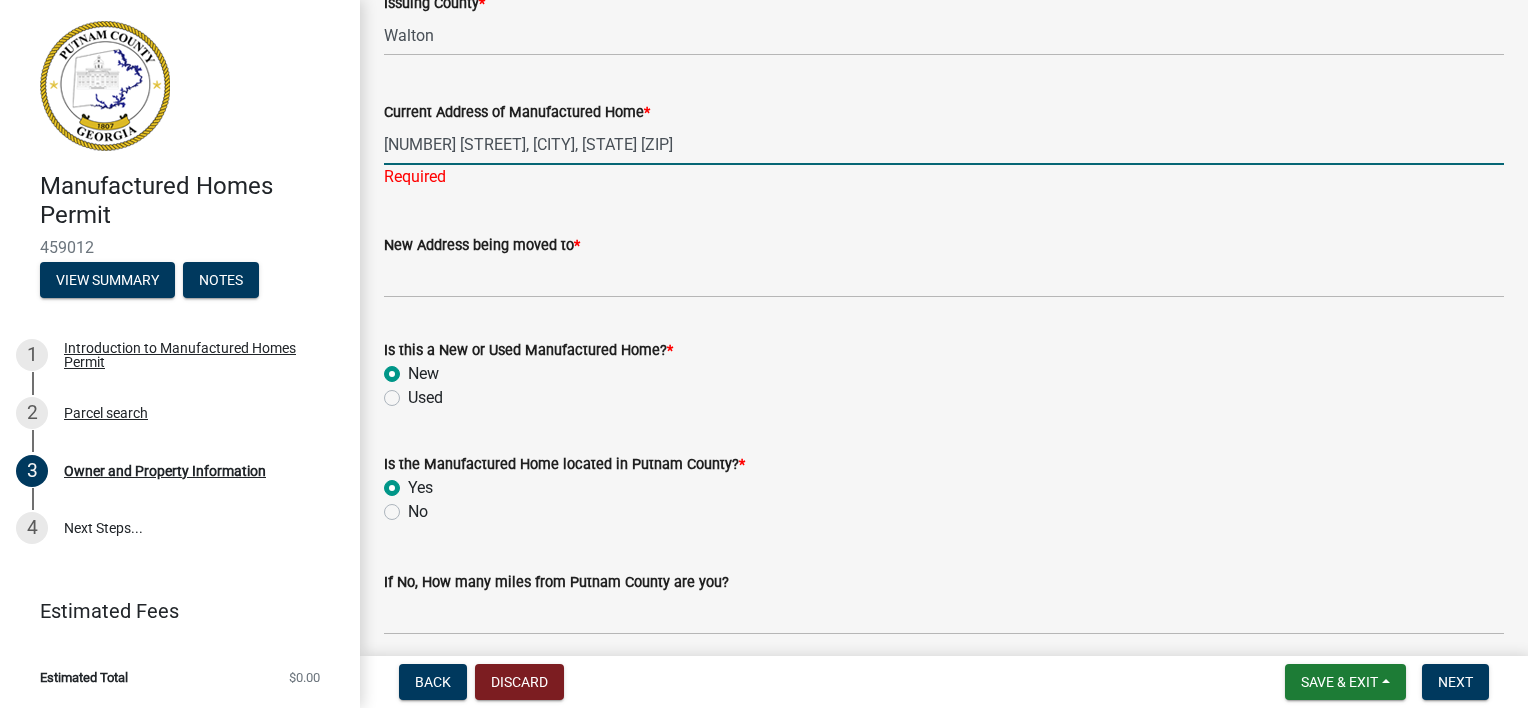 type on "[NUMBER] [STREET], [CITY], [STATE] [ZIP]" 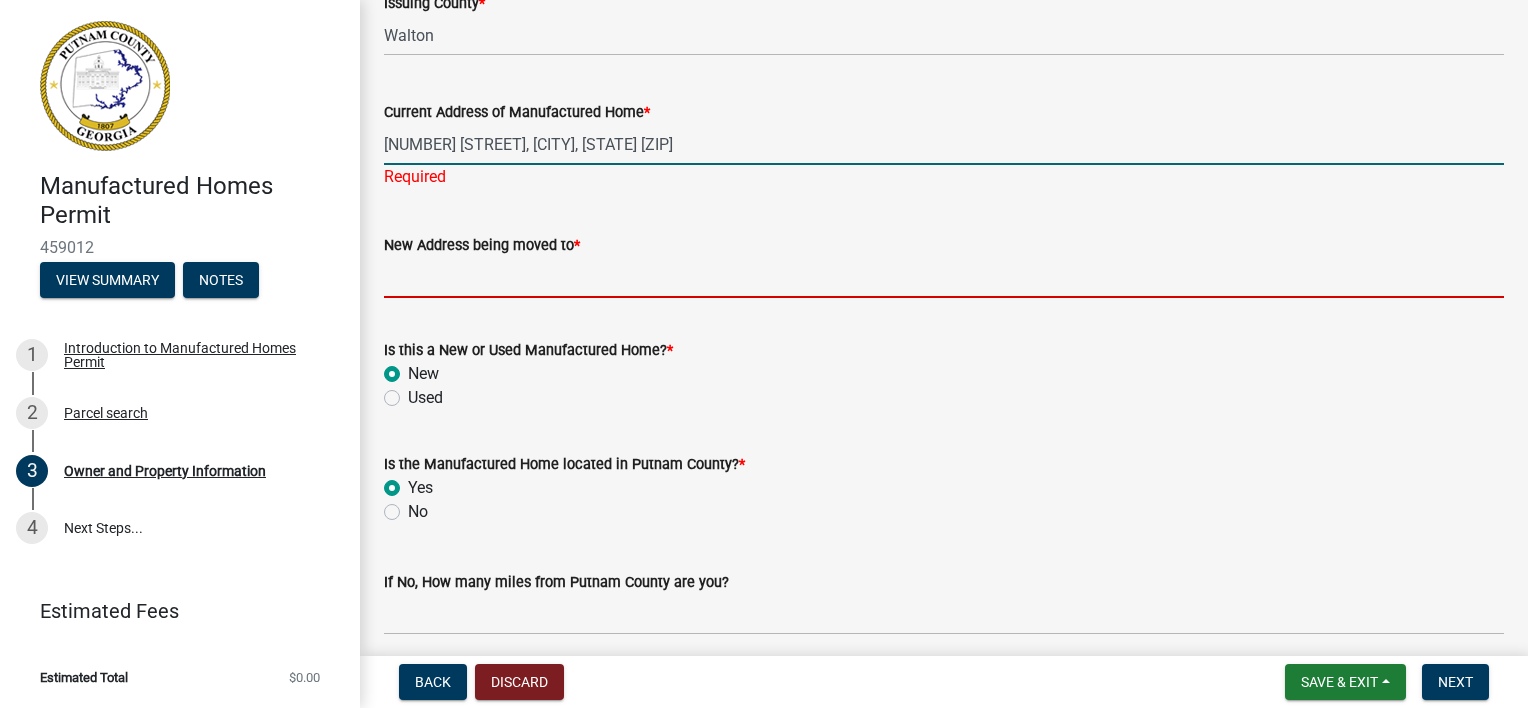 click on "New Address being moved to  *" 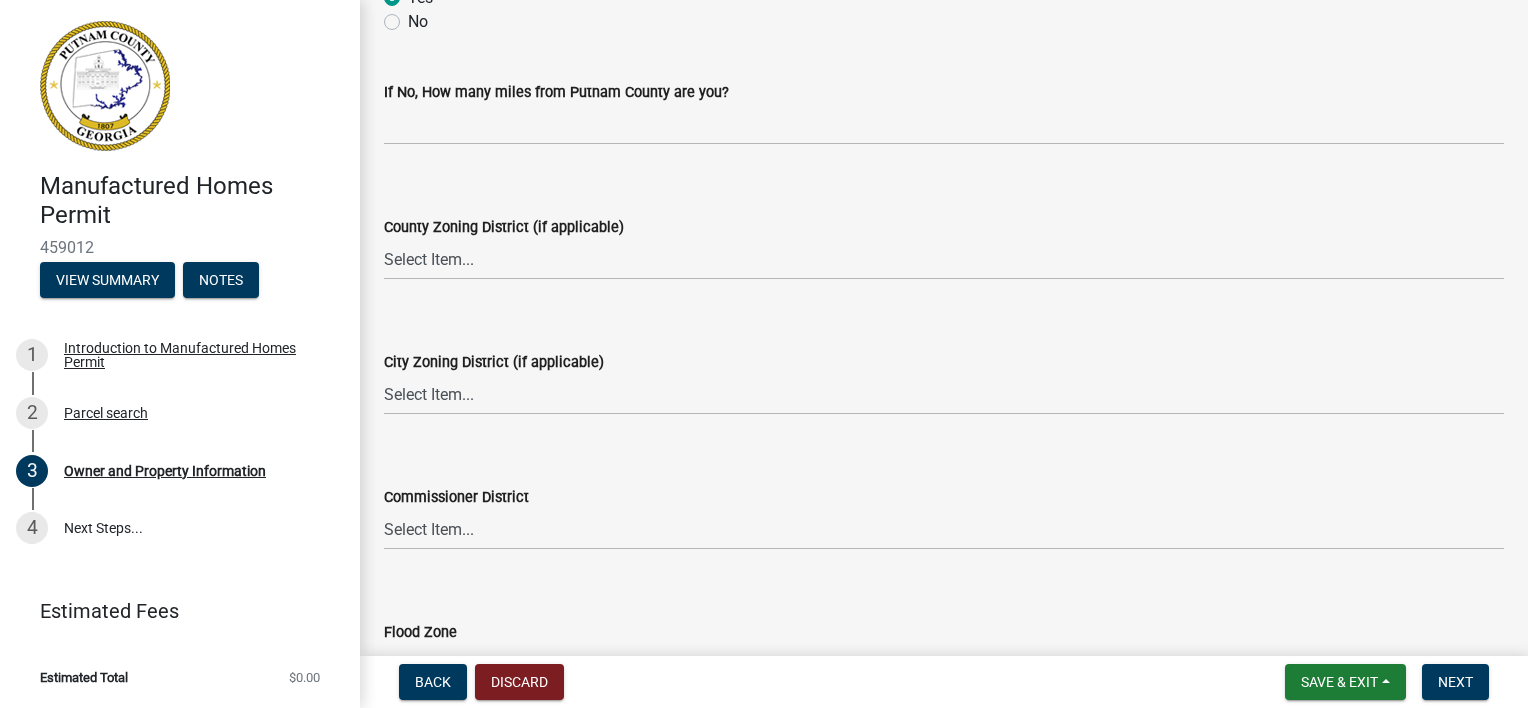 scroll, scrollTop: 2600, scrollLeft: 0, axis: vertical 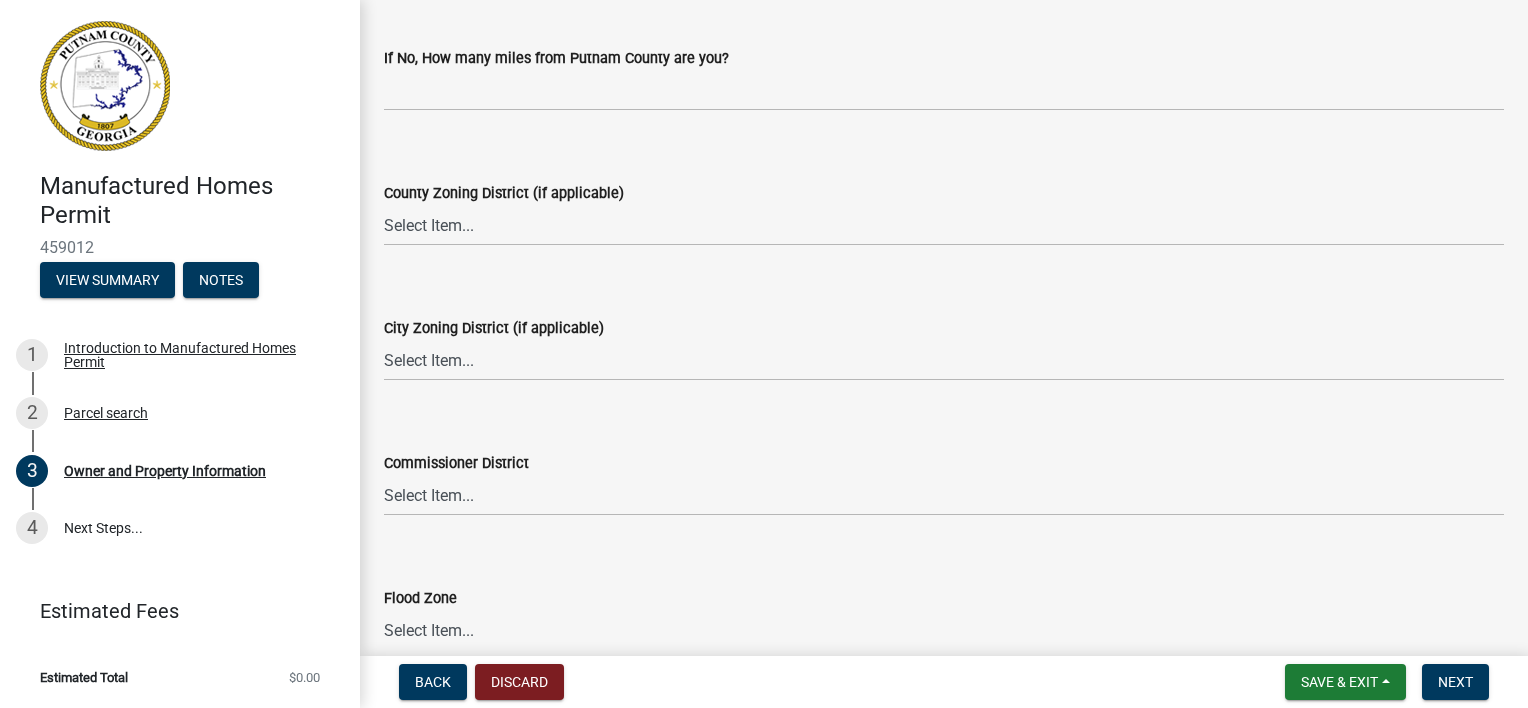 type on "[NUMBER] [STREET], [CITY], [STATE] [ZIP]" 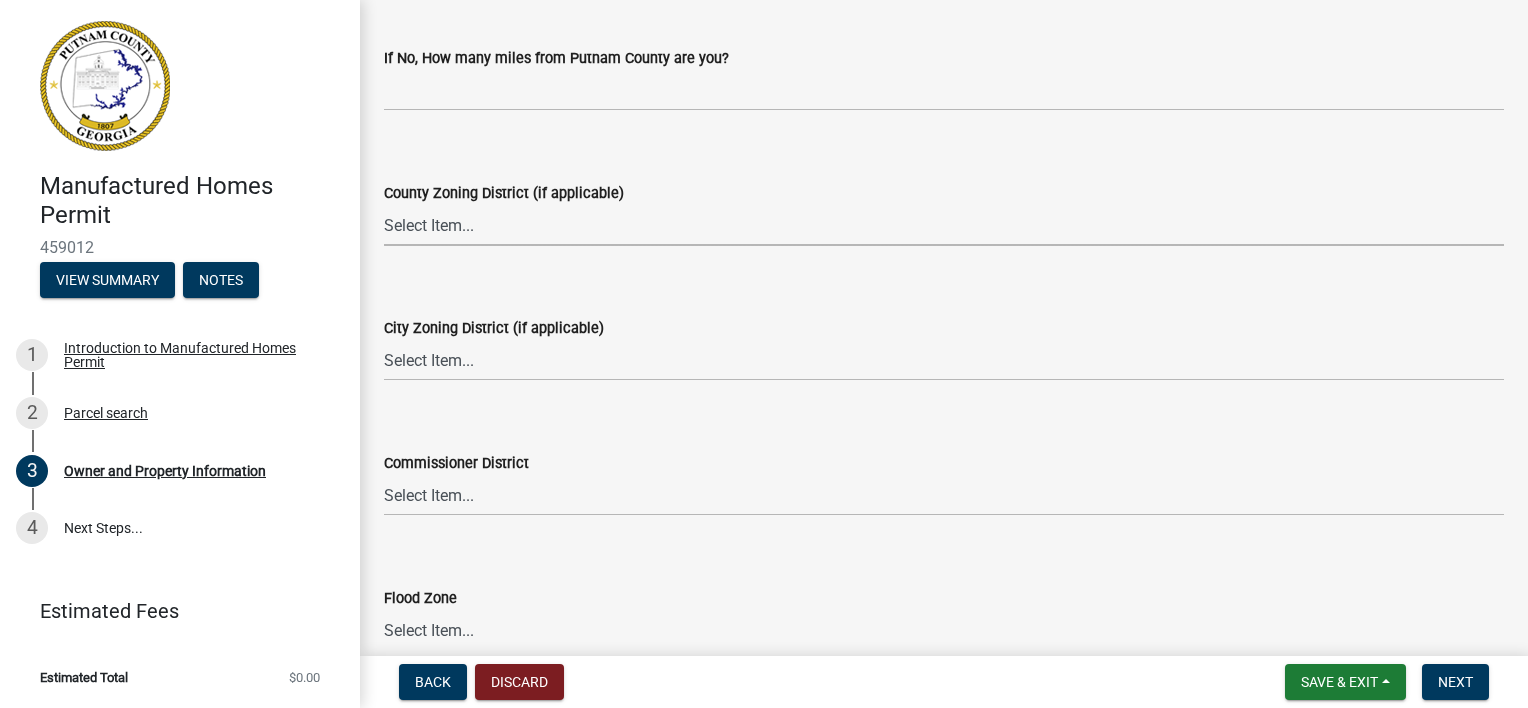 click on "Select Item...   AG-1   R-1R   R-1   R-2   MHP   RM-1   RM-3   C-1   C-2   I-M   PUD   N/A" at bounding box center [944, 225] 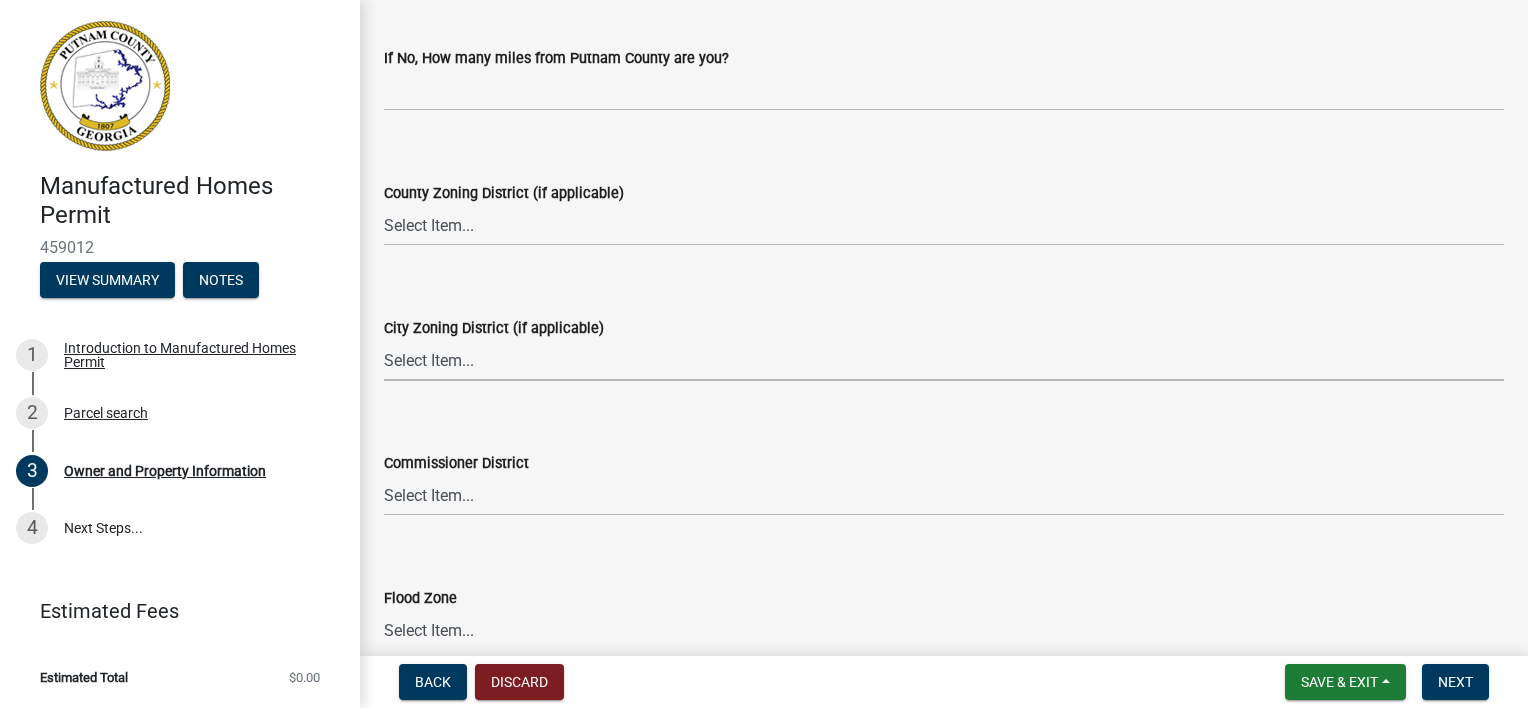 click on "Select Item...   A-1   A-2   R-1   R-2   R-3   R-4 MHP   C-1   C-2   I-1   I-2   DB   FH   H-P   N/A" at bounding box center [944, 360] 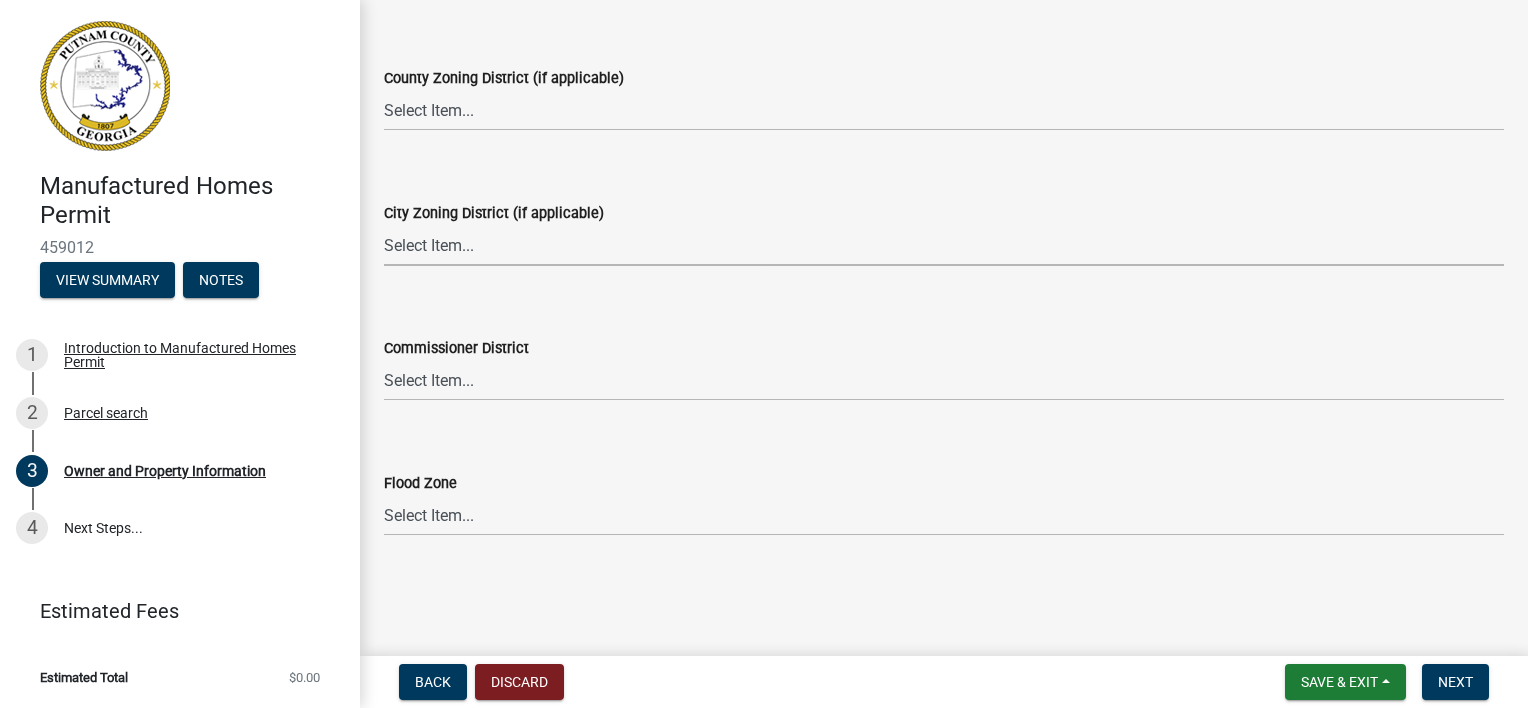 scroll, scrollTop: 2739, scrollLeft: 0, axis: vertical 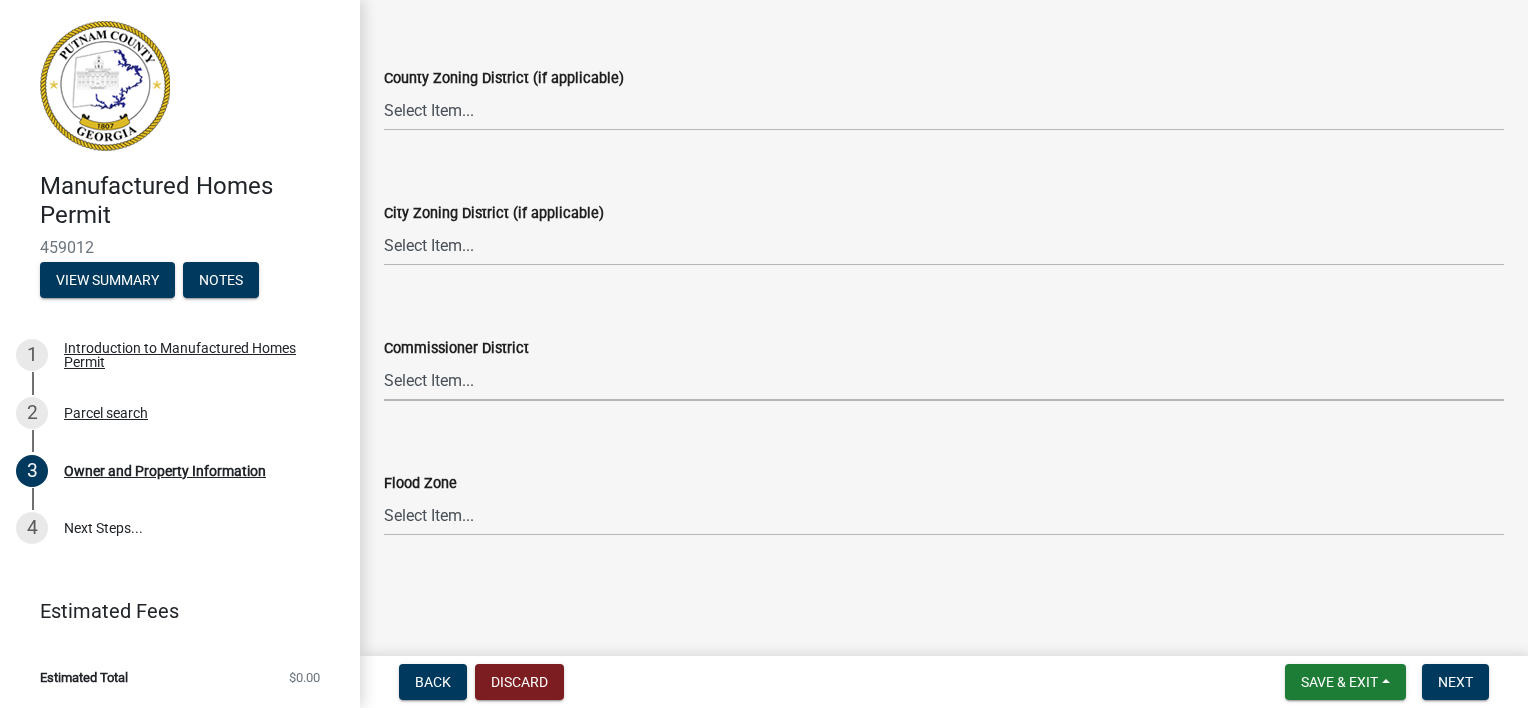 click on "Select Item...   District 1   District 2   District 3   District 4" at bounding box center [944, 380] 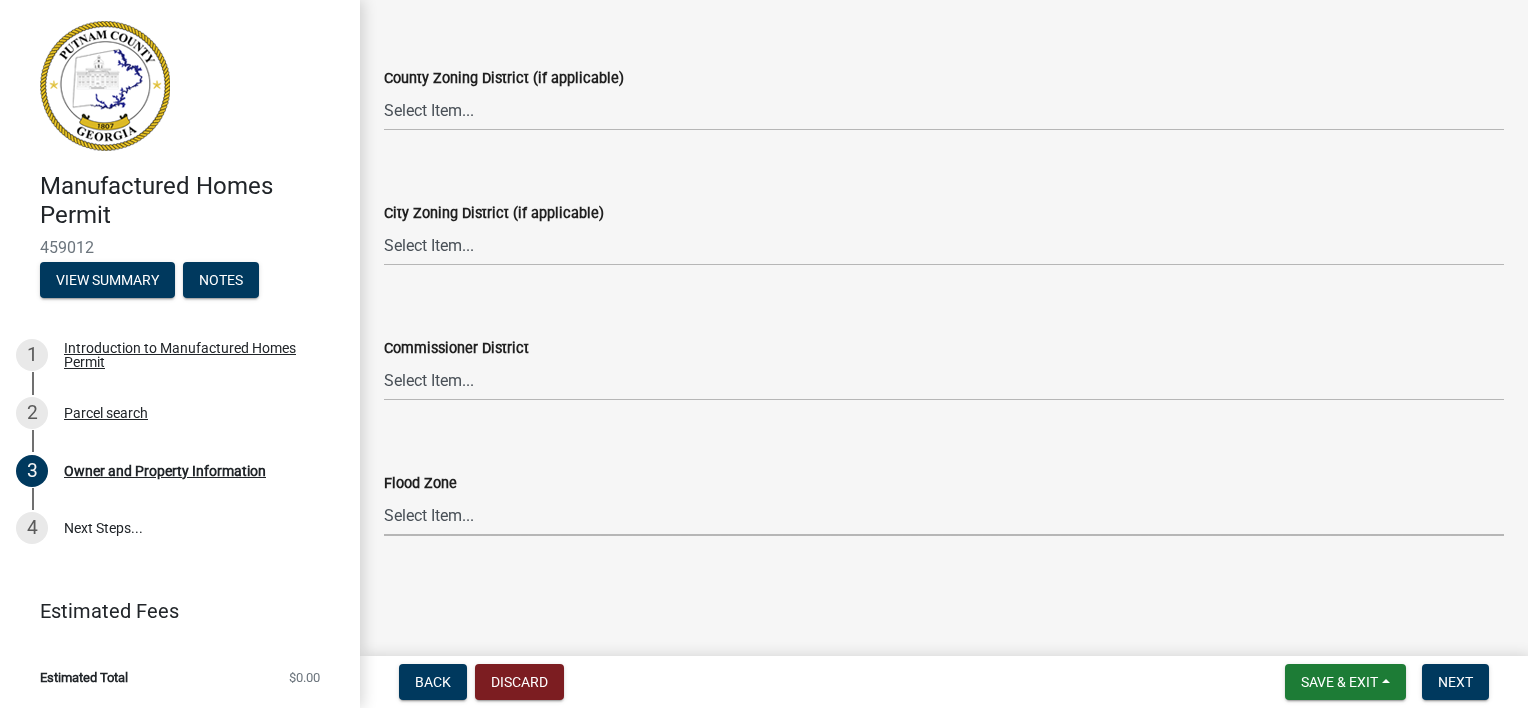 click on "Select Item...   Zone A   Zone V   Zone A99   Zone AE   Zone AO   Zone AH   Zone VE   Zone AR   Zone X   Zone D" at bounding box center [944, 515] 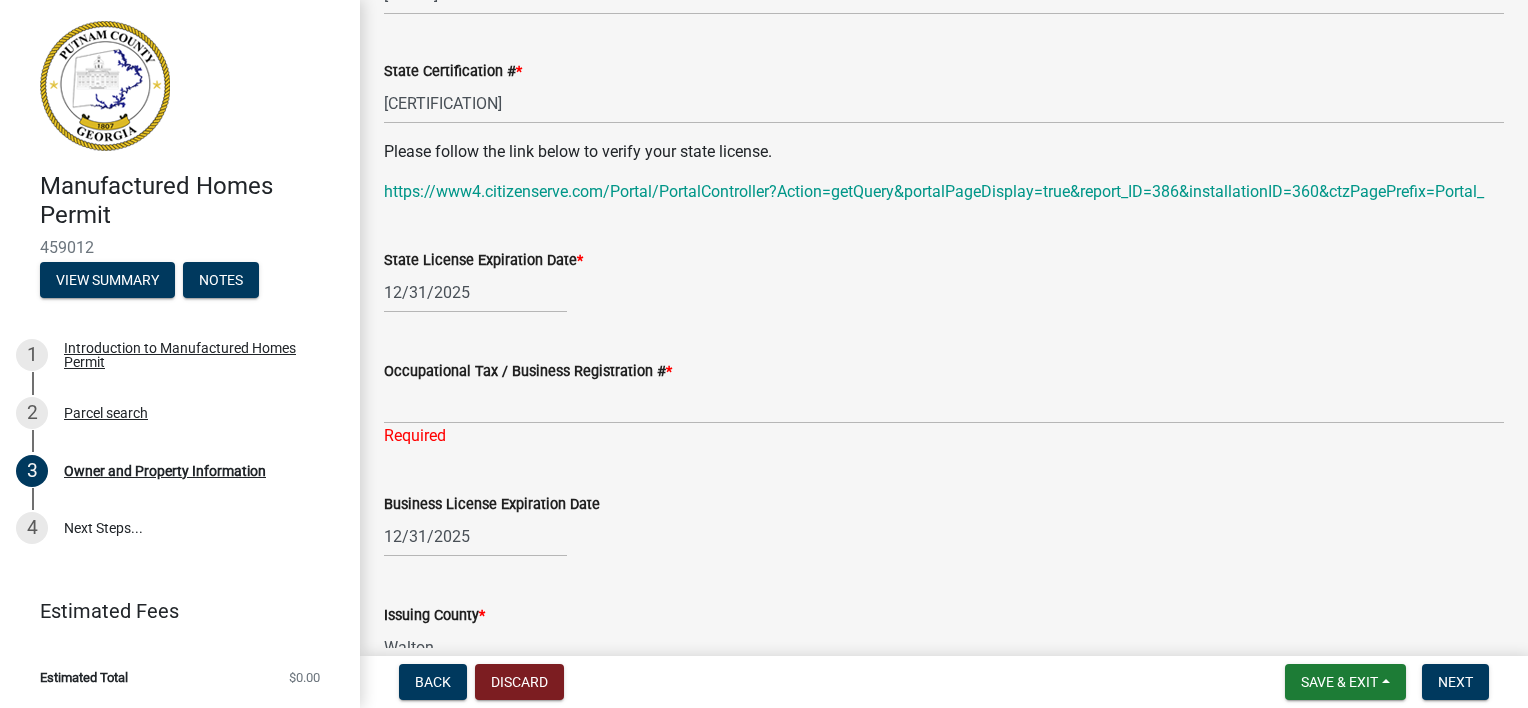 scroll, scrollTop: 1439, scrollLeft: 0, axis: vertical 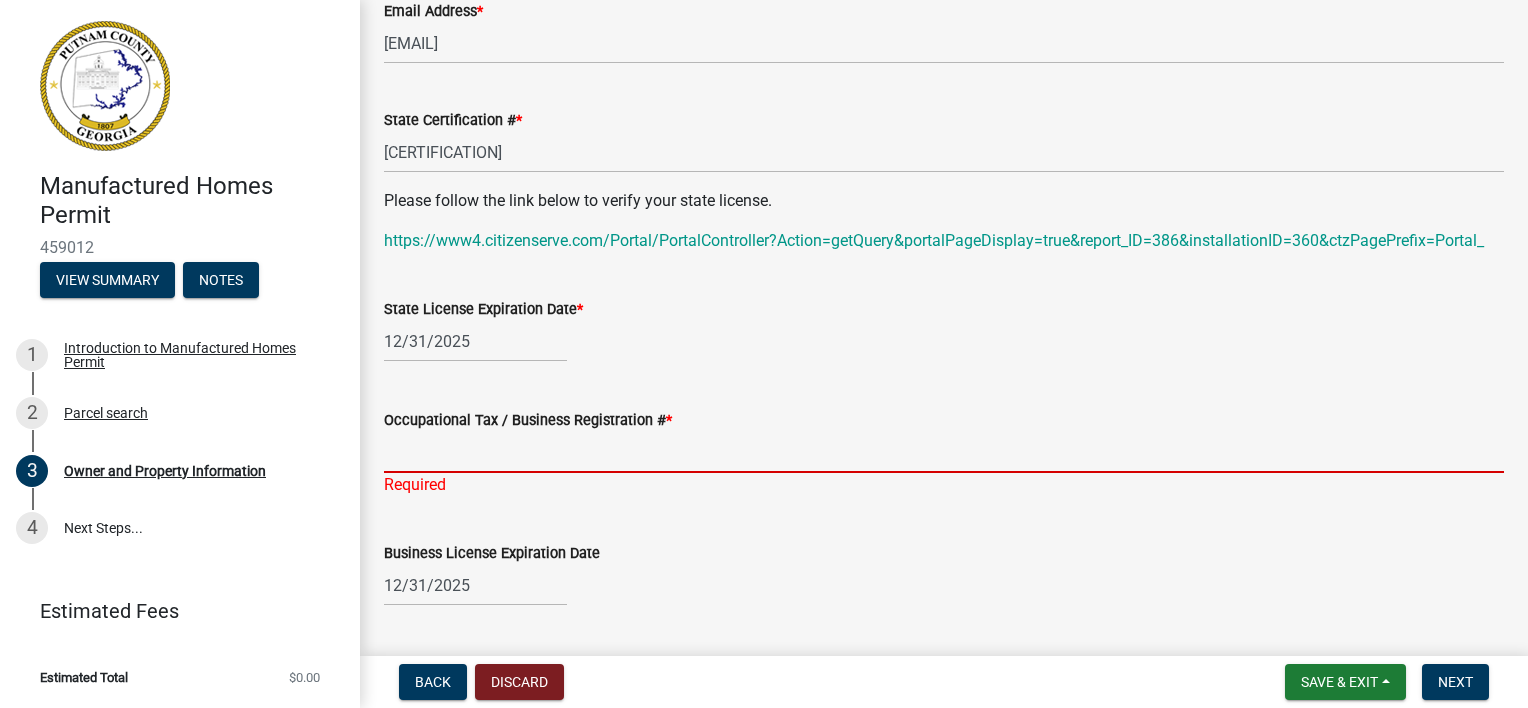 click on "Occupational Tax / Business Registration #  *" at bounding box center [944, 452] 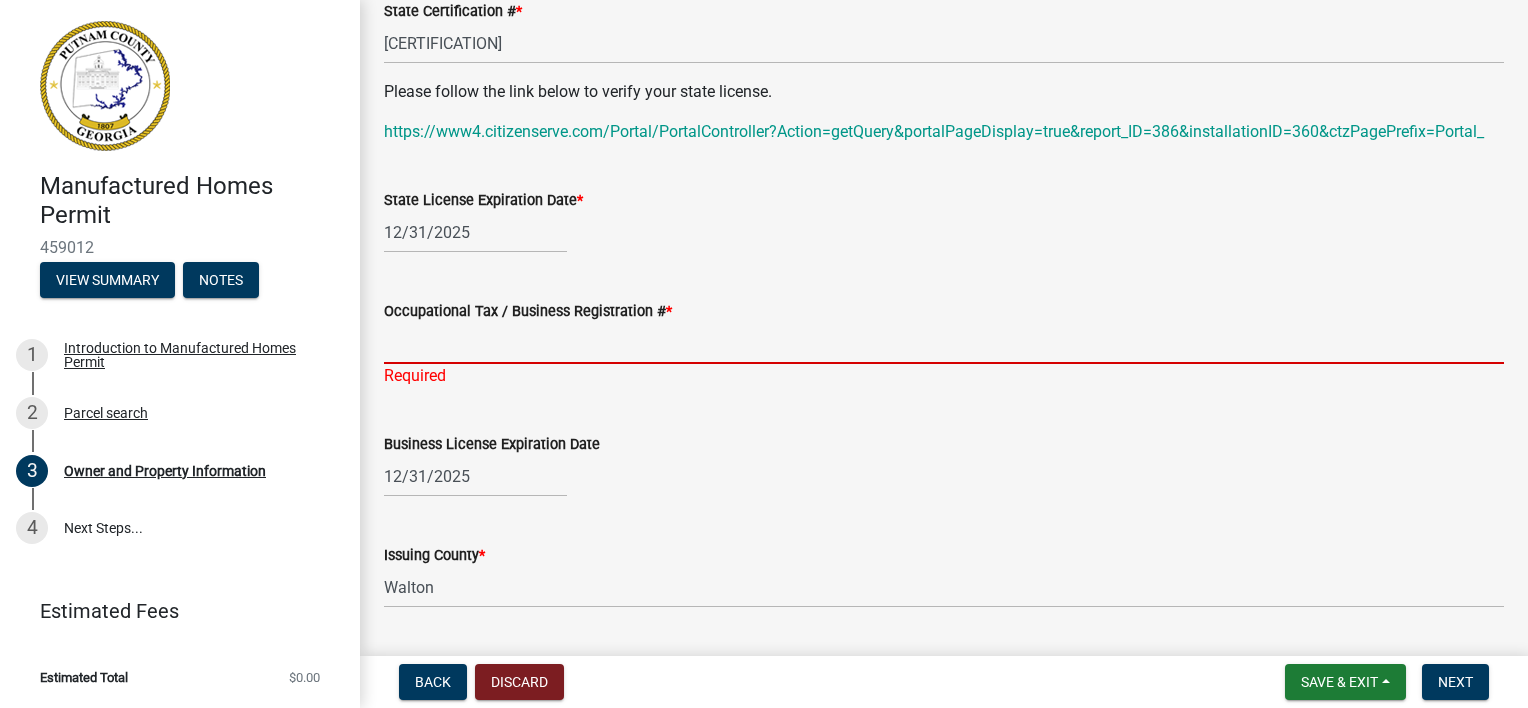 scroll, scrollTop: 1539, scrollLeft: 0, axis: vertical 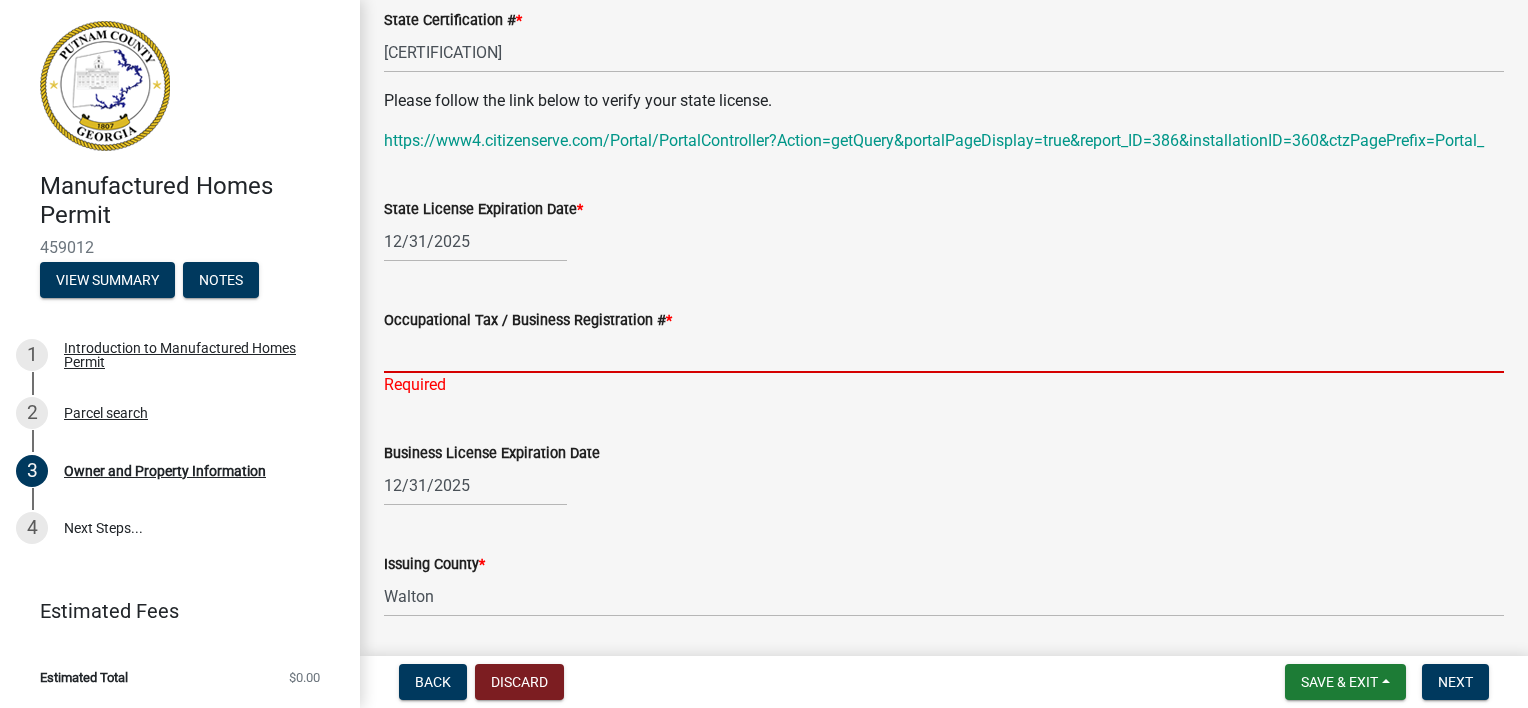 click on "Occupational Tax / Business Registration #  *" at bounding box center [944, 352] 